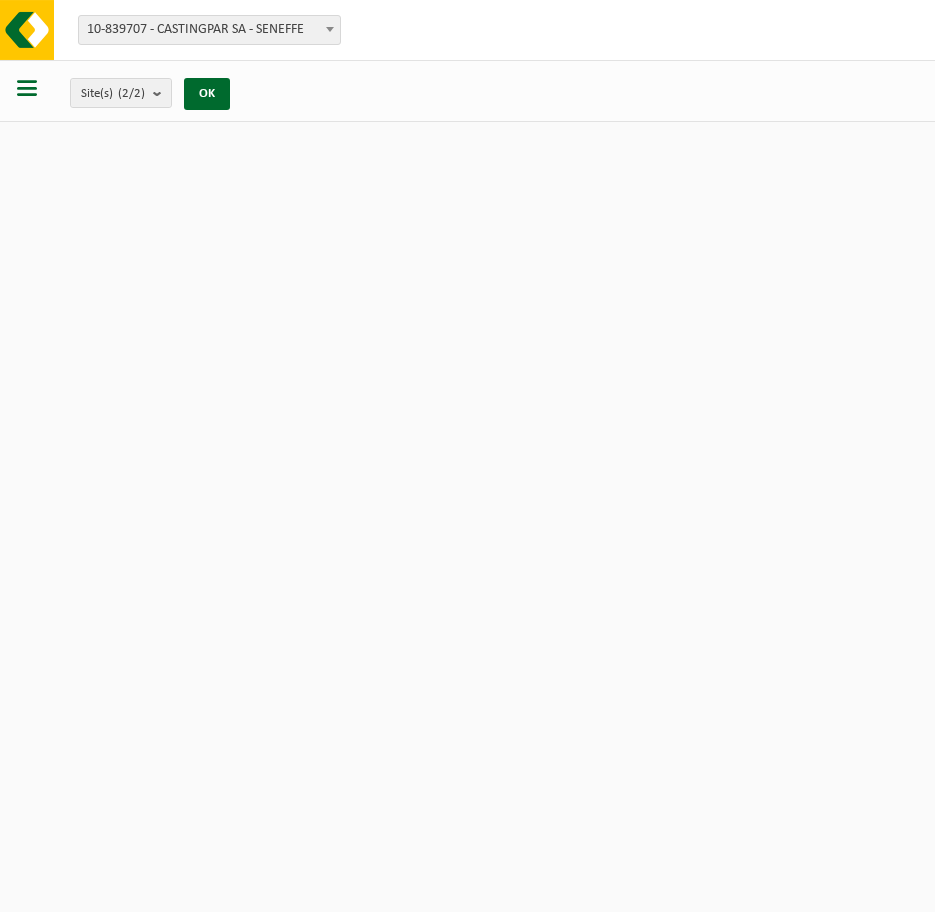 scroll, scrollTop: 0, scrollLeft: 0, axis: both 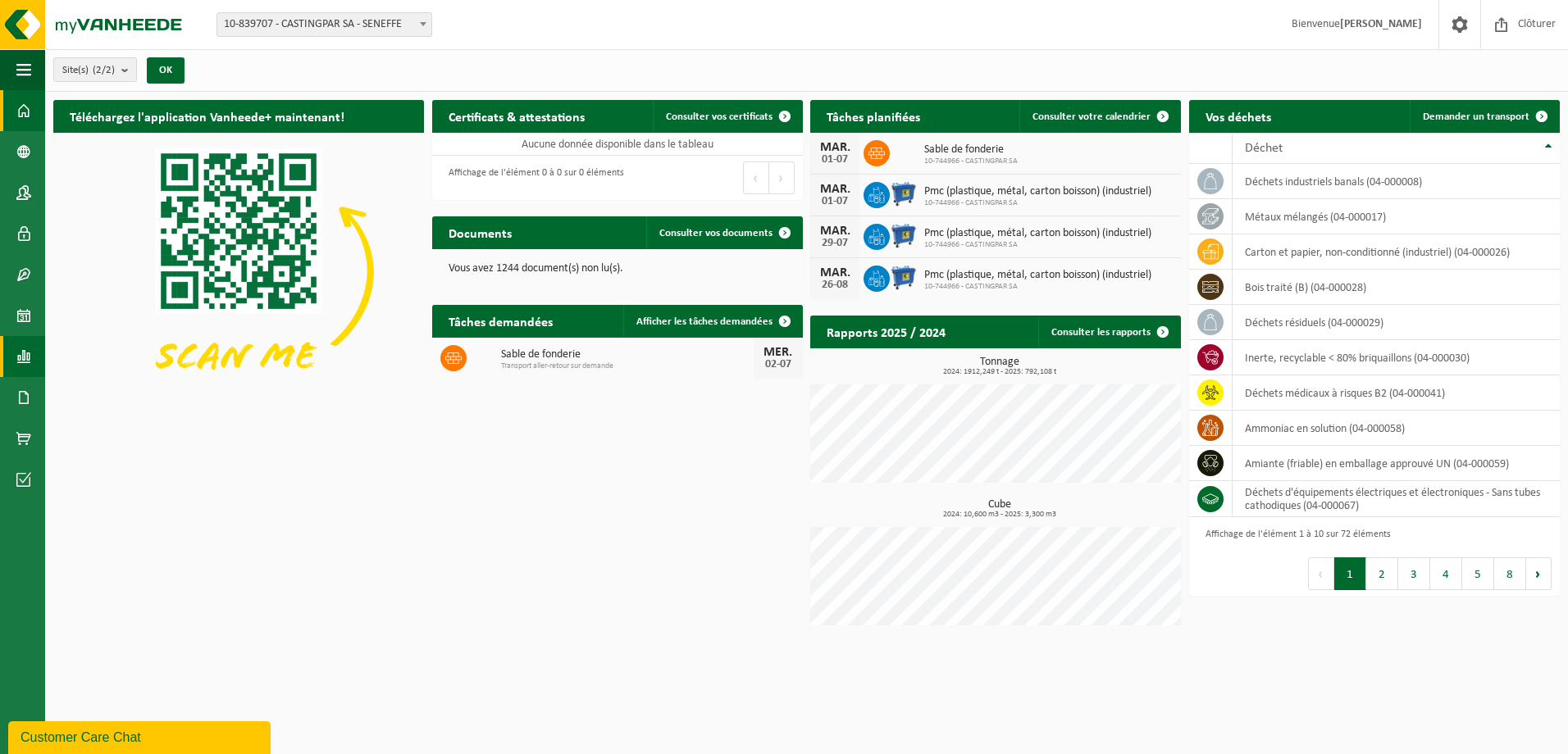 click on "Rapports" at bounding box center (22, 357) 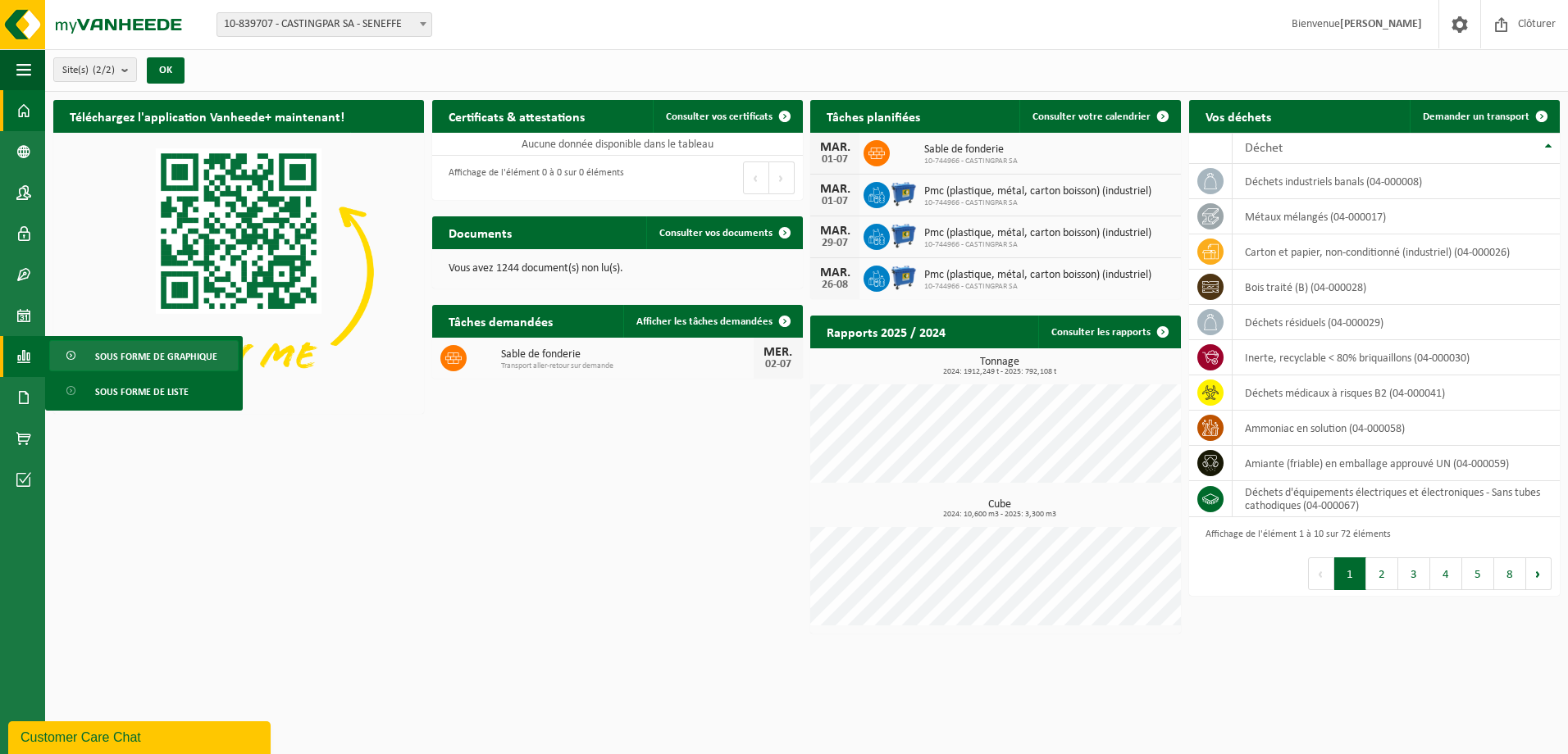 click on "Sous forme de graphique" at bounding box center [156, 357] 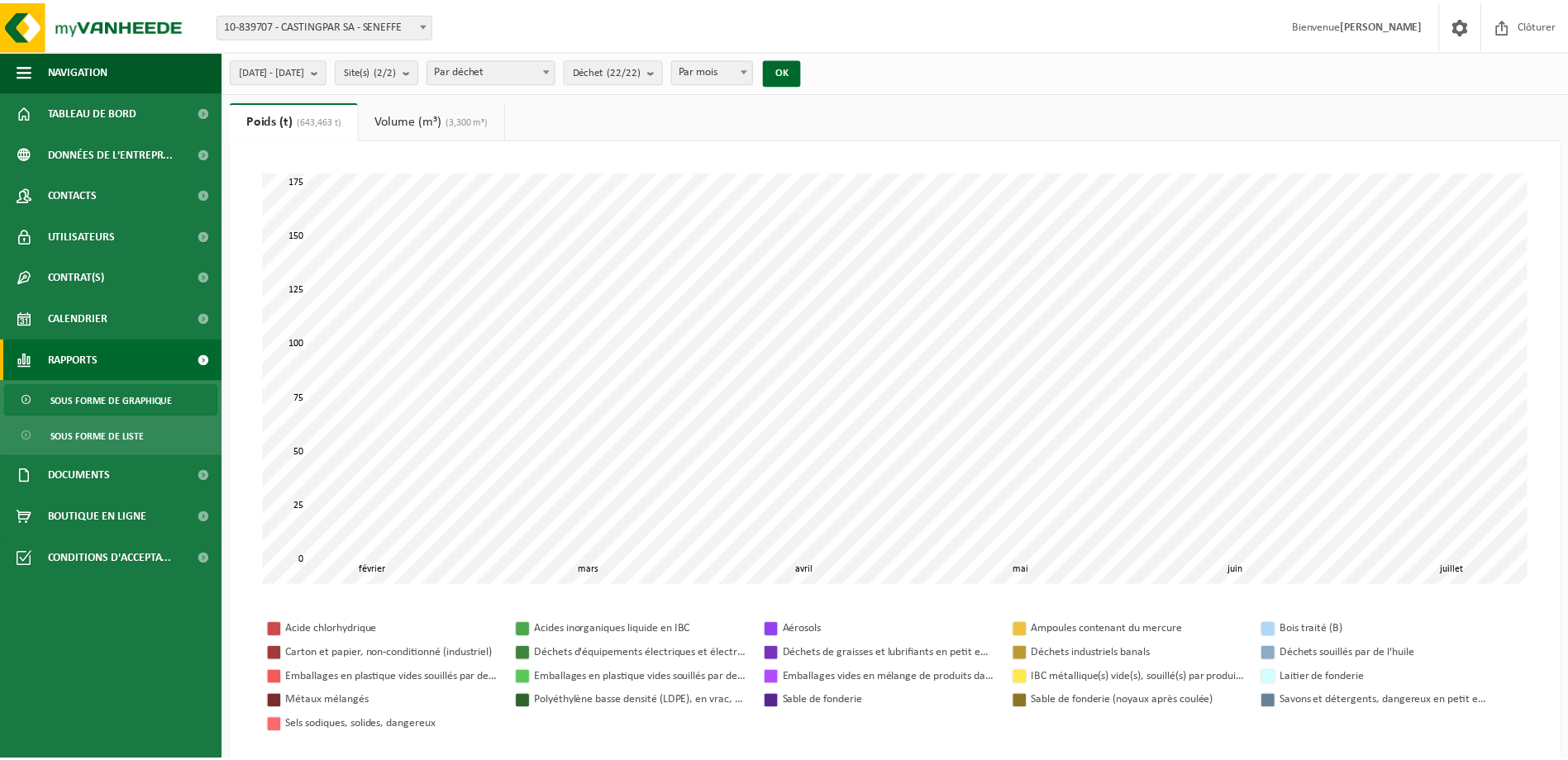 scroll, scrollTop: 0, scrollLeft: 0, axis: both 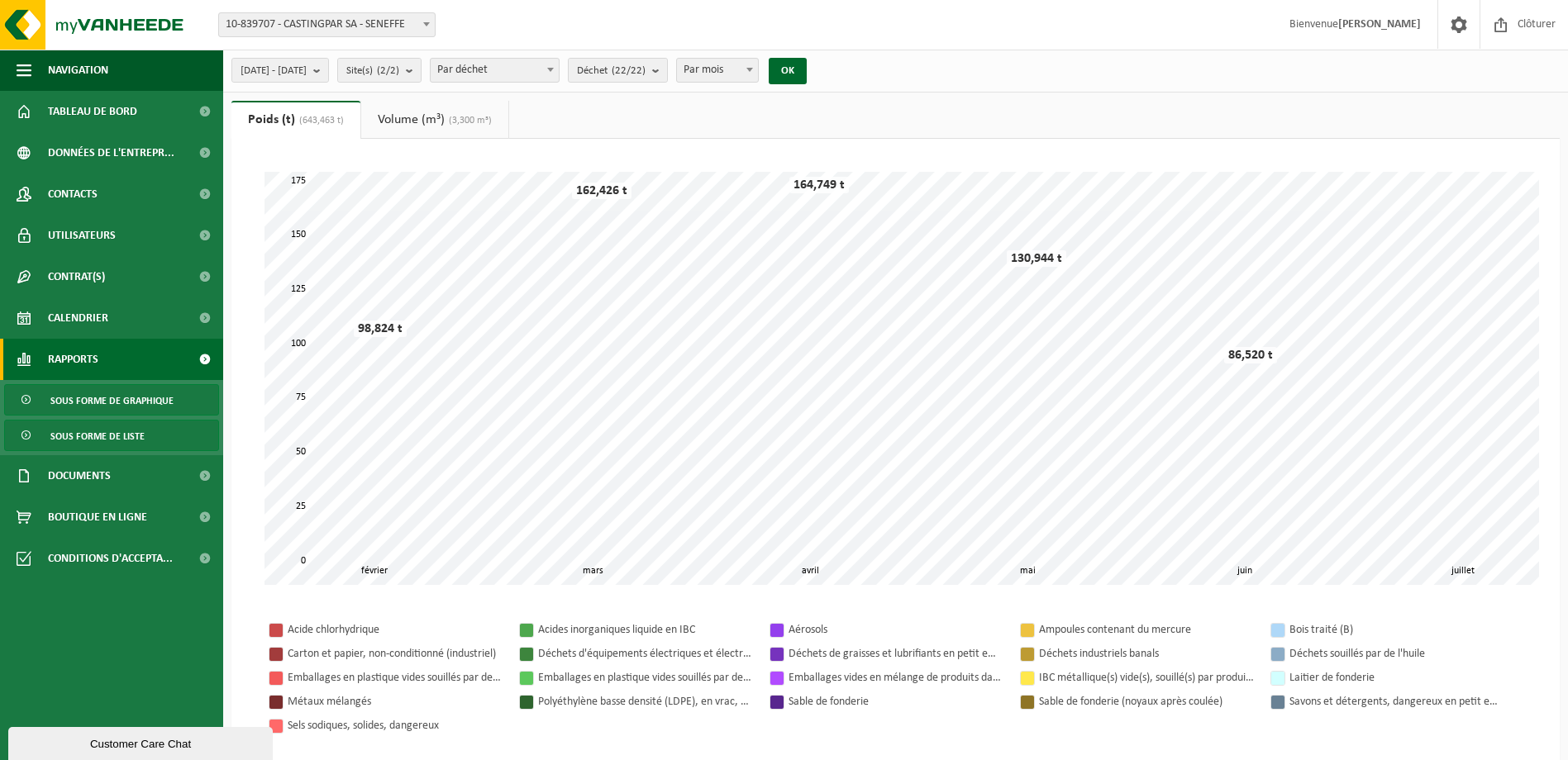 click on "Sous forme de liste" at bounding box center [112, 435] 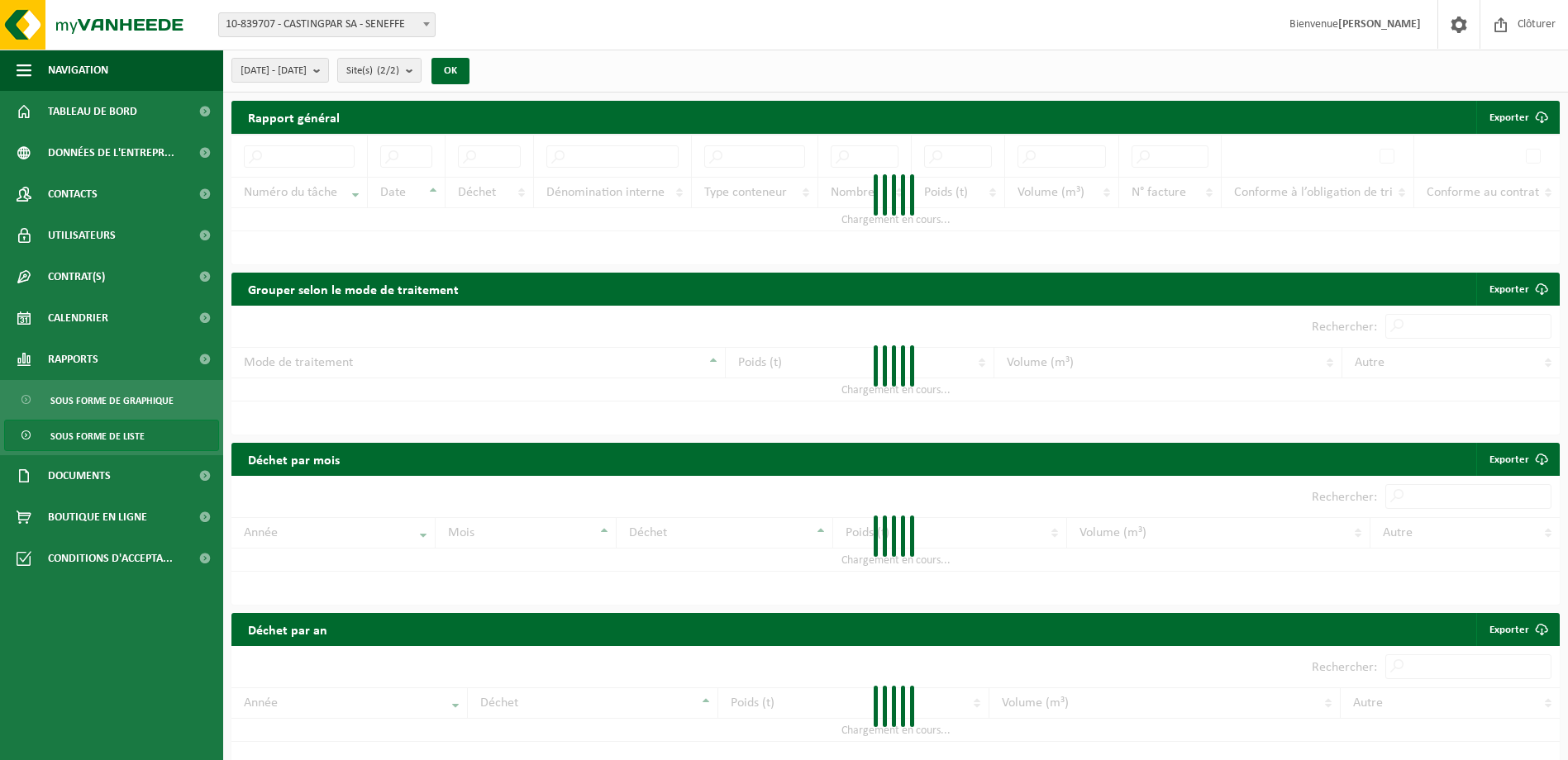 scroll, scrollTop: 0, scrollLeft: 0, axis: both 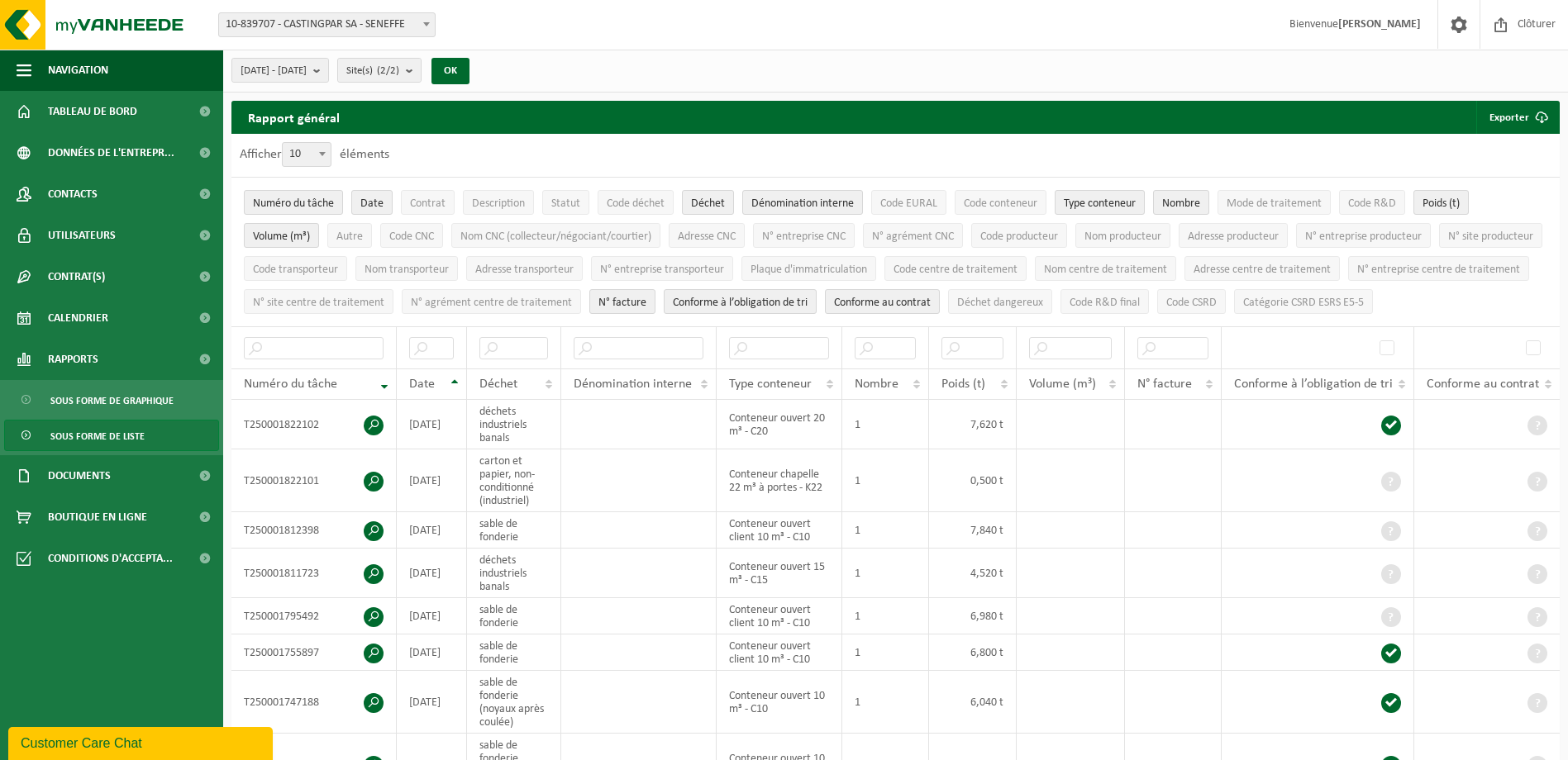 click on "10-839707 - CASTINGPAR SA - SENEFFE" at bounding box center (326, 25) 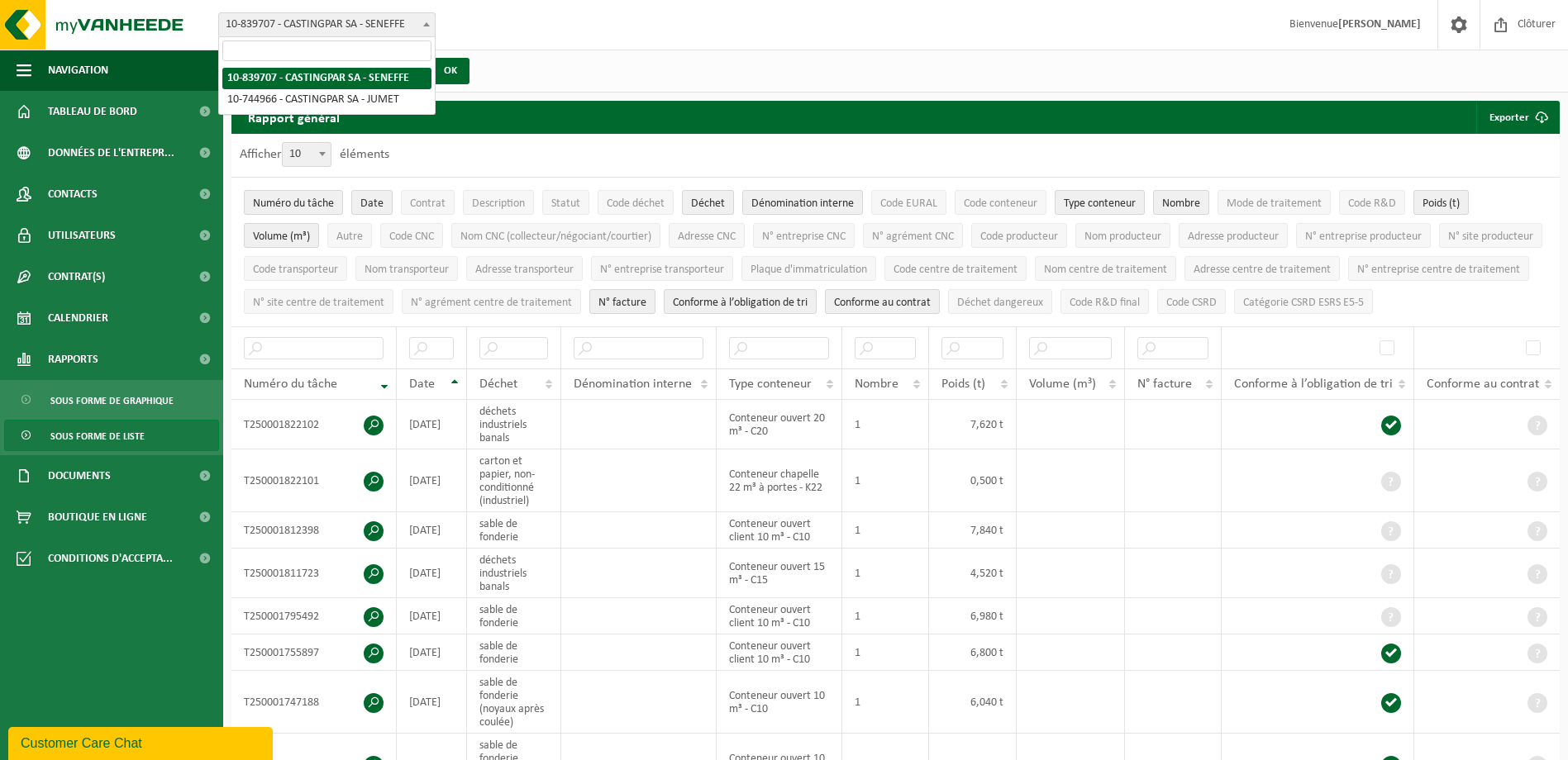 click on "2025-02-01 - 2025-07-01               Mois actuel       Mois précédent       Les 6 derniers mois       Année actuelle       L'année passée       Adapté       de   2025-02-01       jusqu'à   2025-07-01                           Site(s)  (2/2)               Tout sélectionner   Tout désélectionner   Sélectionner les actifs         CASTINGPAR SA - SENEFFE       CASTINGPAR SA - JUMET                 OK" at bounding box center (895, 71) 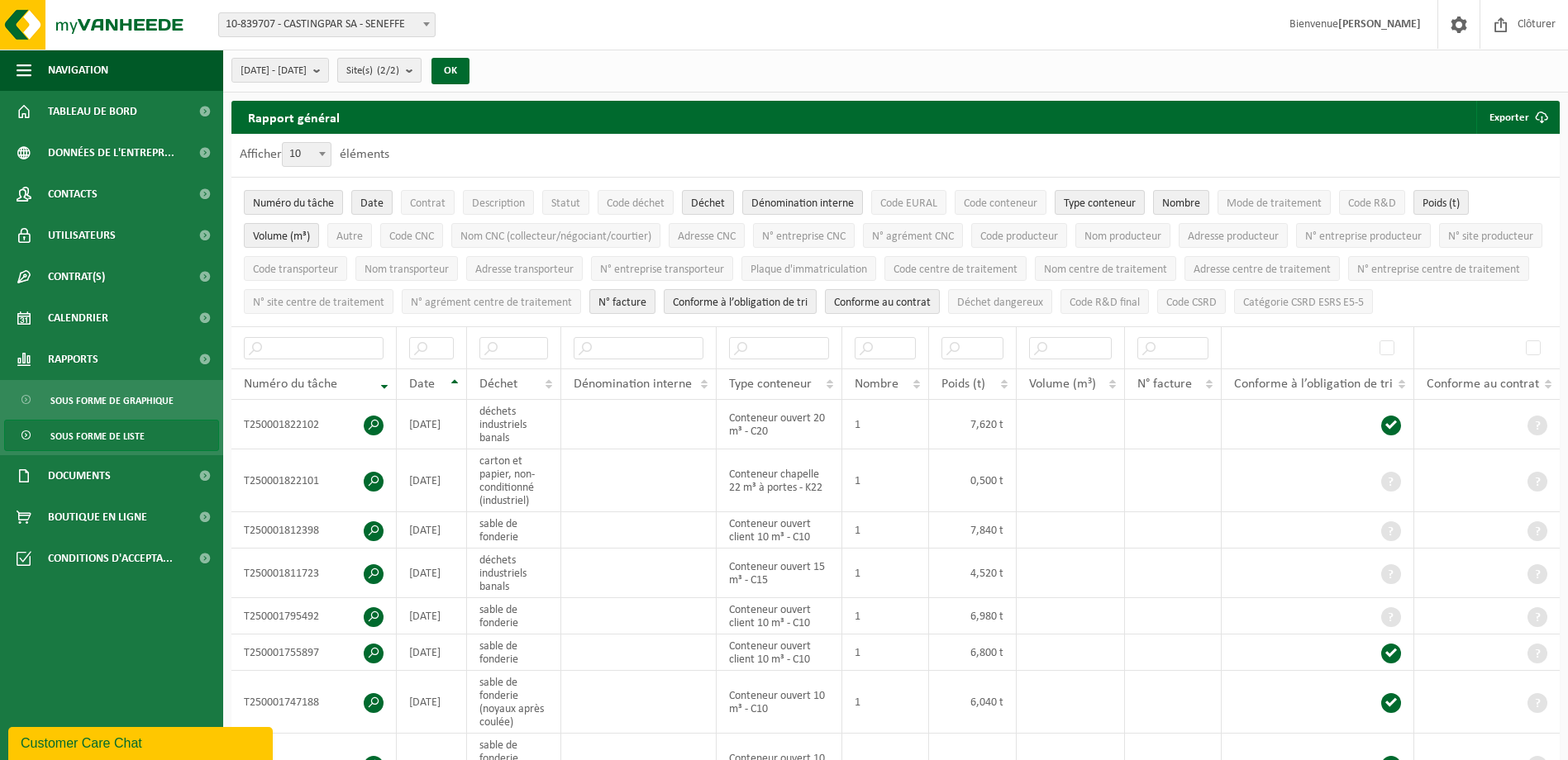 click on "(2/2)" at bounding box center [388, 70] 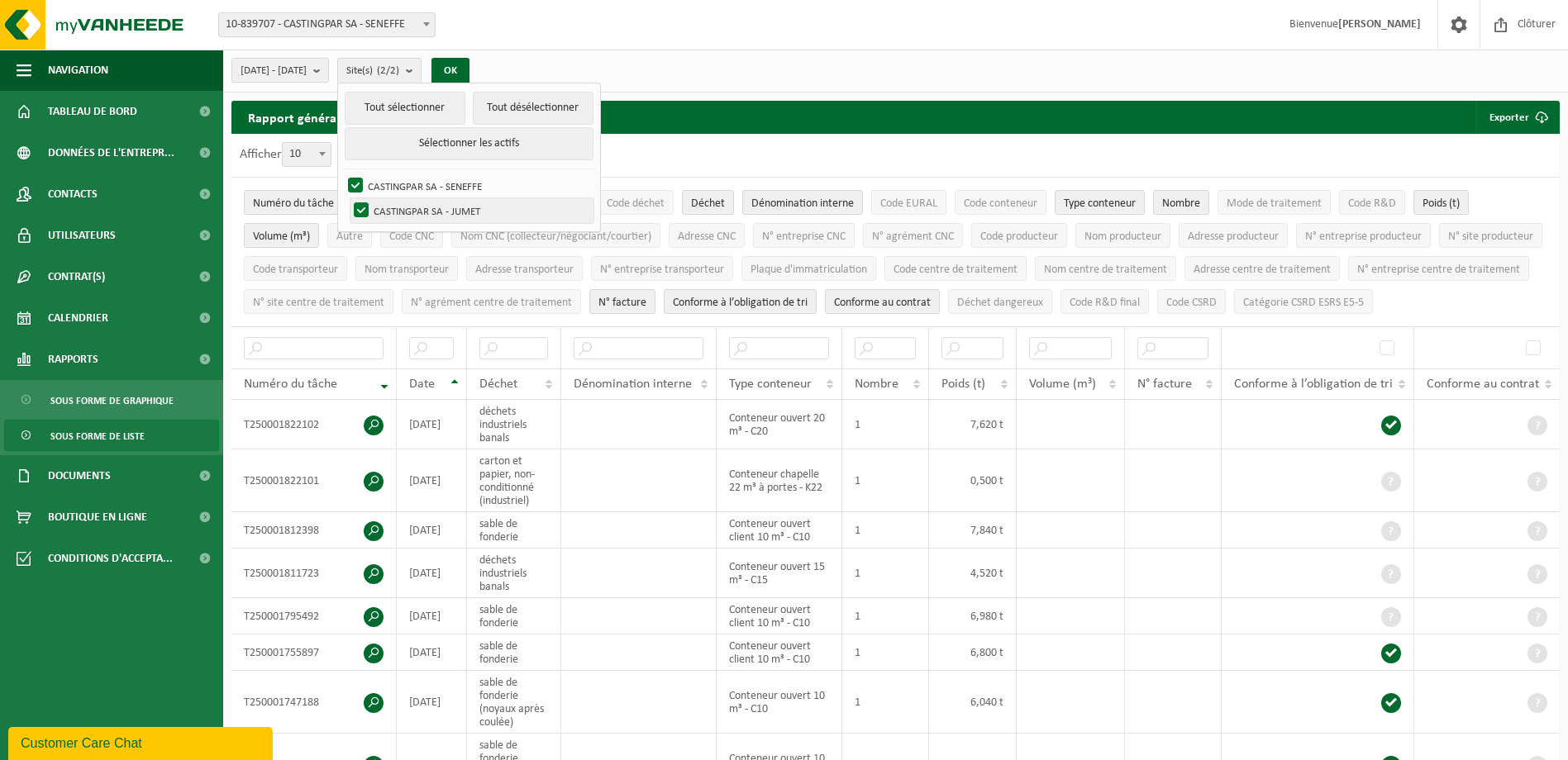 click on "CASTINGPAR SA - JUMET" at bounding box center (472, 211) 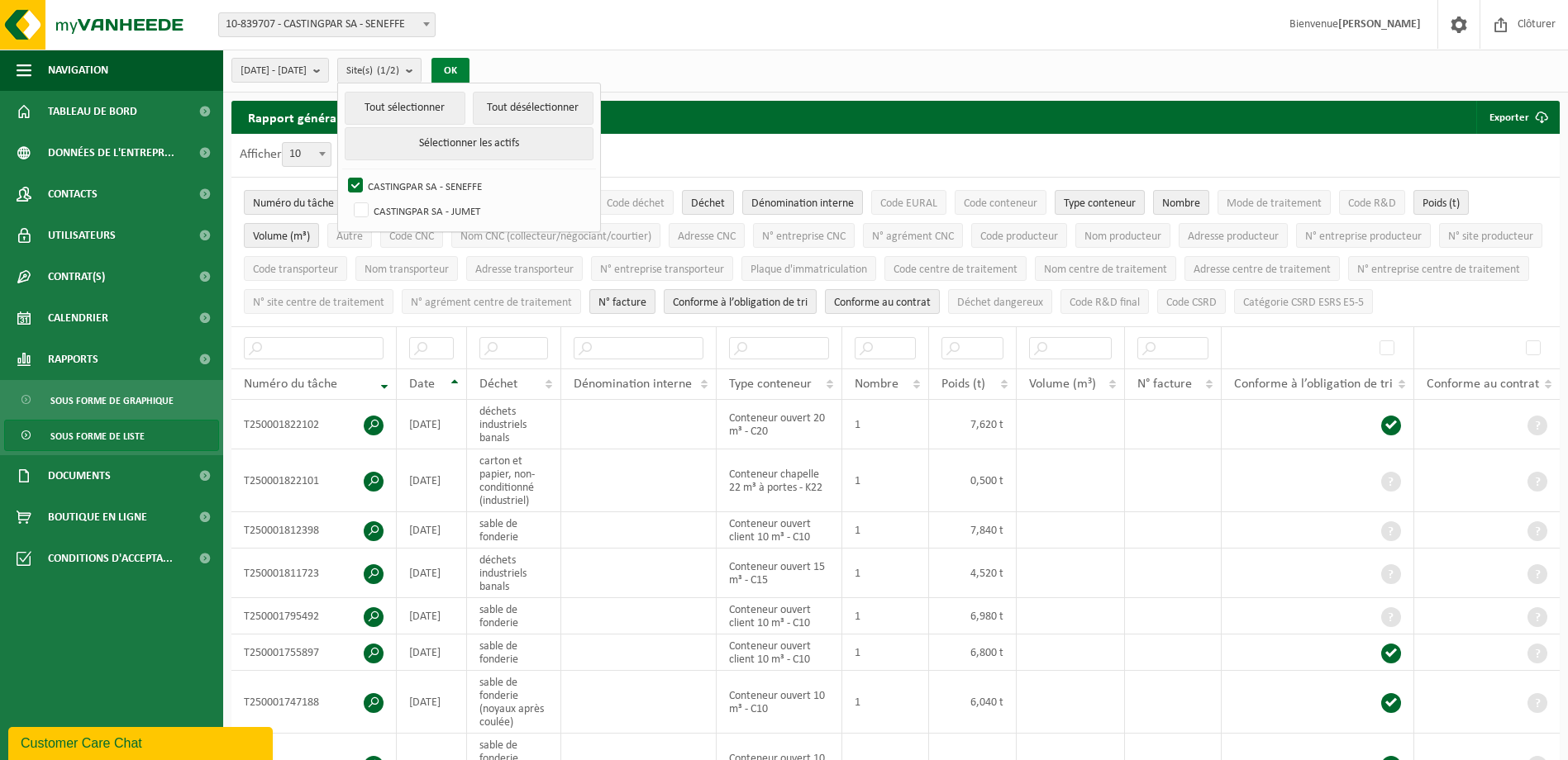 click on "OK" at bounding box center [450, 71] 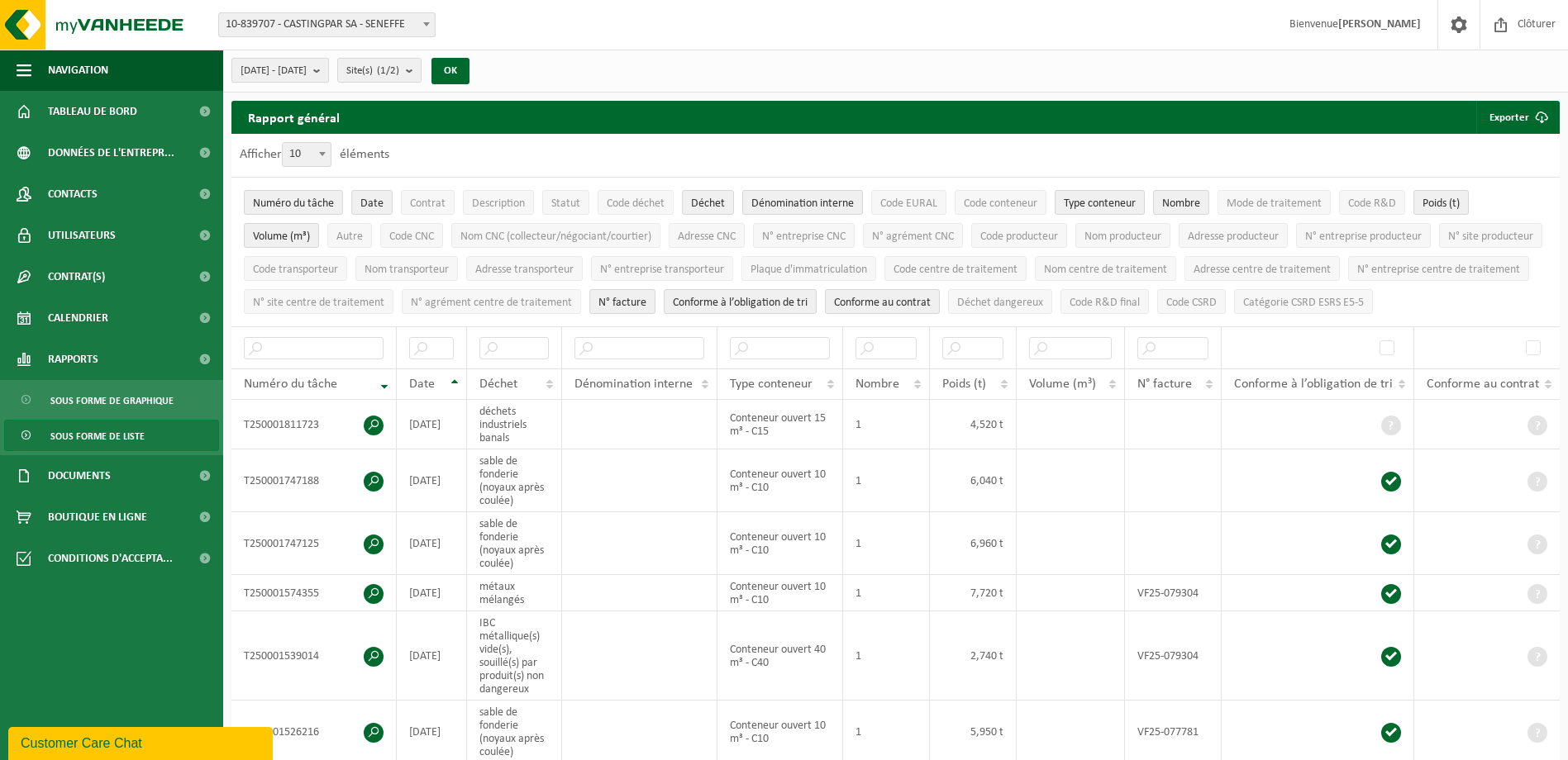 click on "[DATE] - [DATE]" at bounding box center (274, 71) 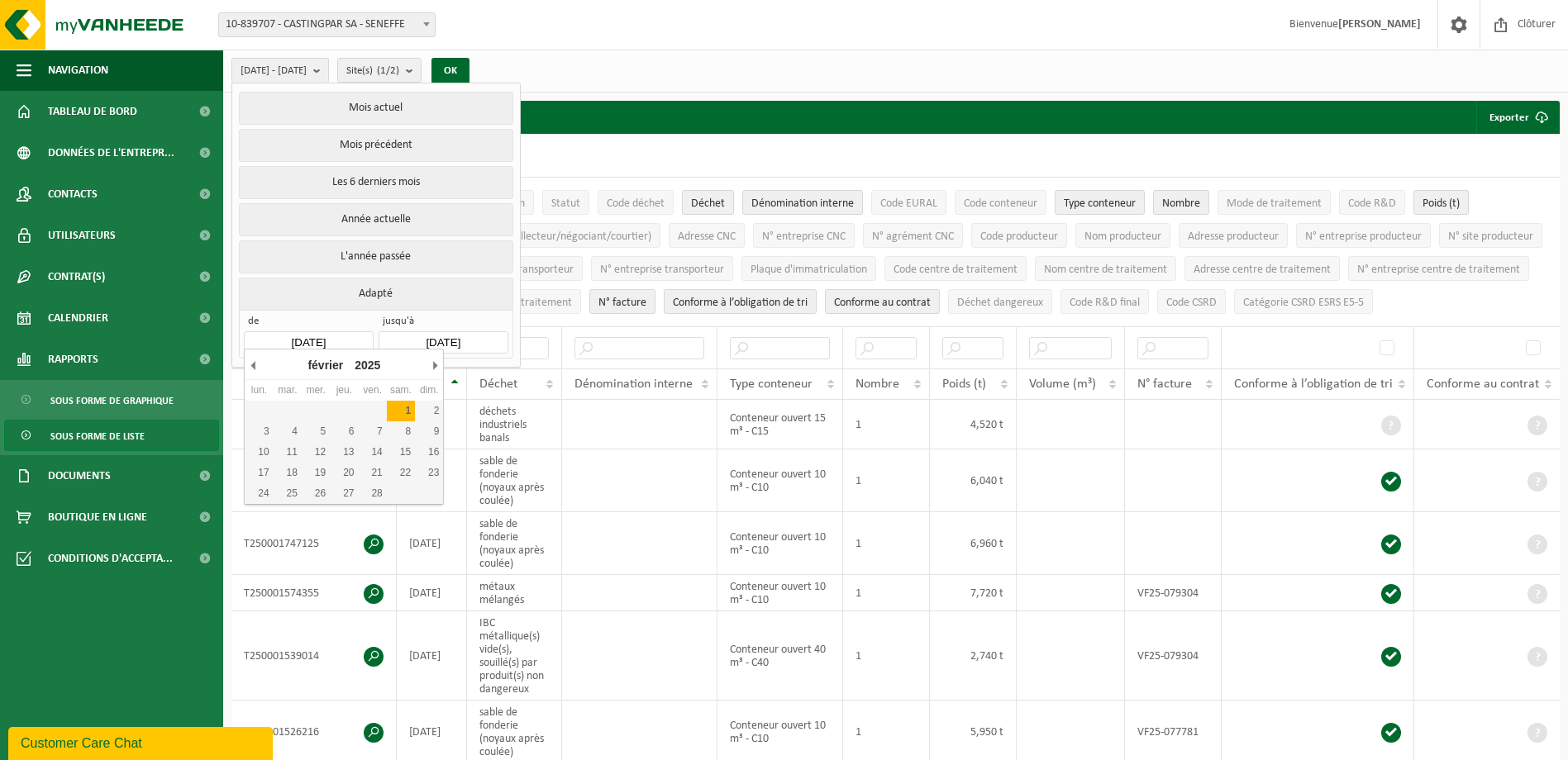 click on "[DATE]" at bounding box center (308, 342) 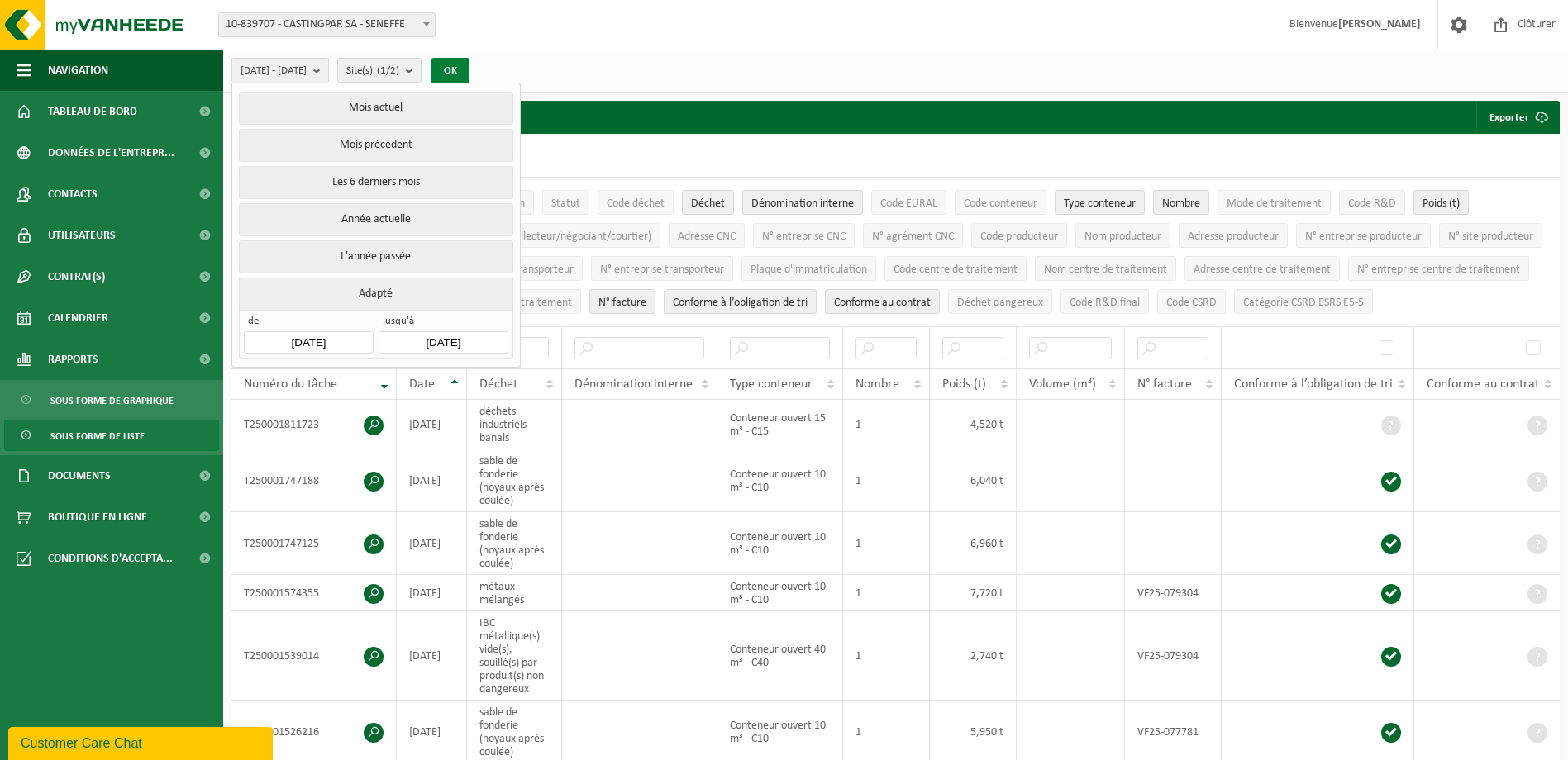 click on "OK" at bounding box center (450, 71) 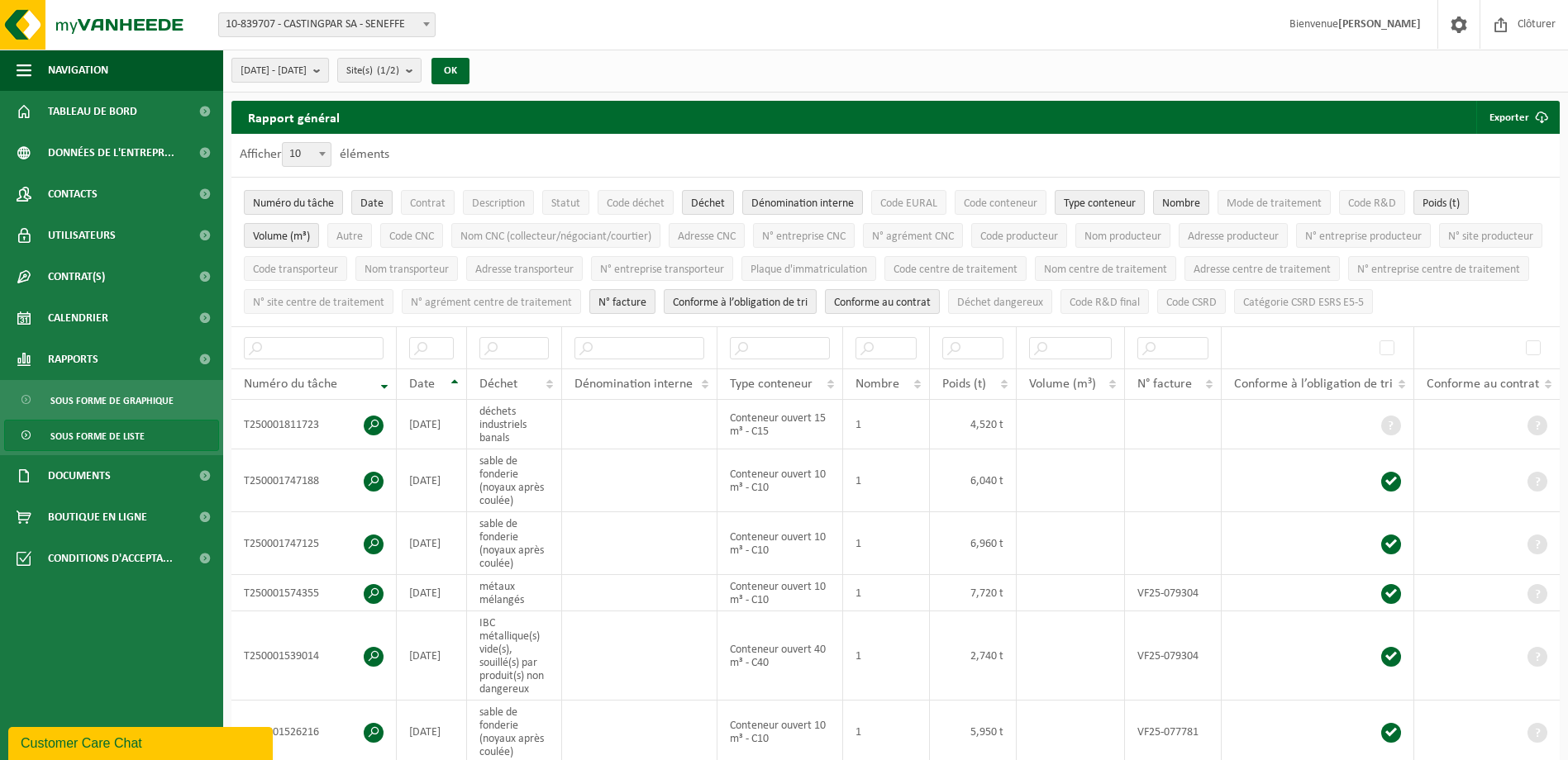 click on "2025-01-01 - 2025-07-01" at bounding box center (274, 71) 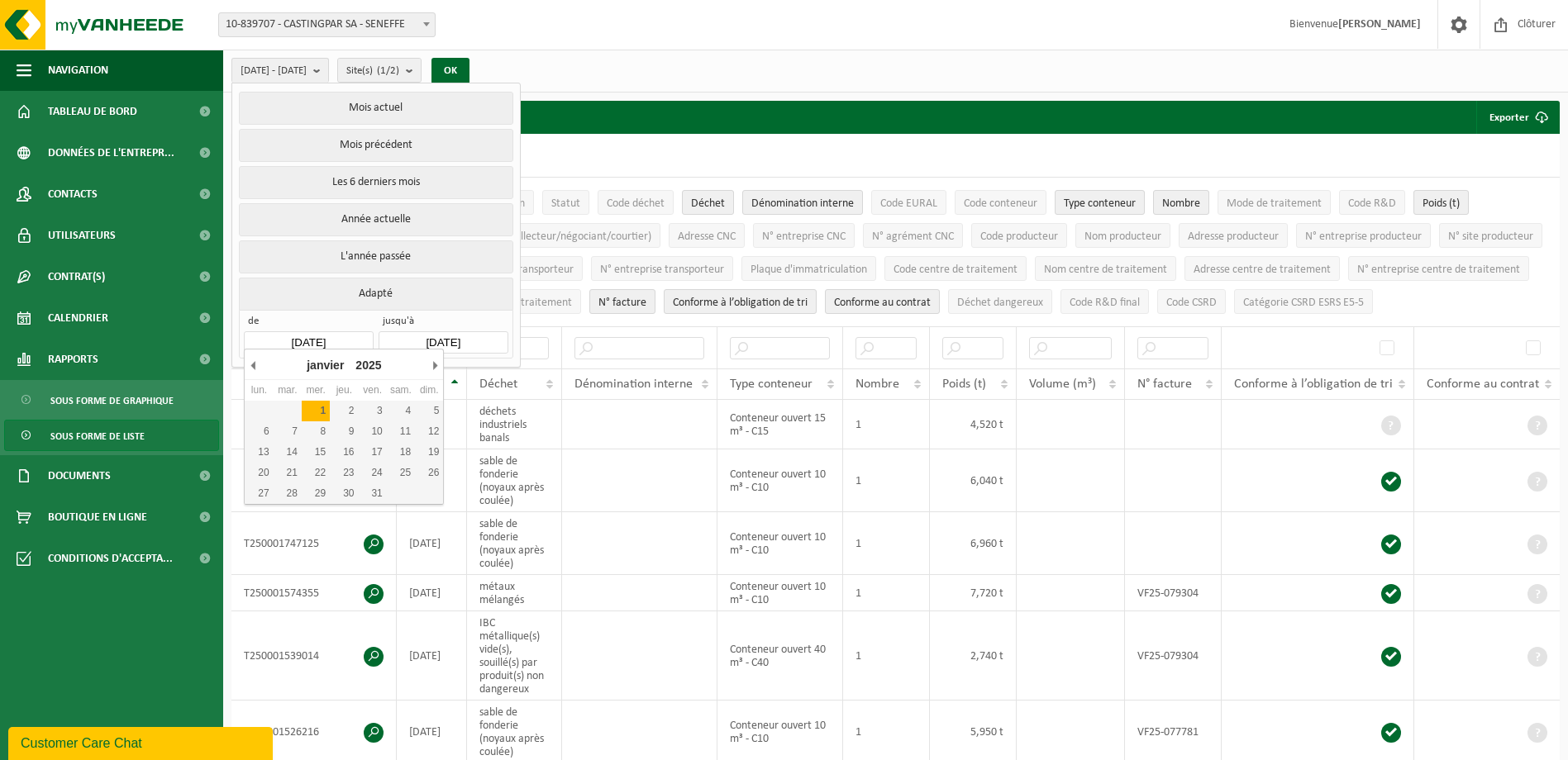 click on "2025-01-01" at bounding box center [308, 342] 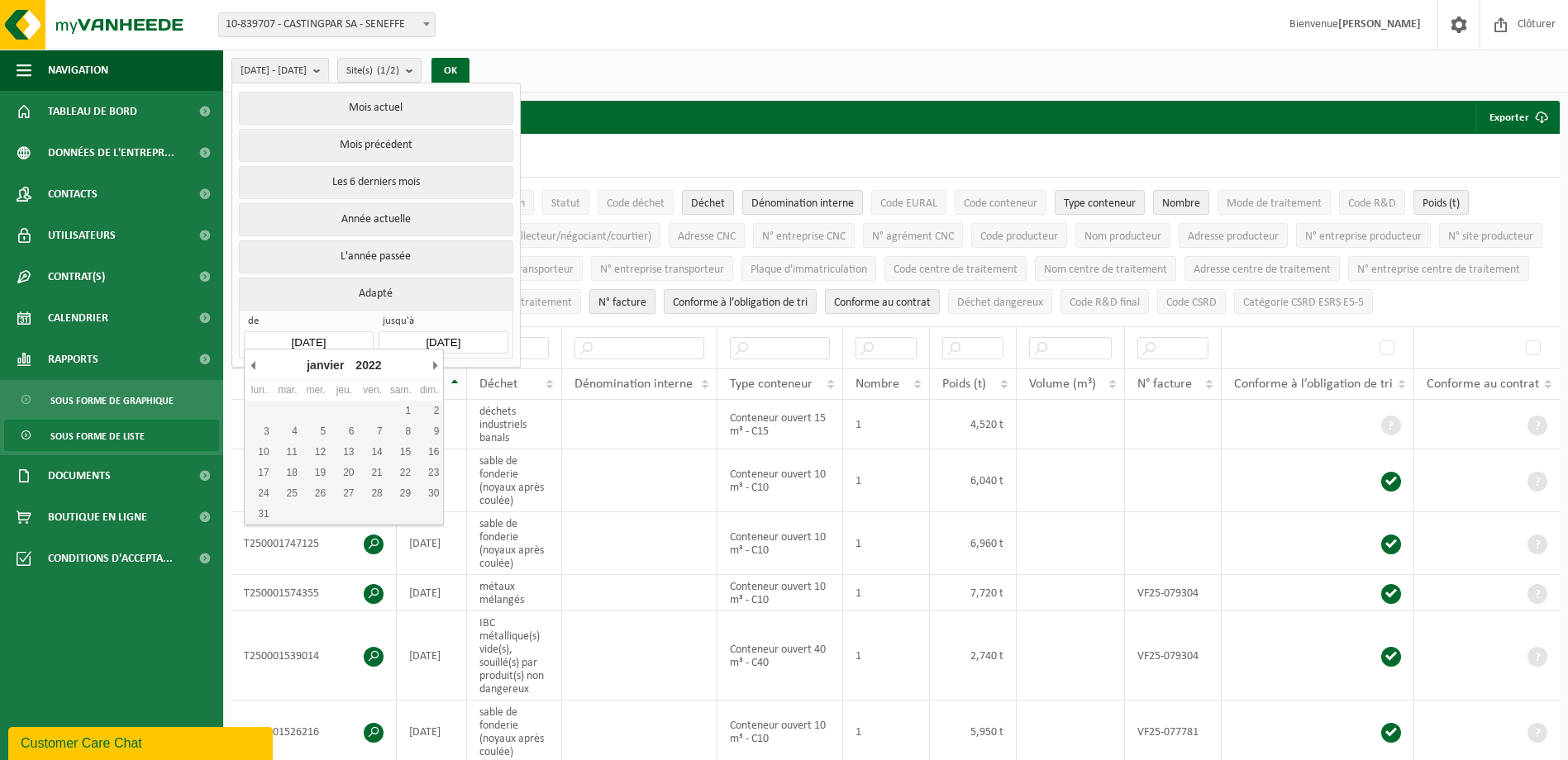 type on "2022-01-01" 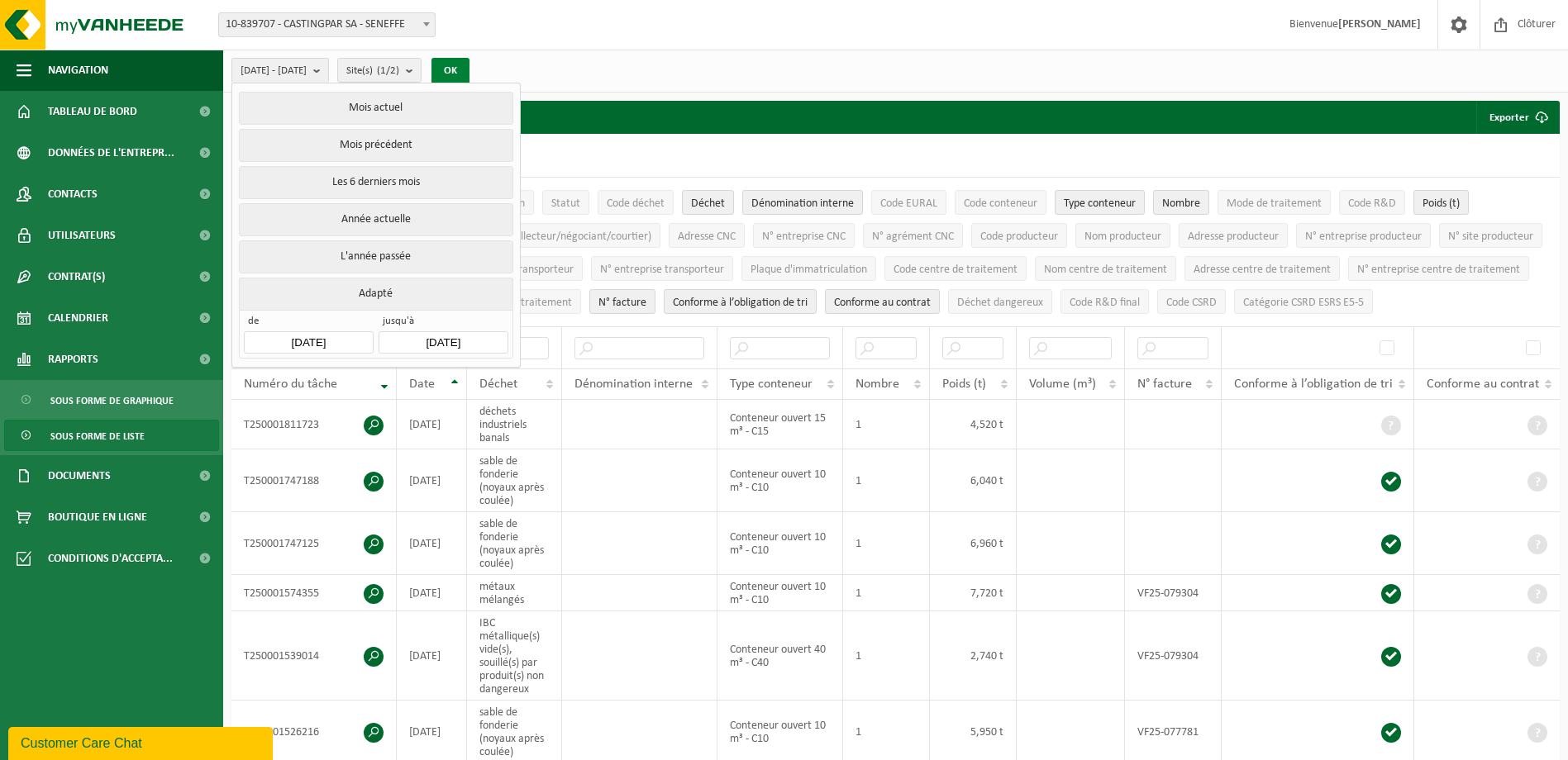 click on "OK" at bounding box center (450, 71) 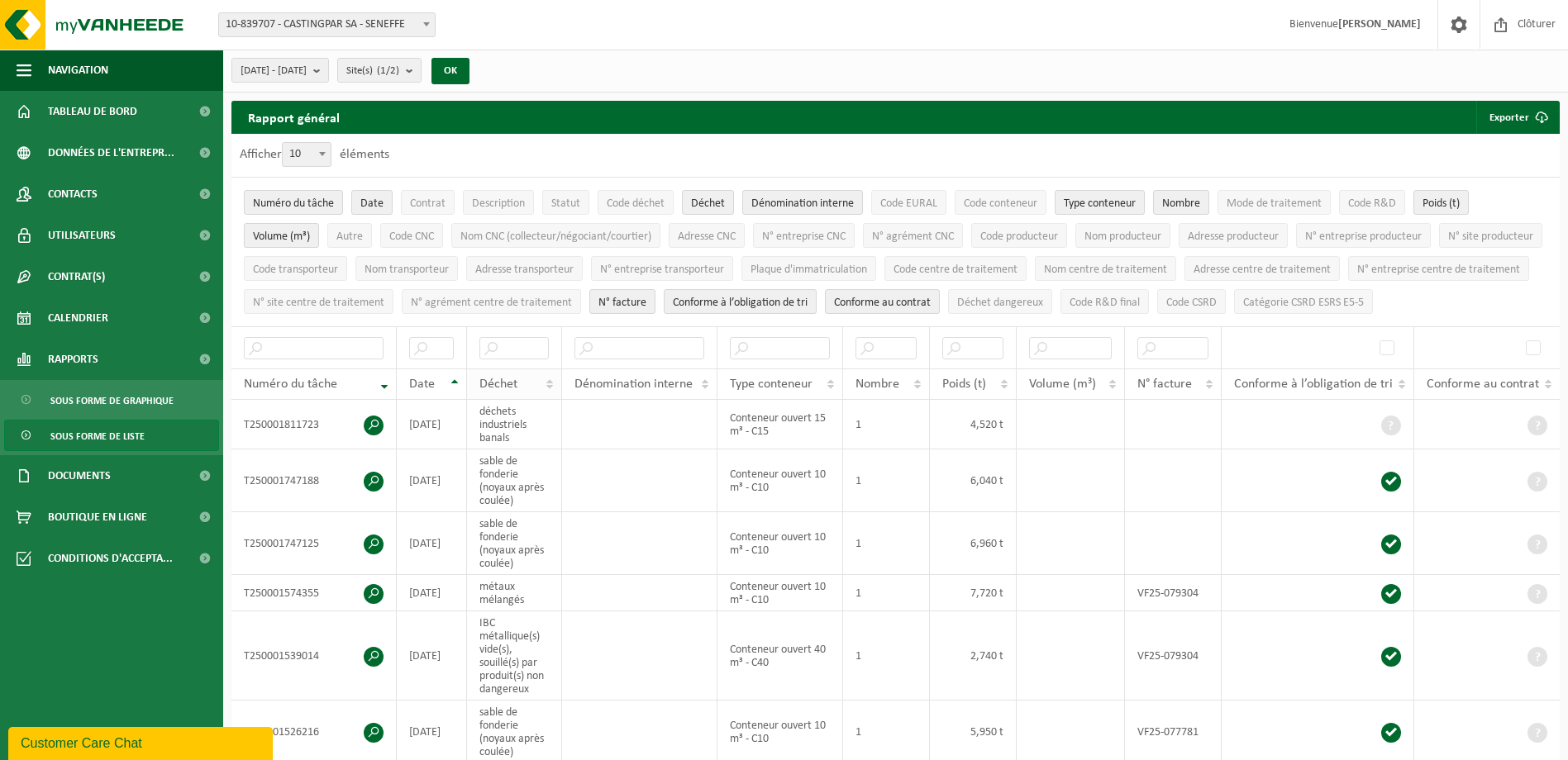 click on "Déchet" at bounding box center (515, 384) 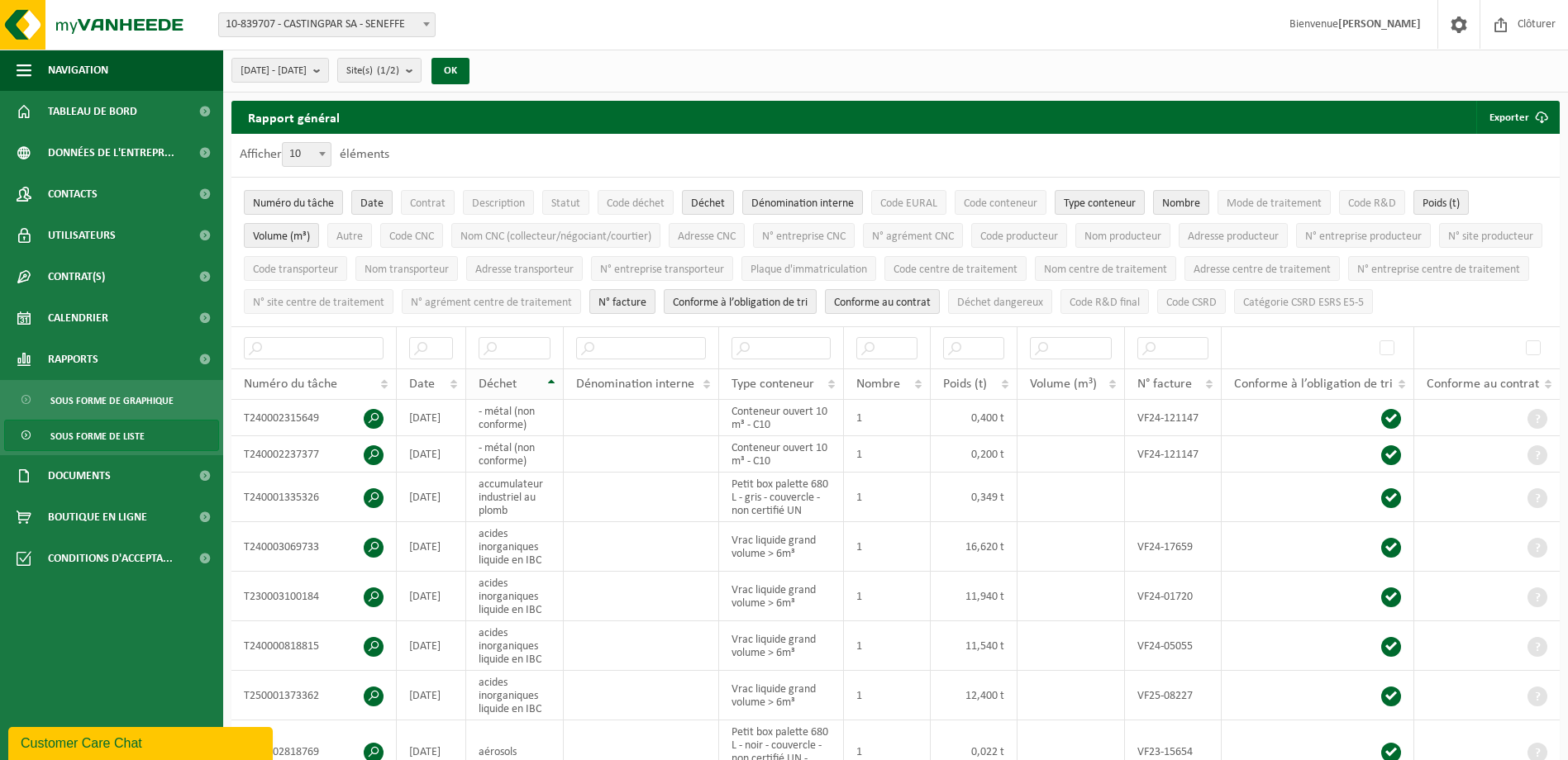 click on "Déchet" at bounding box center (514, 384) 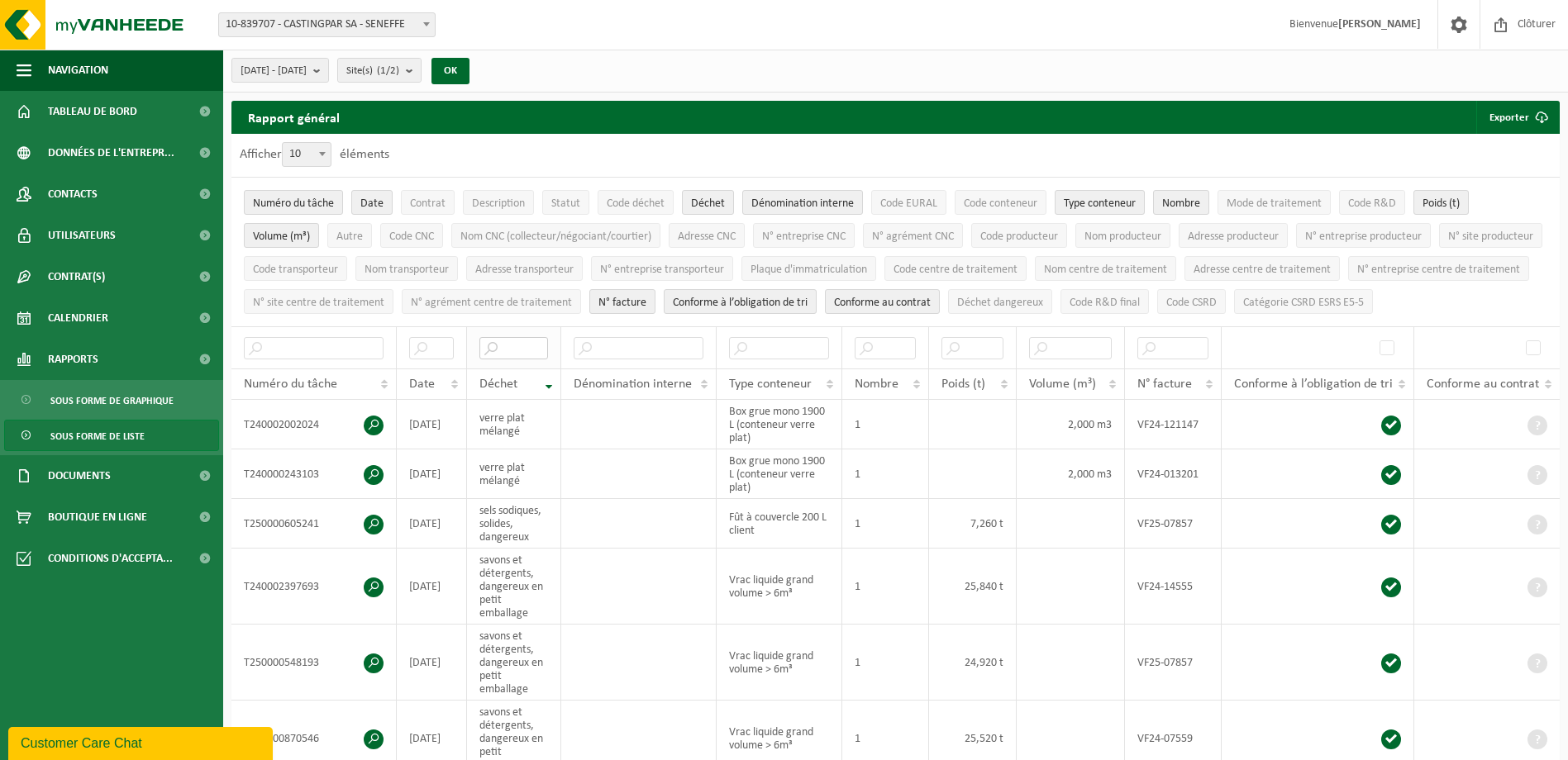 click at bounding box center (513, 348) 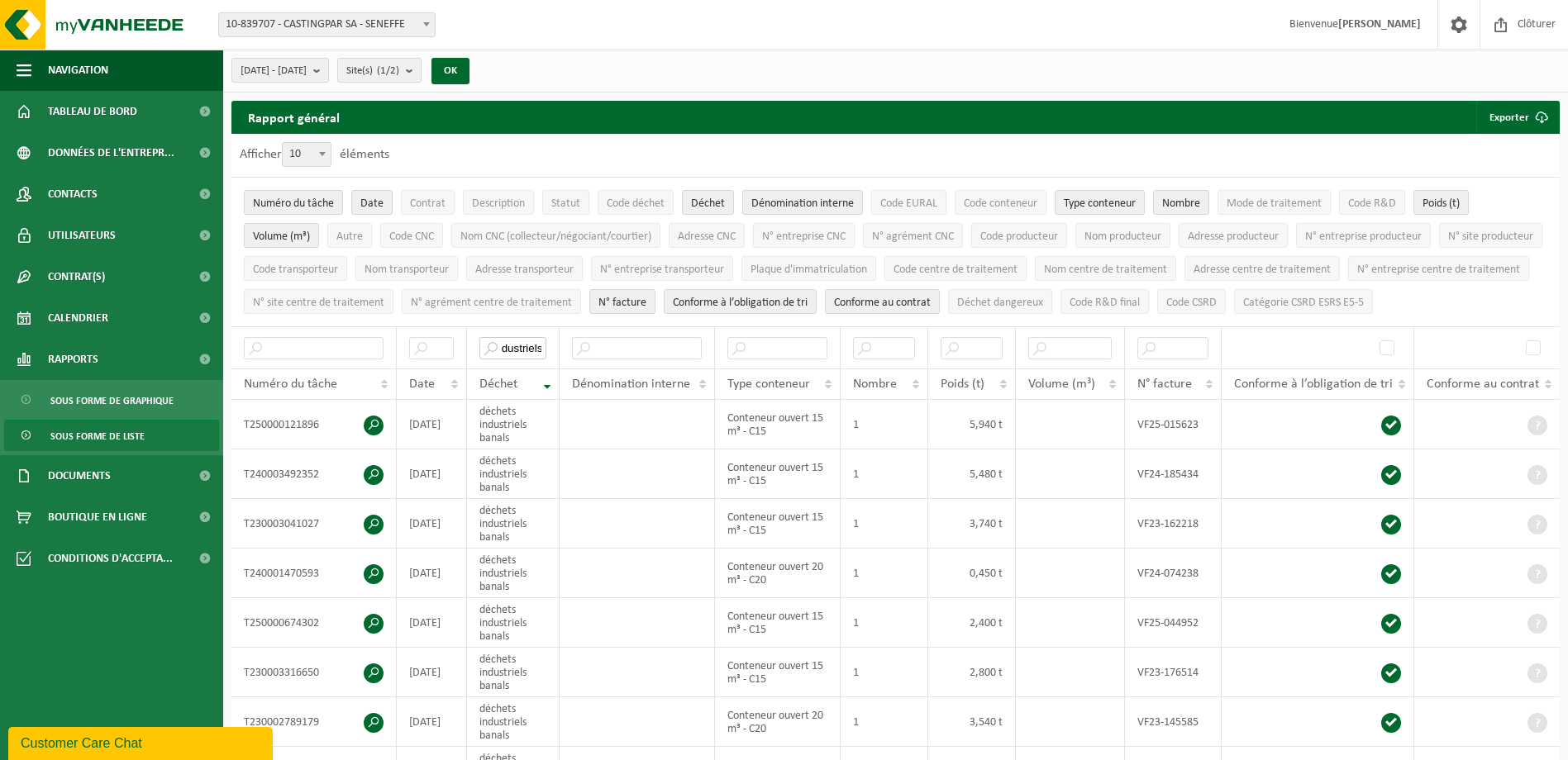 scroll, scrollTop: 0, scrollLeft: 11, axis: horizontal 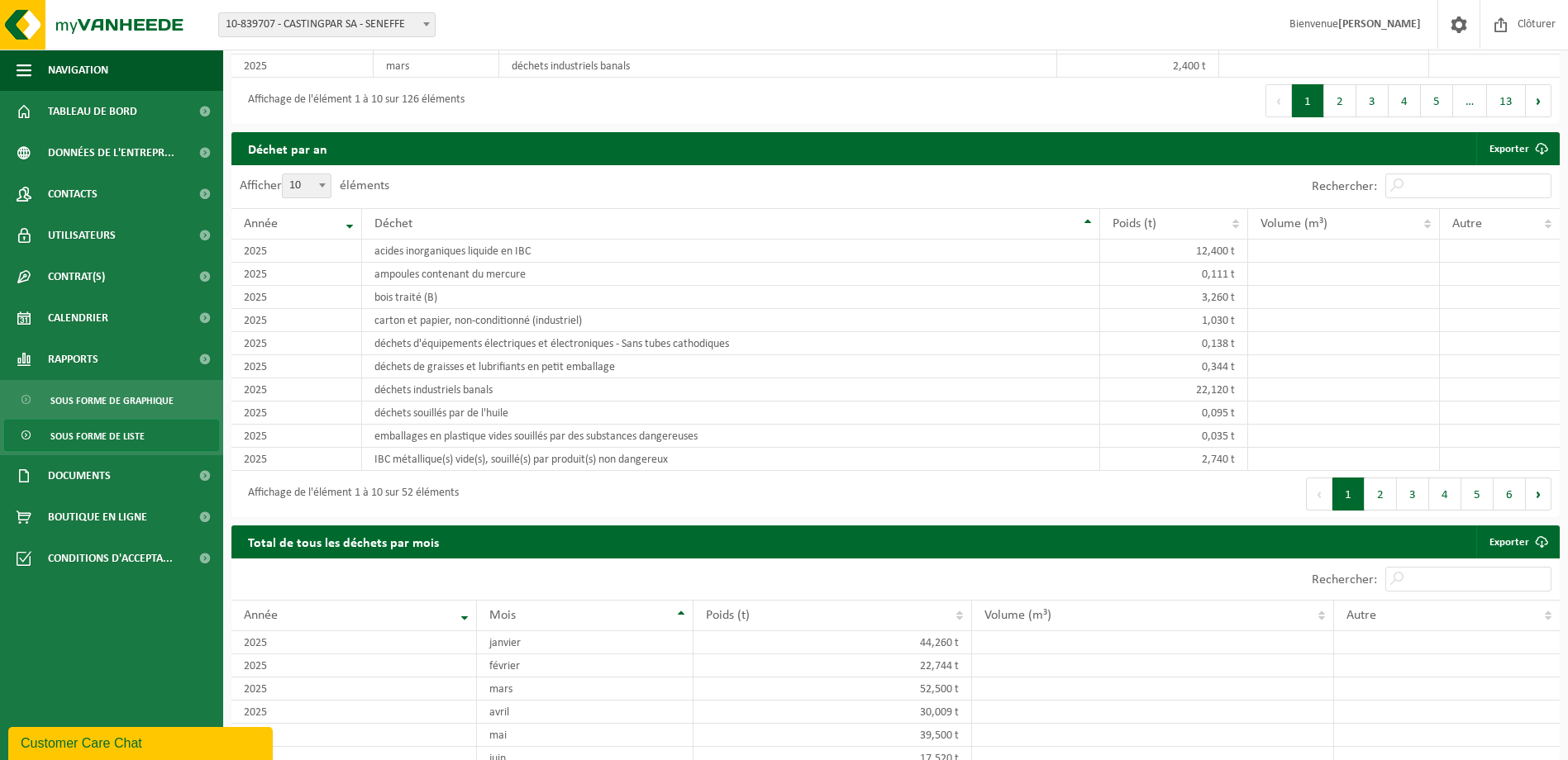 type on "industriels" 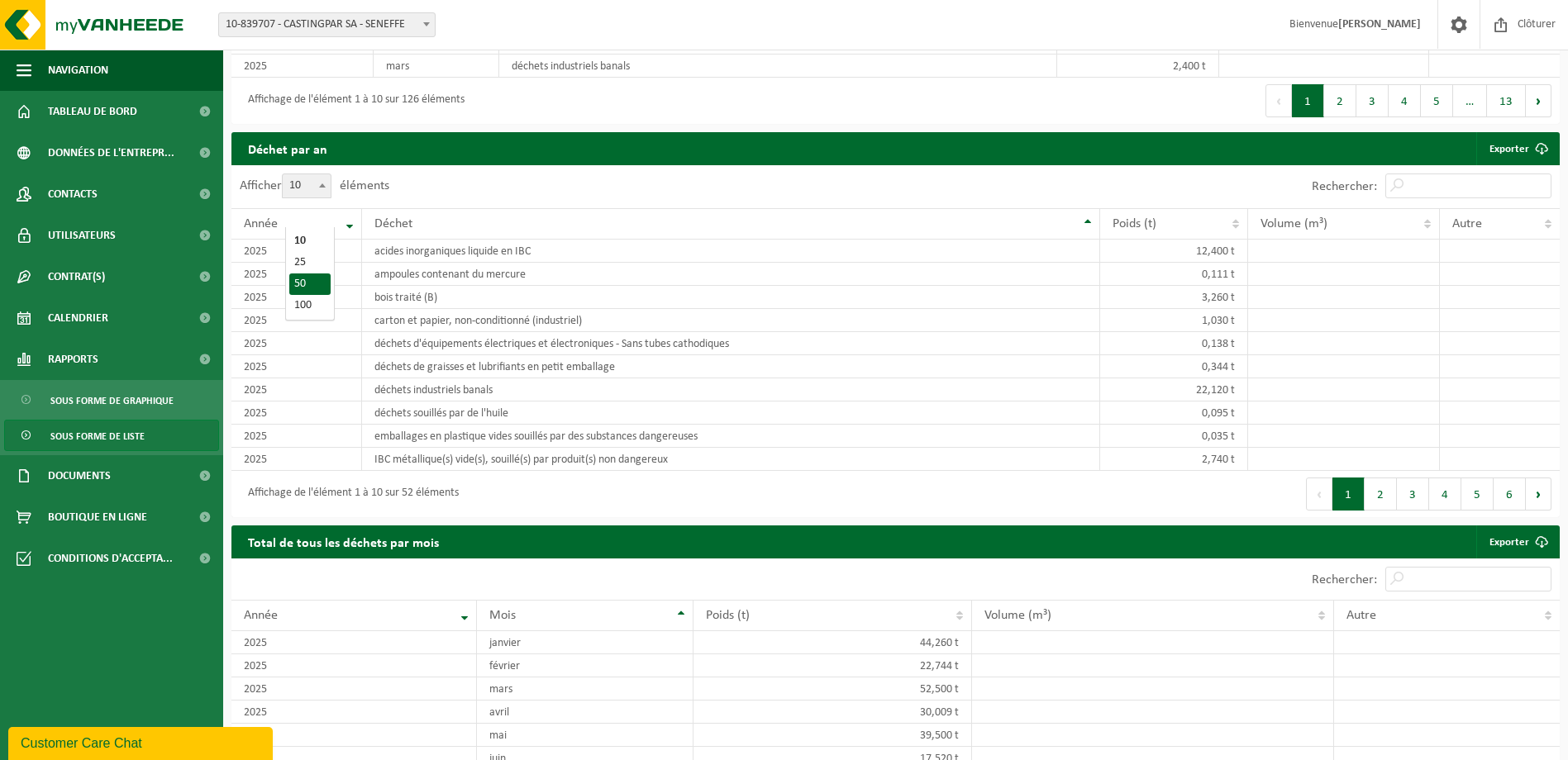 select on "50" 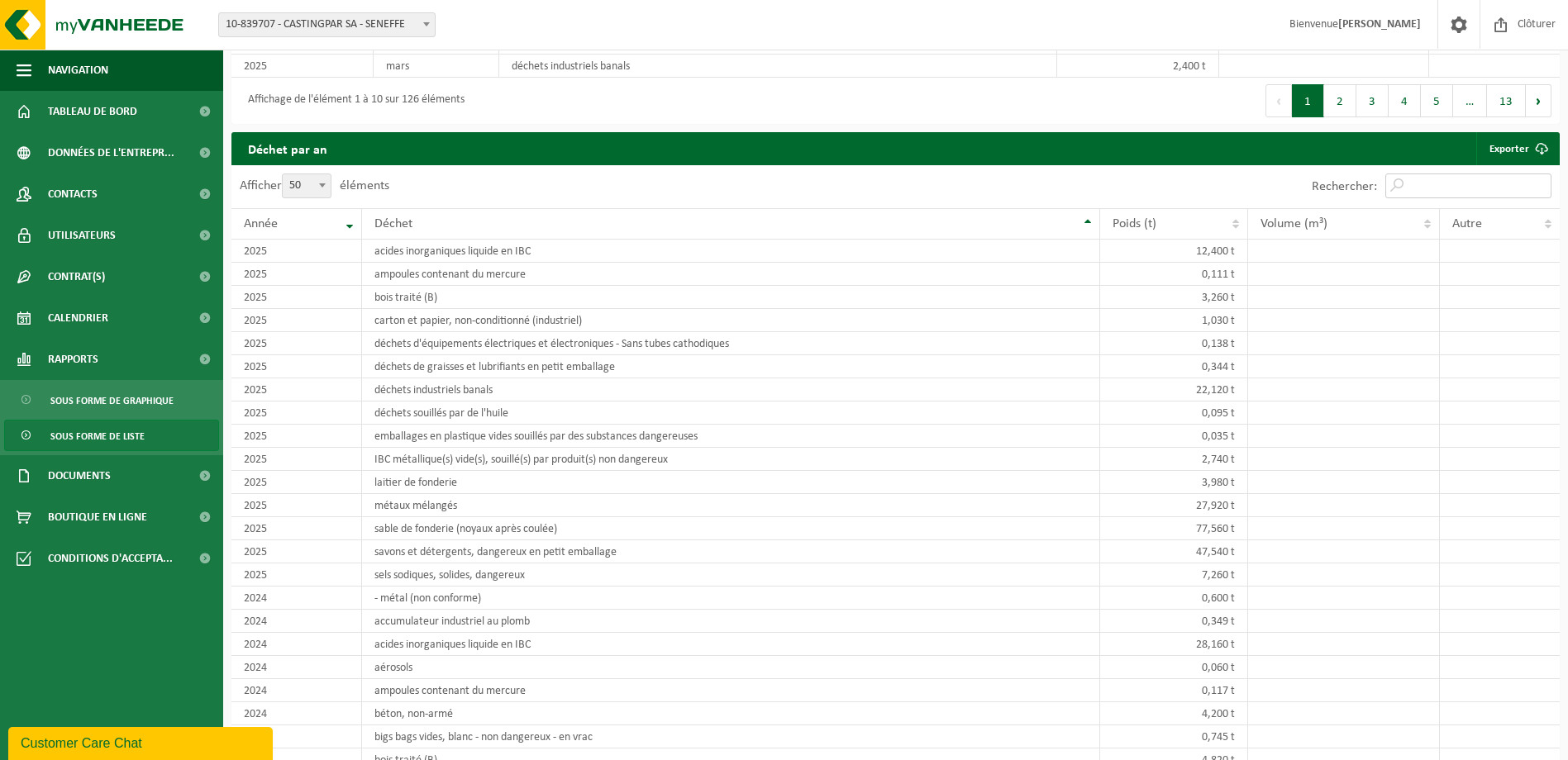 click on "Rechercher:" at bounding box center (1468, 186) 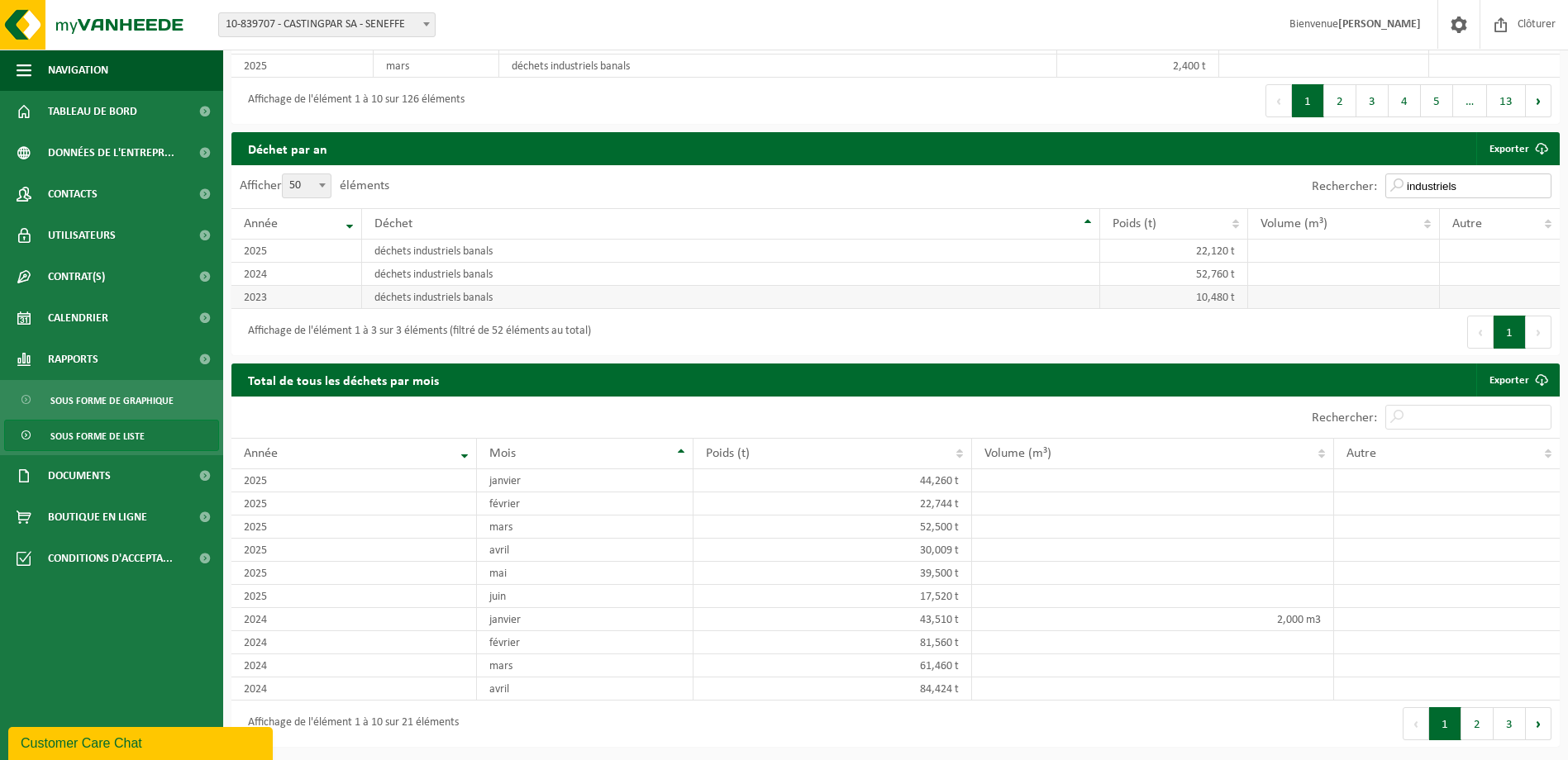type on "industriels" 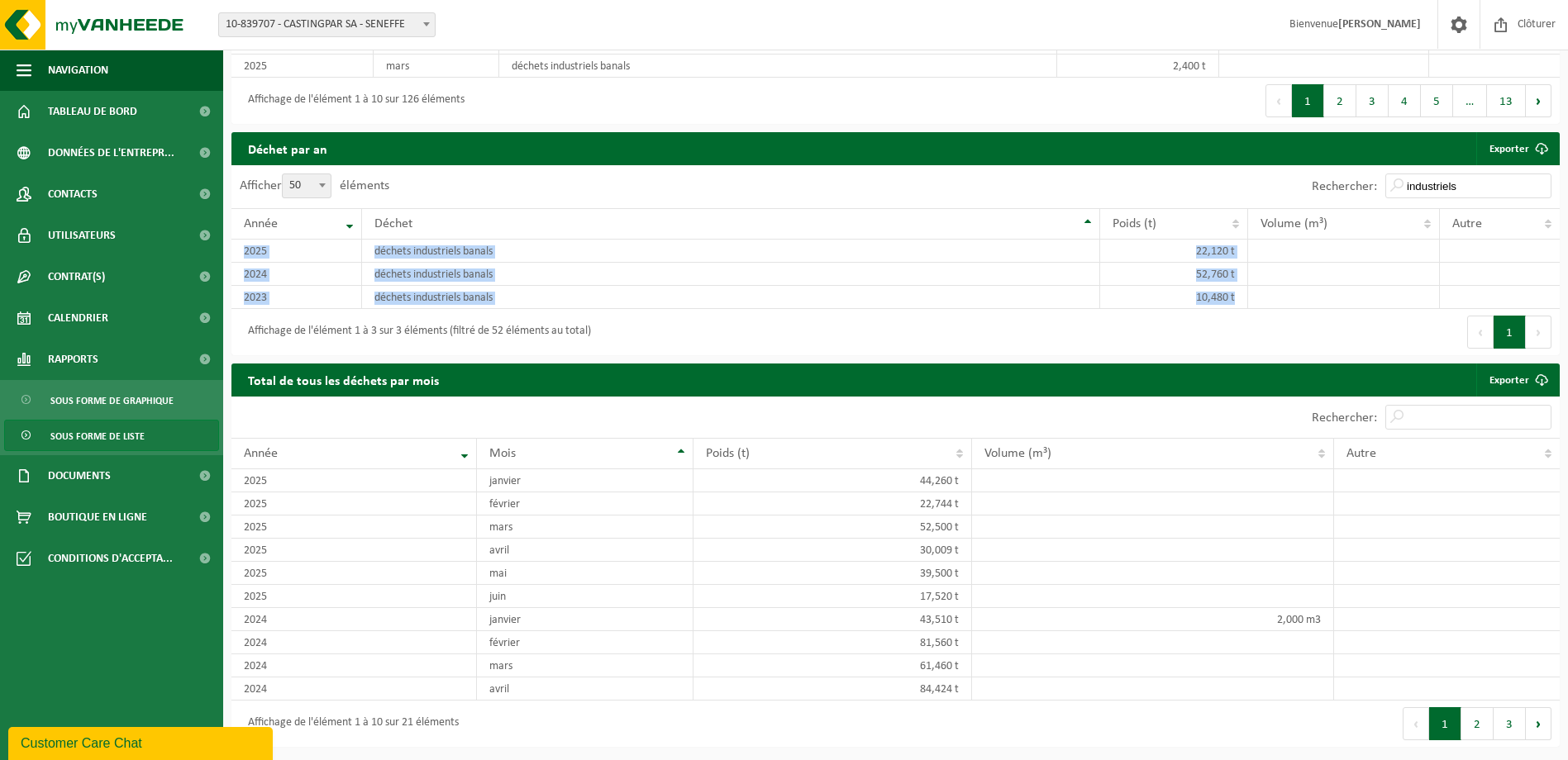 drag, startPoint x: 1218, startPoint y: 325, endPoint x: 774, endPoint y: 353, distance: 444.88201 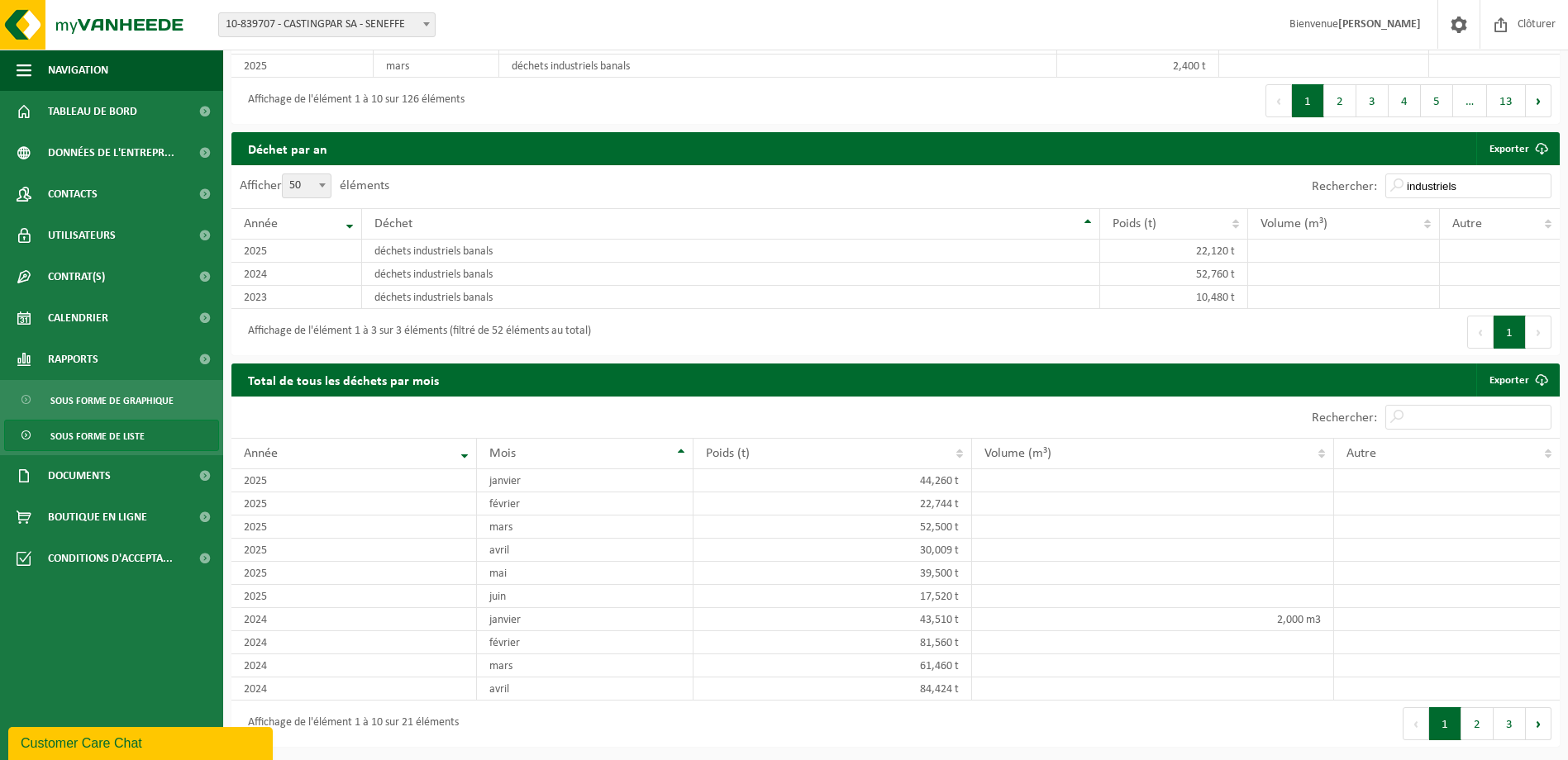 drag, startPoint x: 774, startPoint y: 353, endPoint x: 970, endPoint y: 363, distance: 196.25494 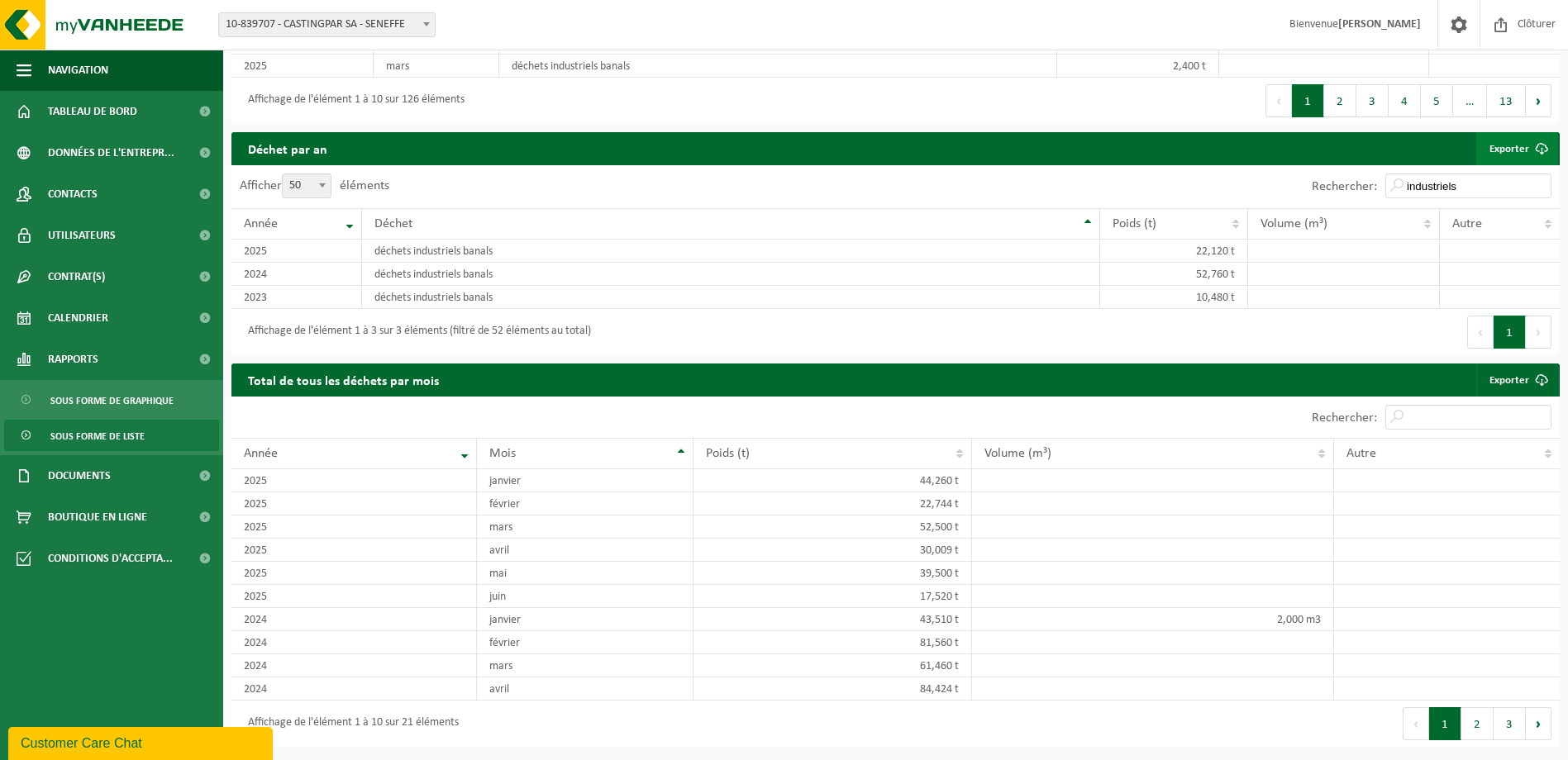 click at bounding box center (1542, 149) 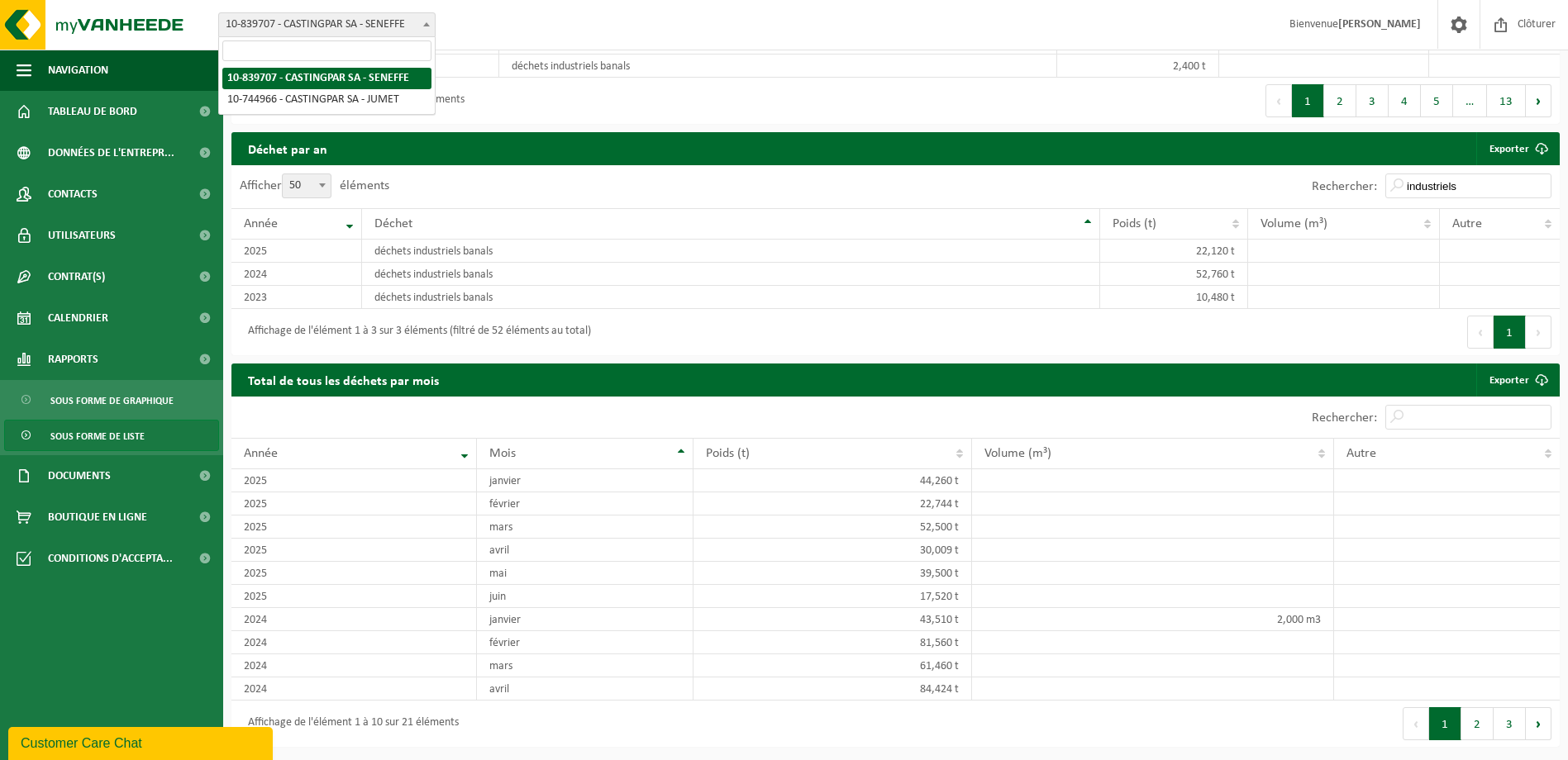 click at bounding box center [427, 24] 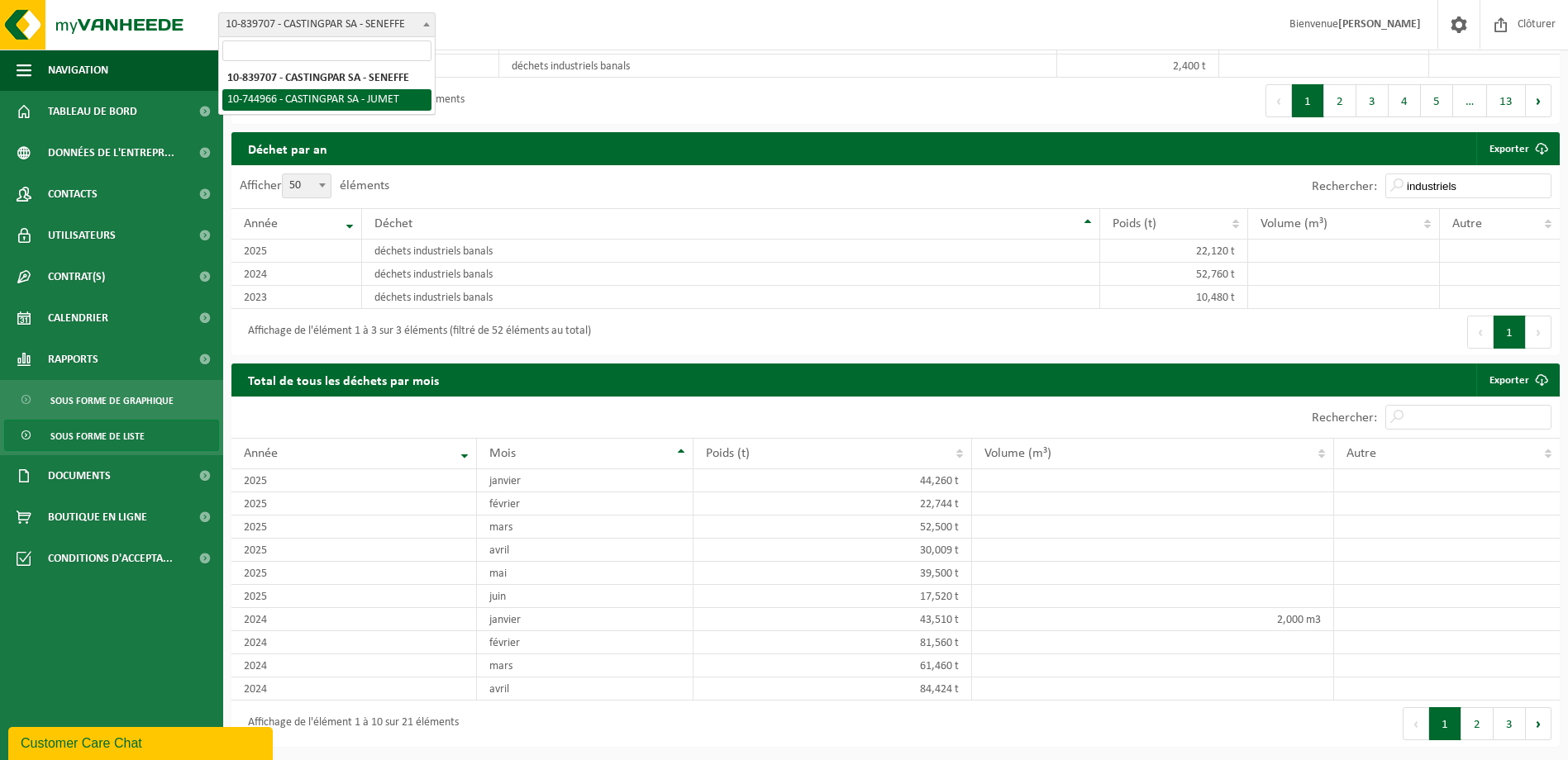 select on "6262" 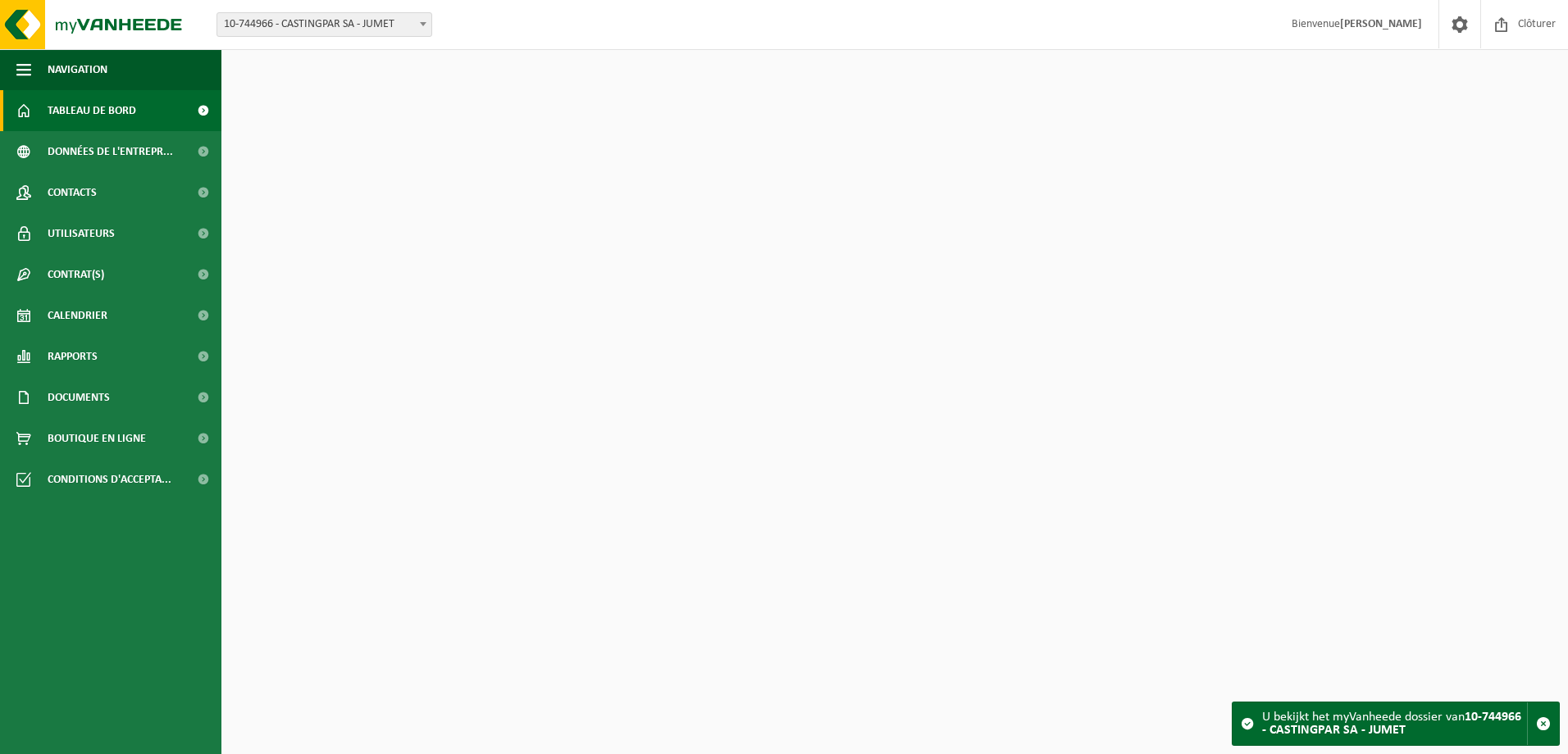 scroll, scrollTop: 0, scrollLeft: 0, axis: both 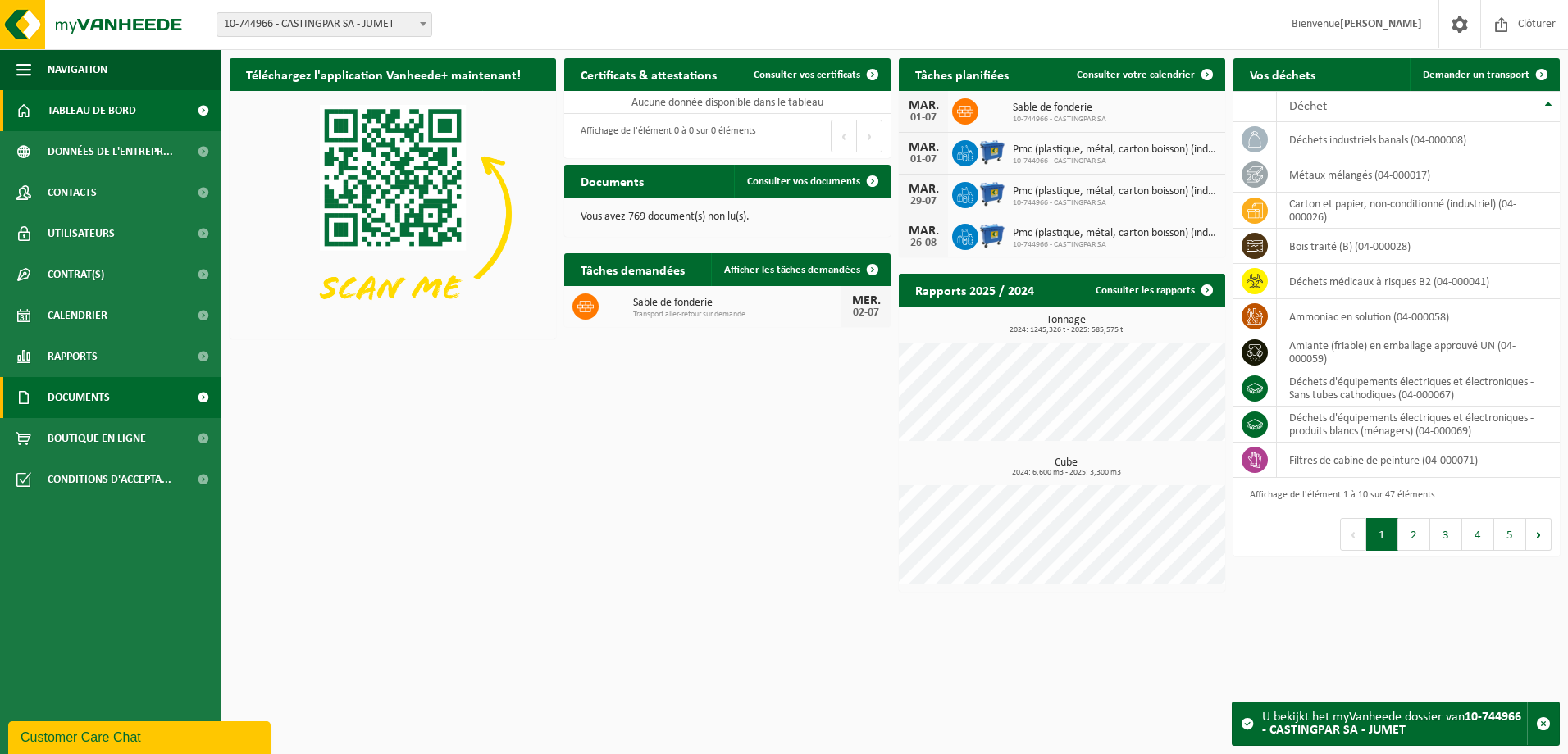 click on "Documents" at bounding box center (111, 397) 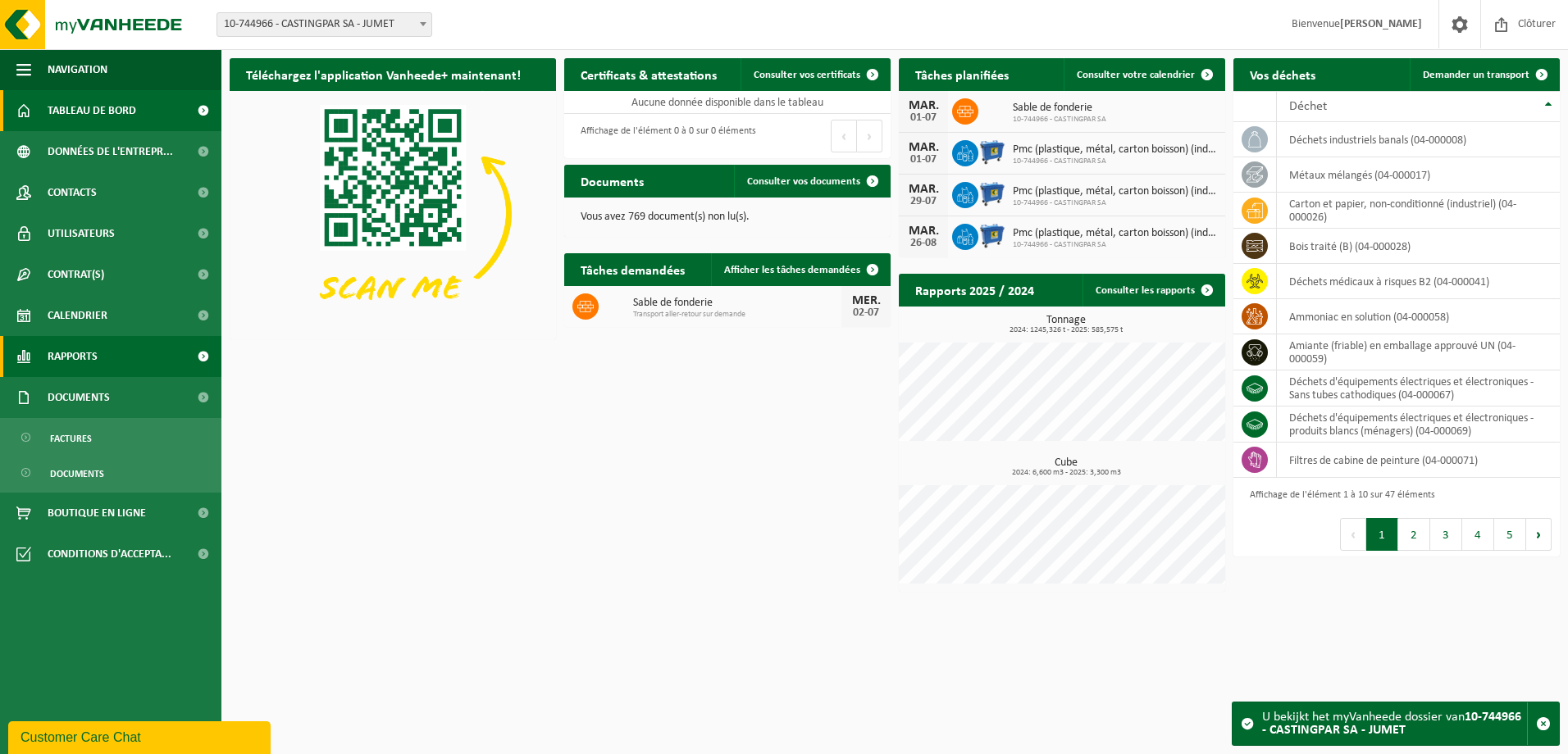 click on "Rapports" at bounding box center [111, 357] 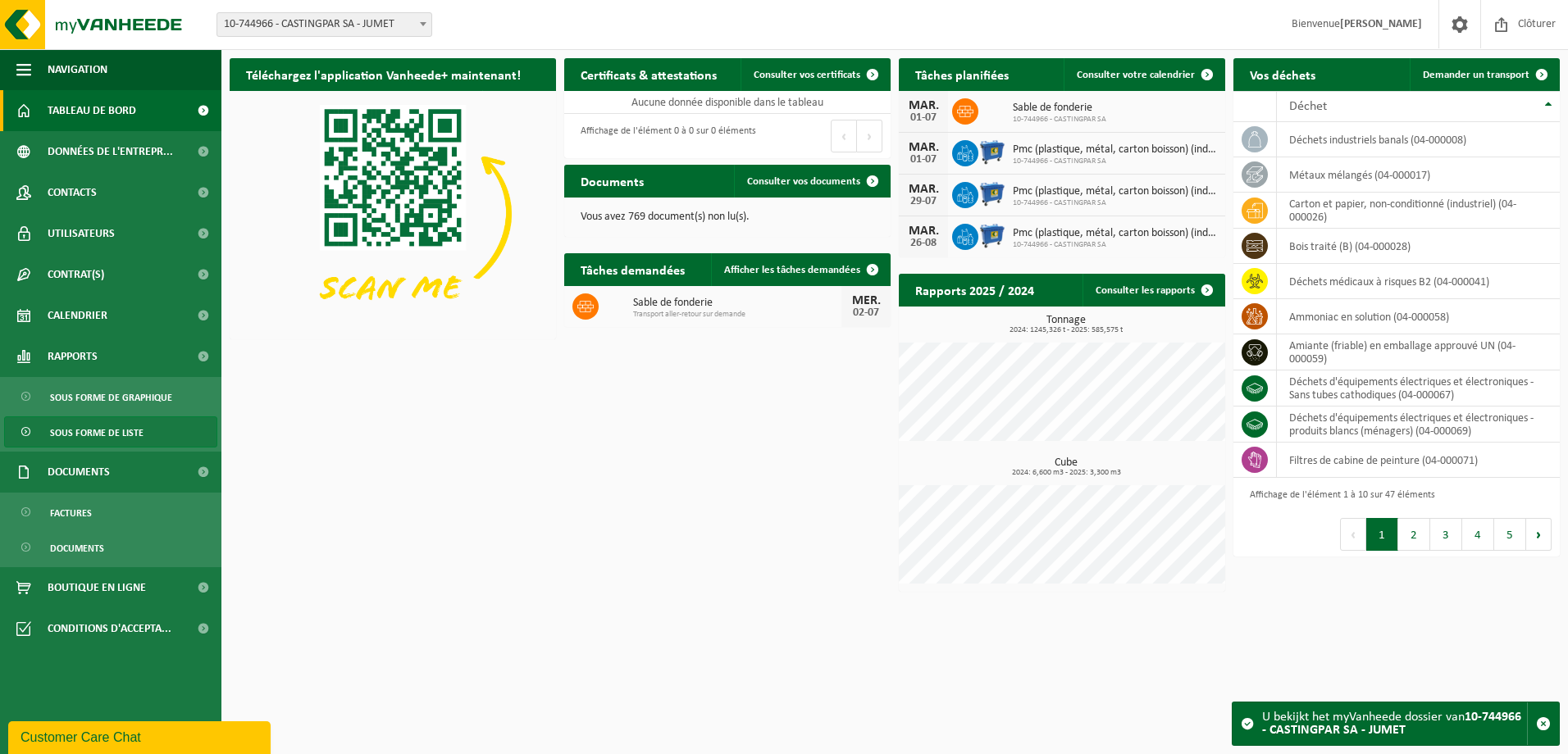 click on "Sous forme de liste" at bounding box center (97, 433) 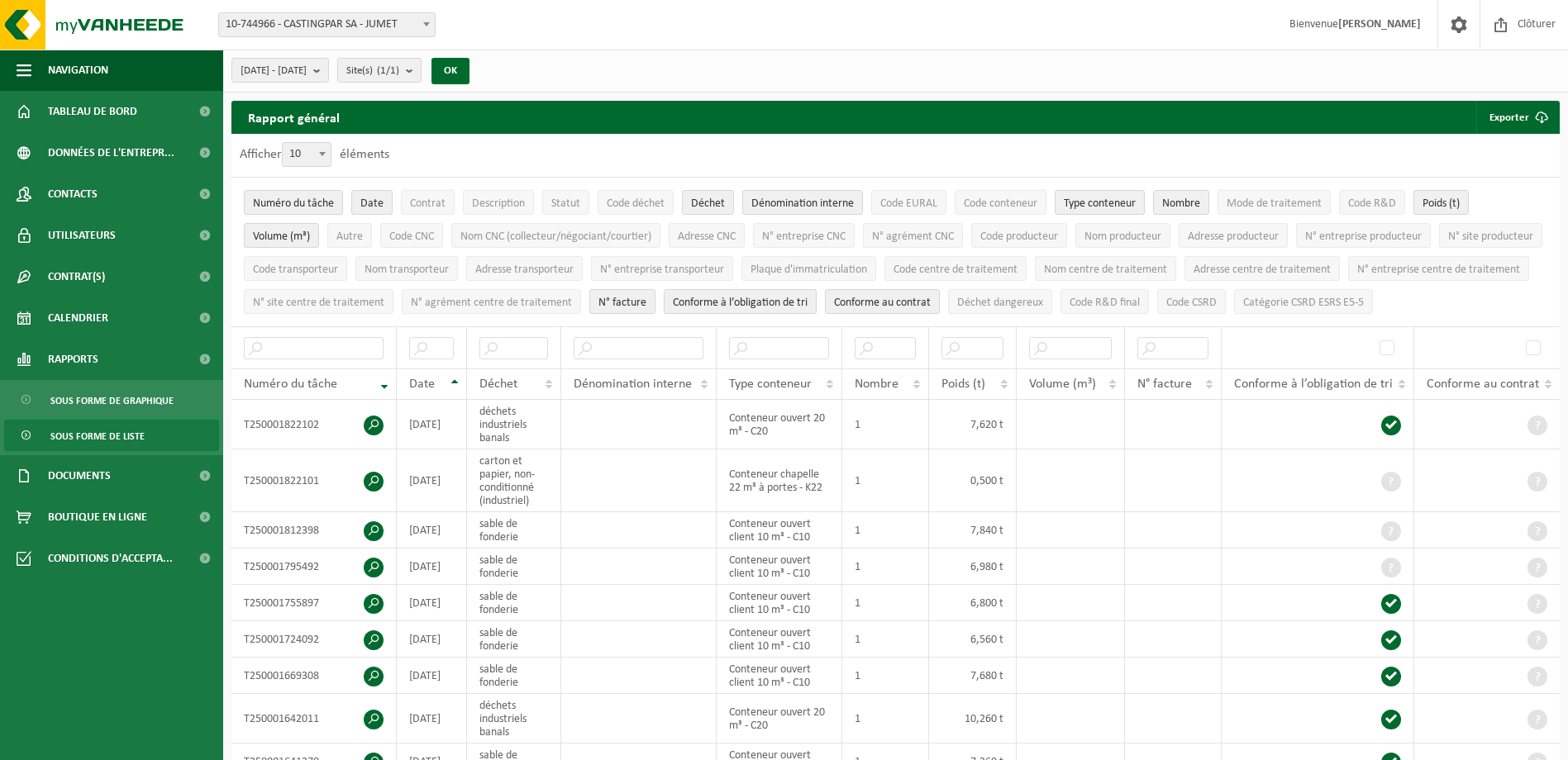 scroll, scrollTop: 0, scrollLeft: 0, axis: both 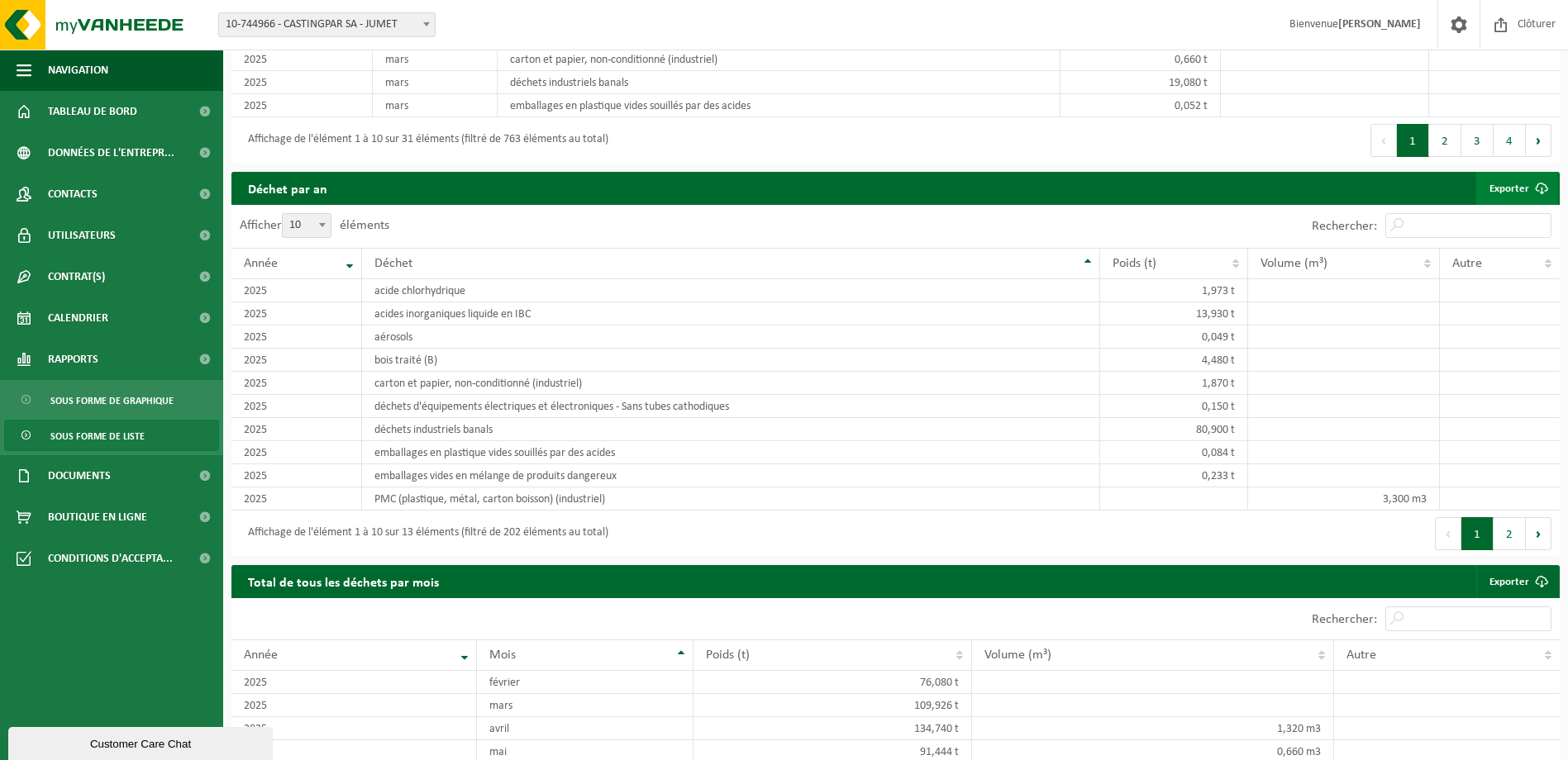 click on "Exporter" at bounding box center [1517, 188] 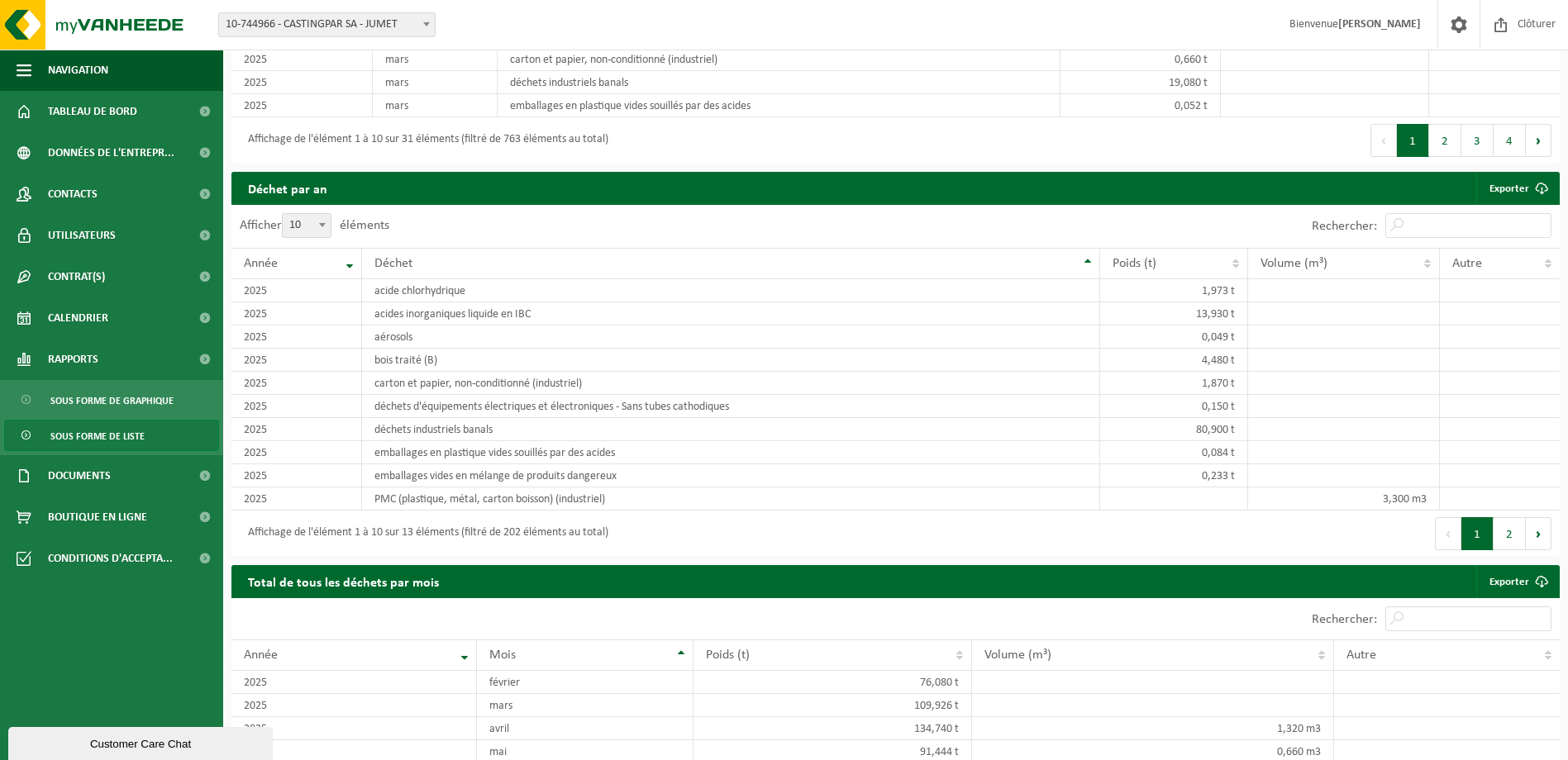 click at bounding box center [322, 225] 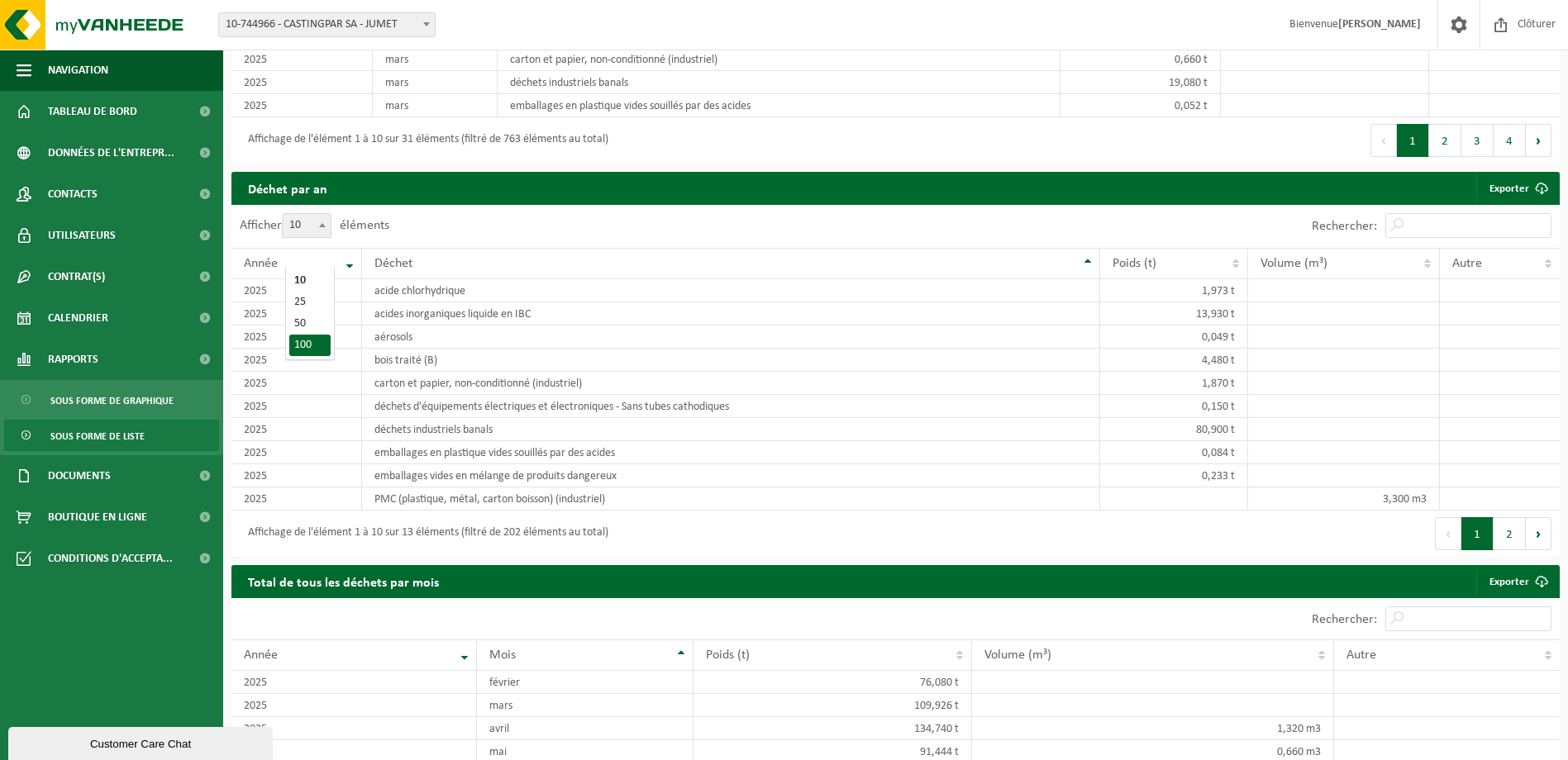select on "100" 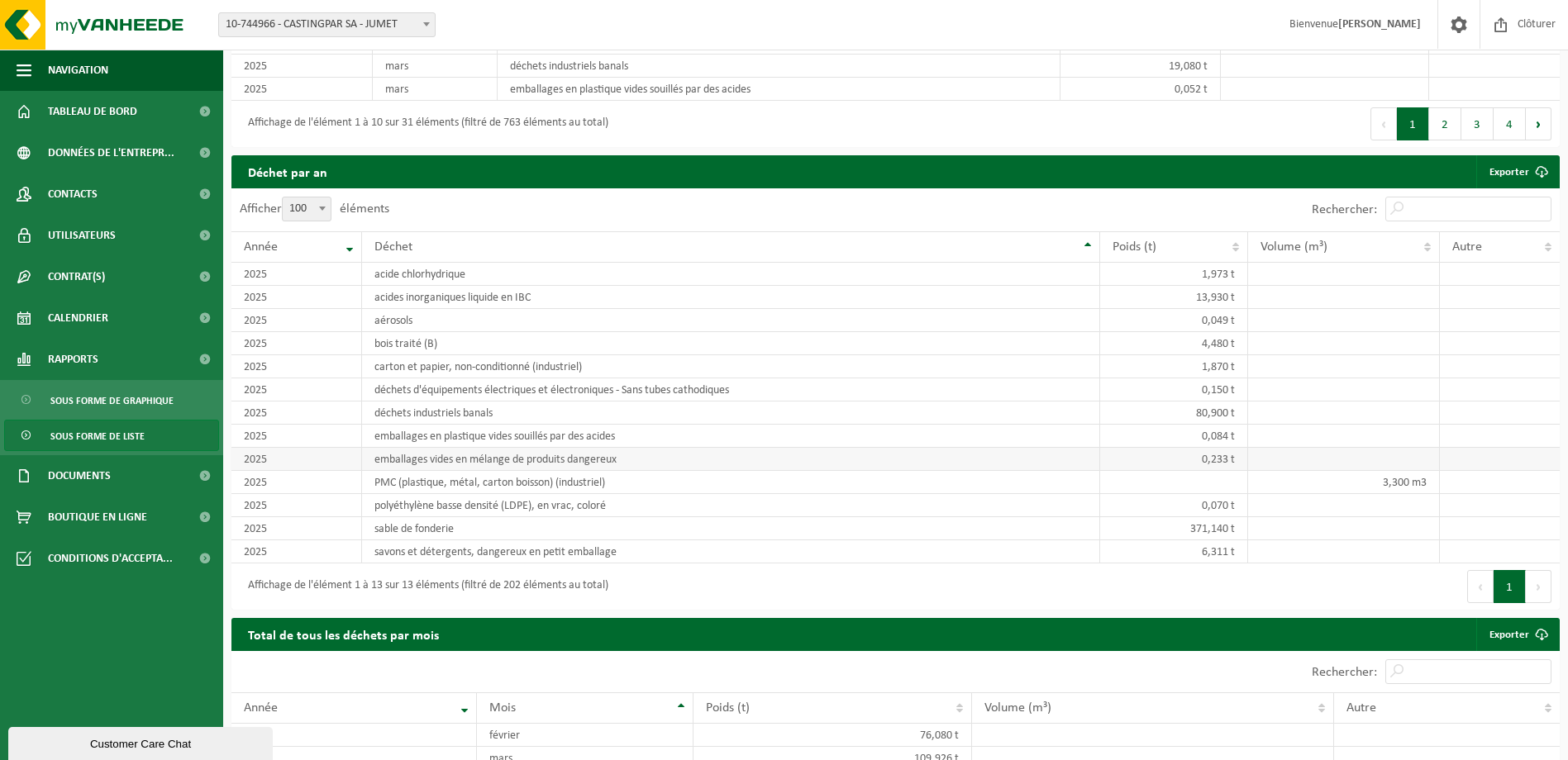 scroll, scrollTop: 1343, scrollLeft: 0, axis: vertical 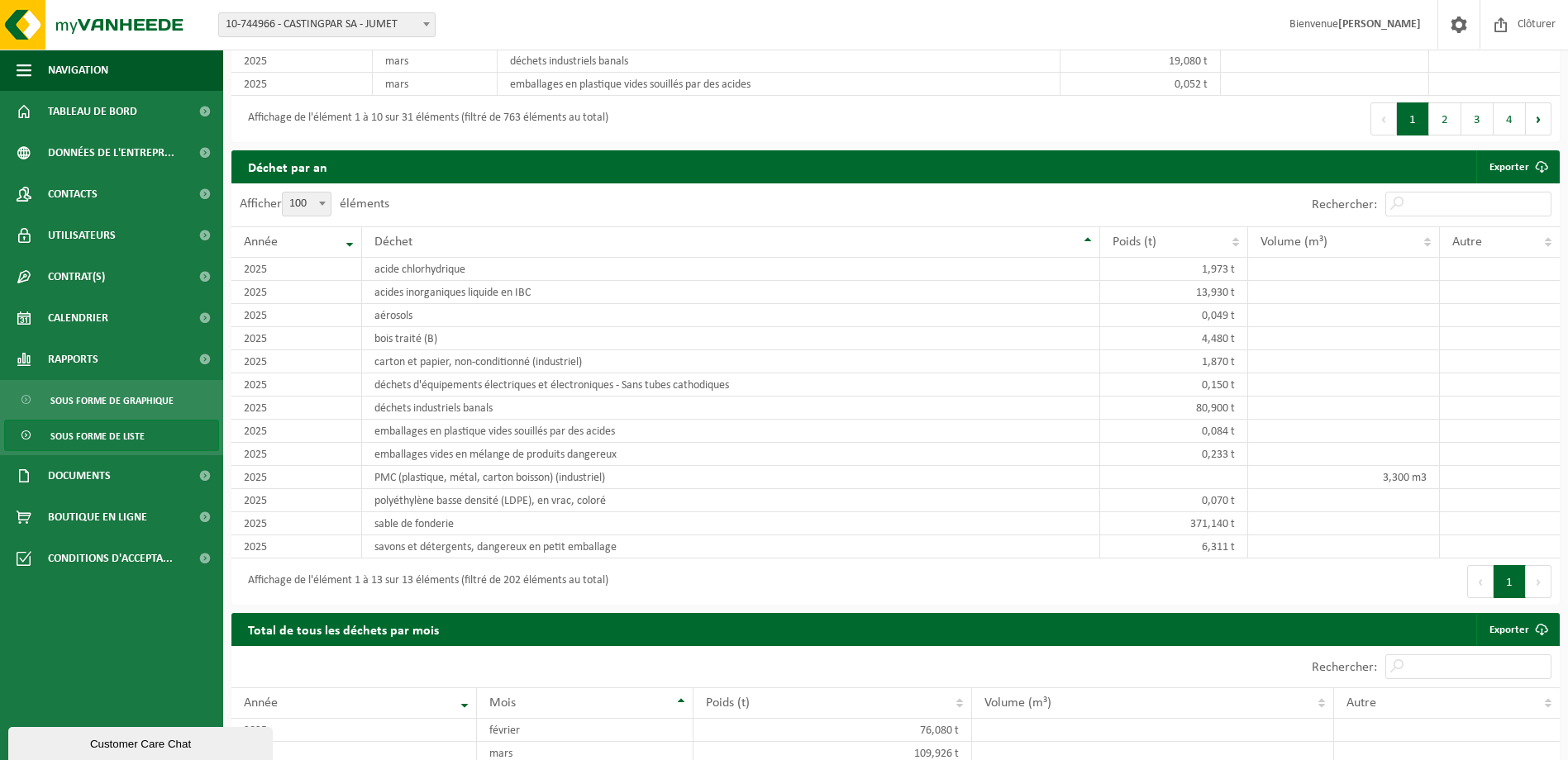 click at bounding box center (427, 24) 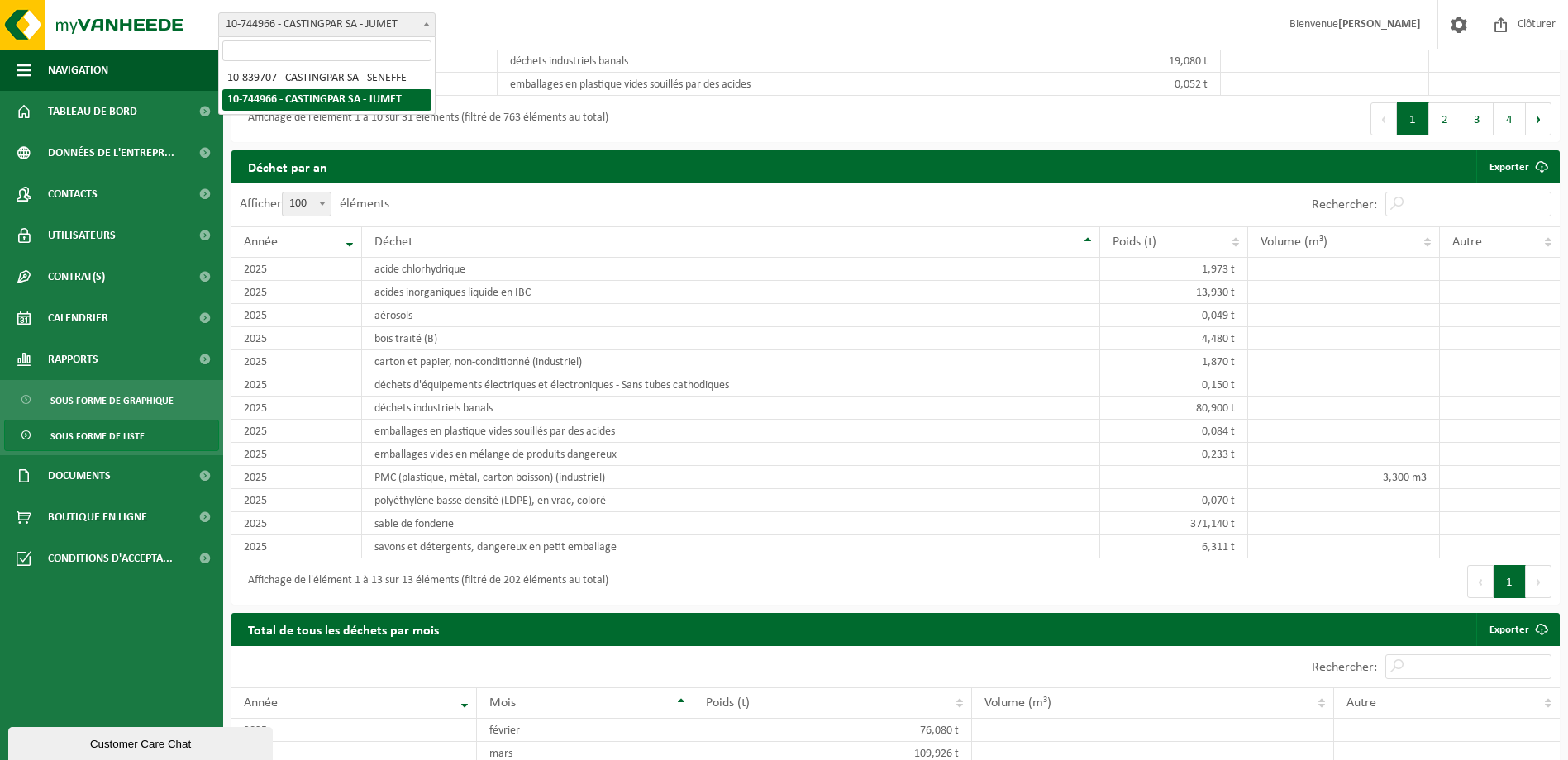 click on "Affichage de l'élément 1 à 13 sur 13 éléments (filtré de 202 éléments au total)" at bounding box center (424, 581) 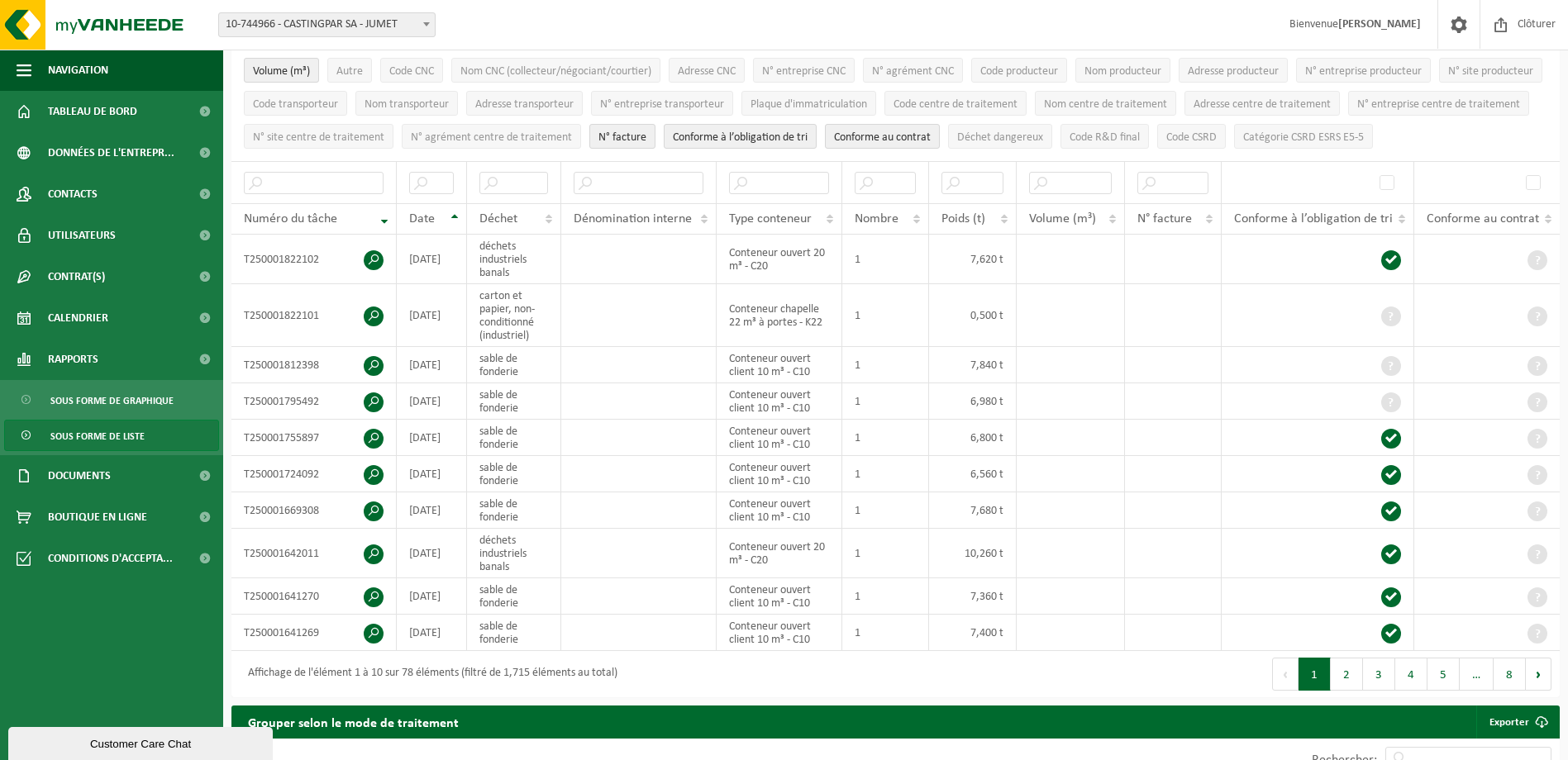 scroll, scrollTop: 0, scrollLeft: 0, axis: both 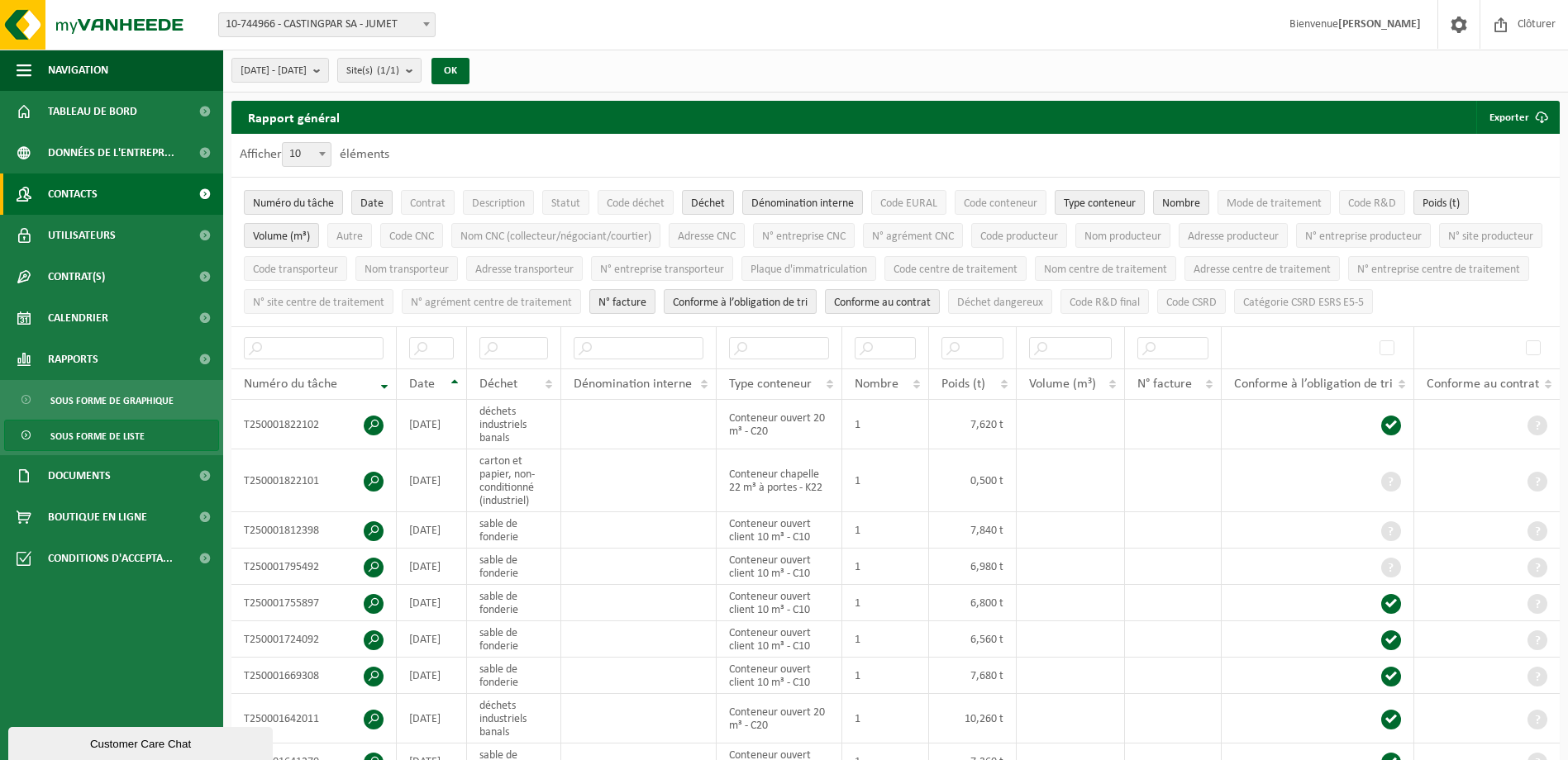 click on "Contacts" at bounding box center (73, 194) 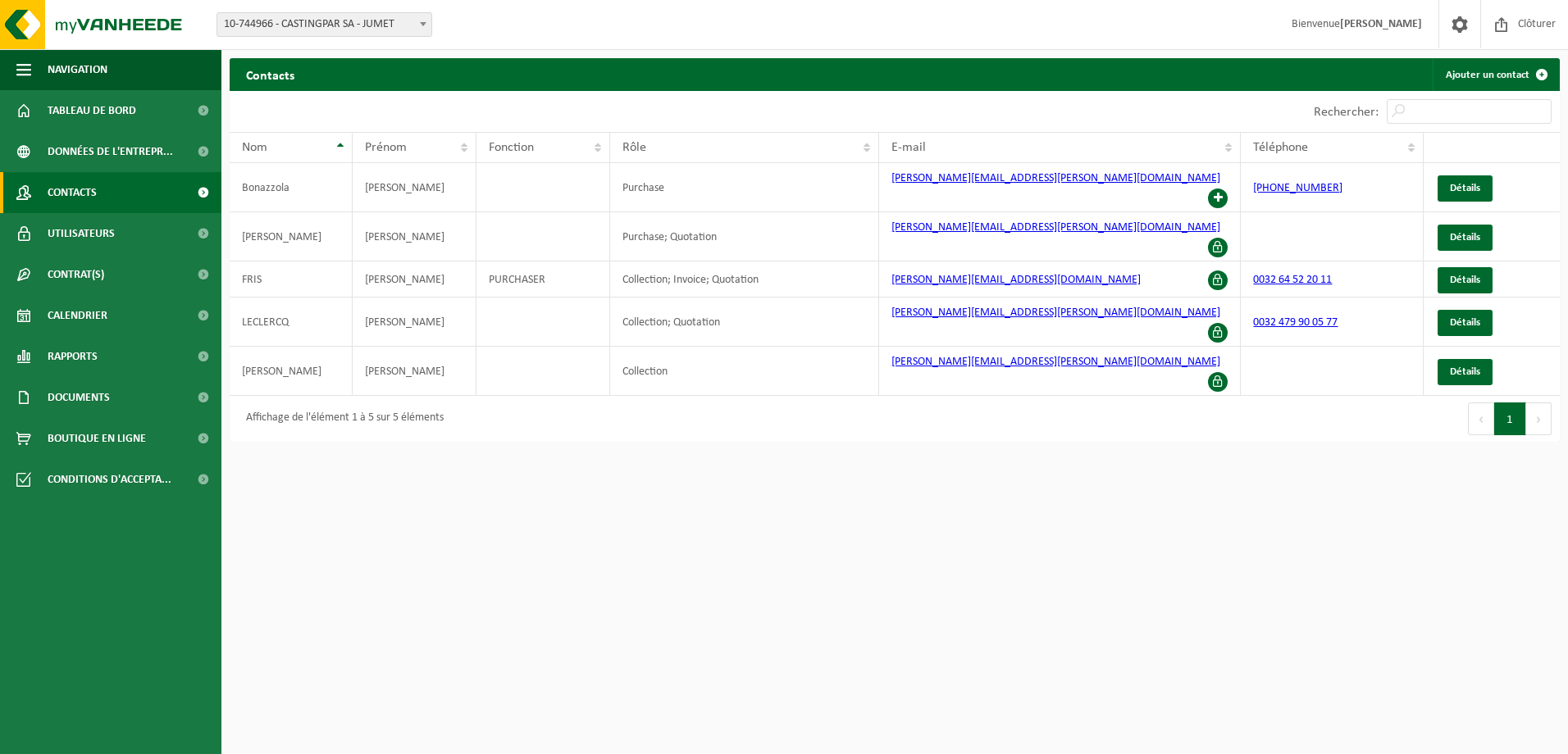 scroll, scrollTop: 0, scrollLeft: 0, axis: both 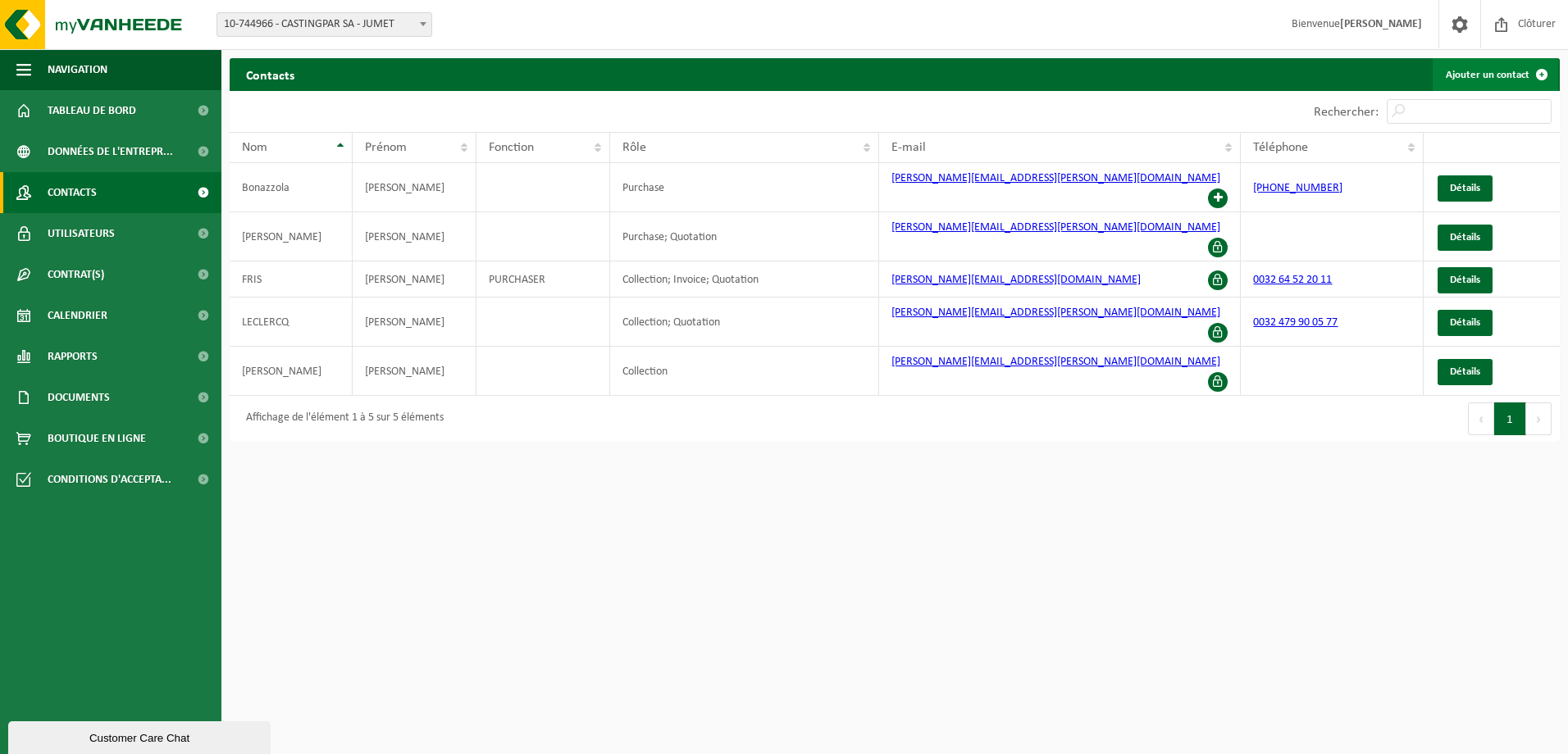 click on "Ajouter un contact" at bounding box center [1495, 75] 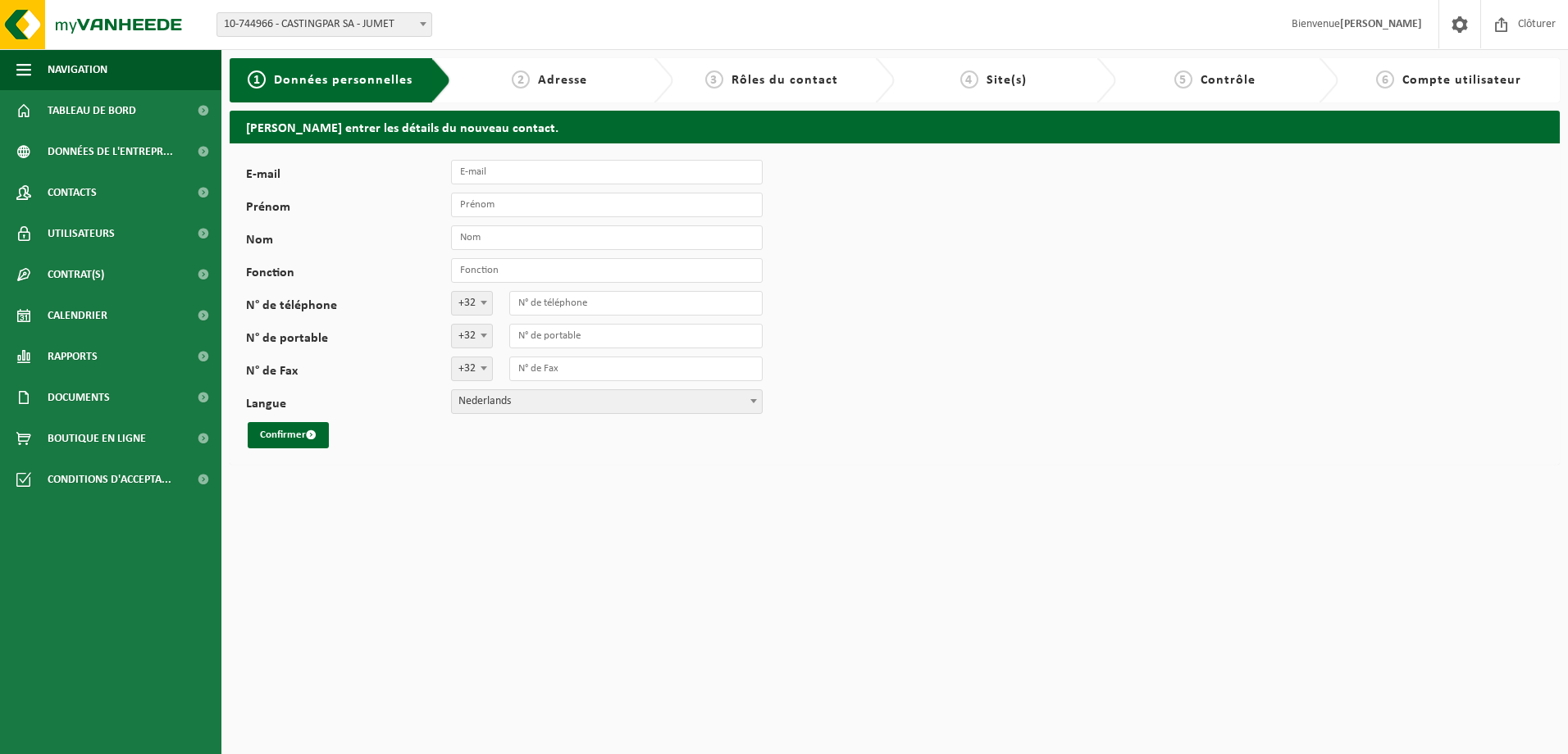 scroll, scrollTop: 0, scrollLeft: 0, axis: both 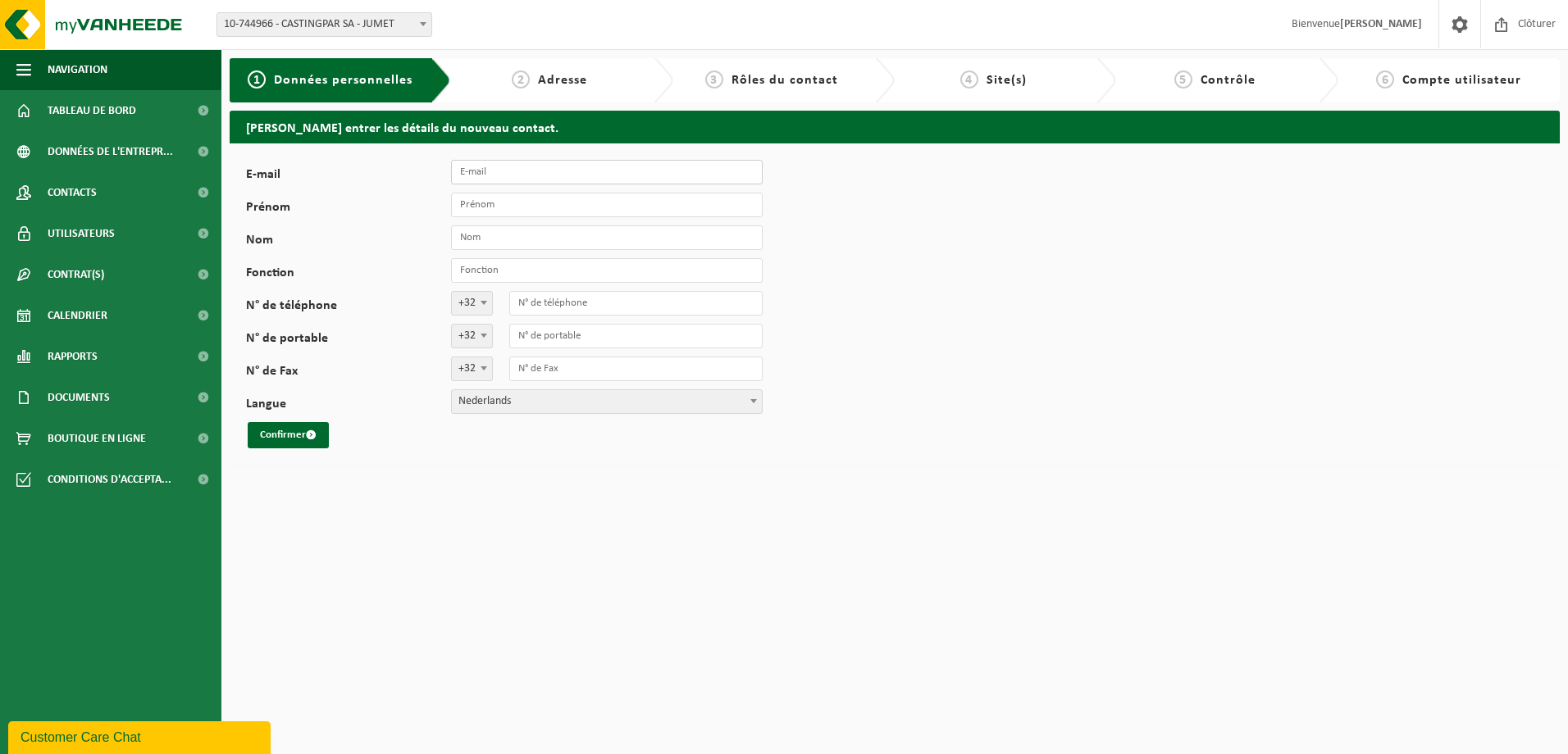 click on "E-mail" at bounding box center (607, 172) 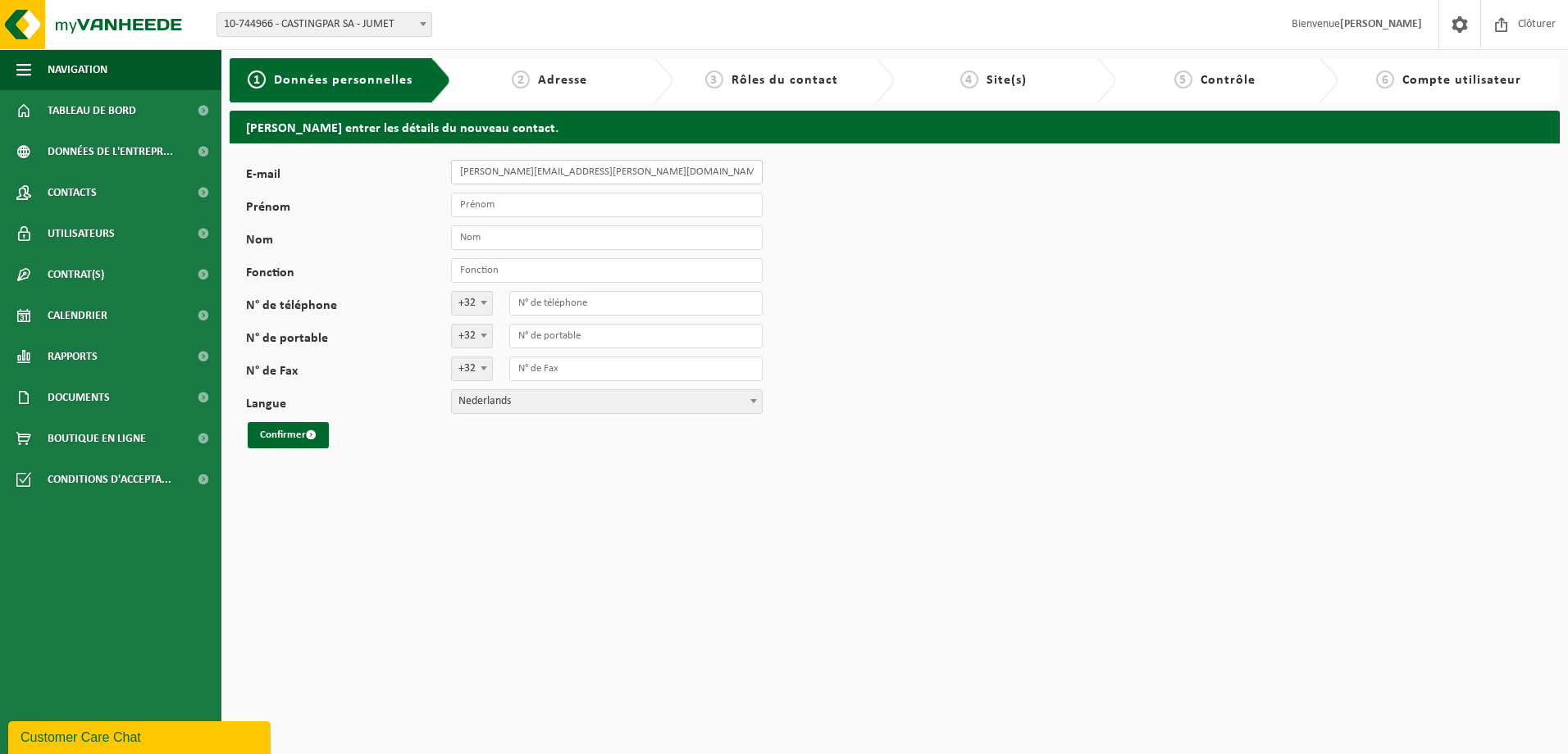 drag, startPoint x: 498, startPoint y: 174, endPoint x: 428, endPoint y: 170, distance: 70.11419 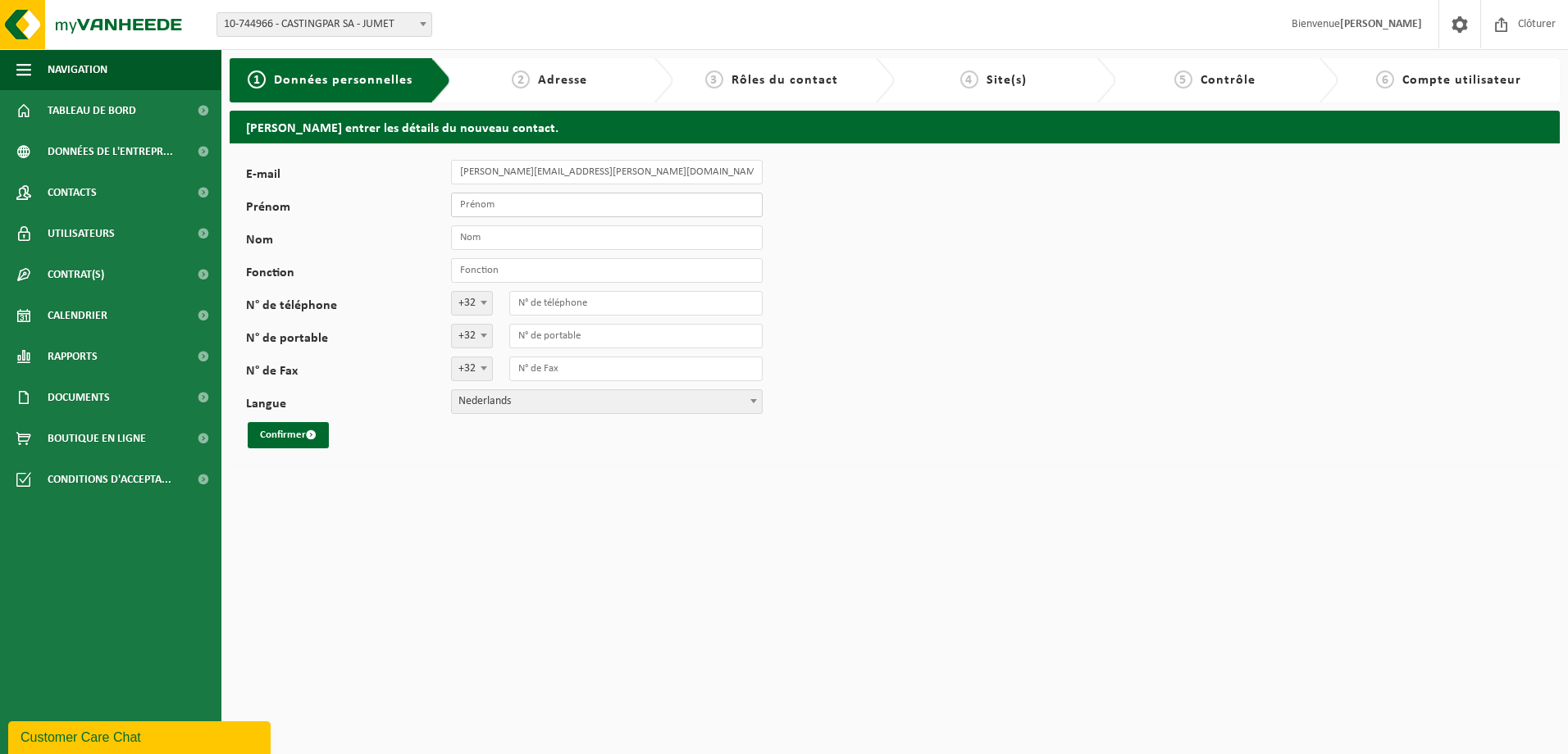 click on "Prénom" at bounding box center [607, 205] 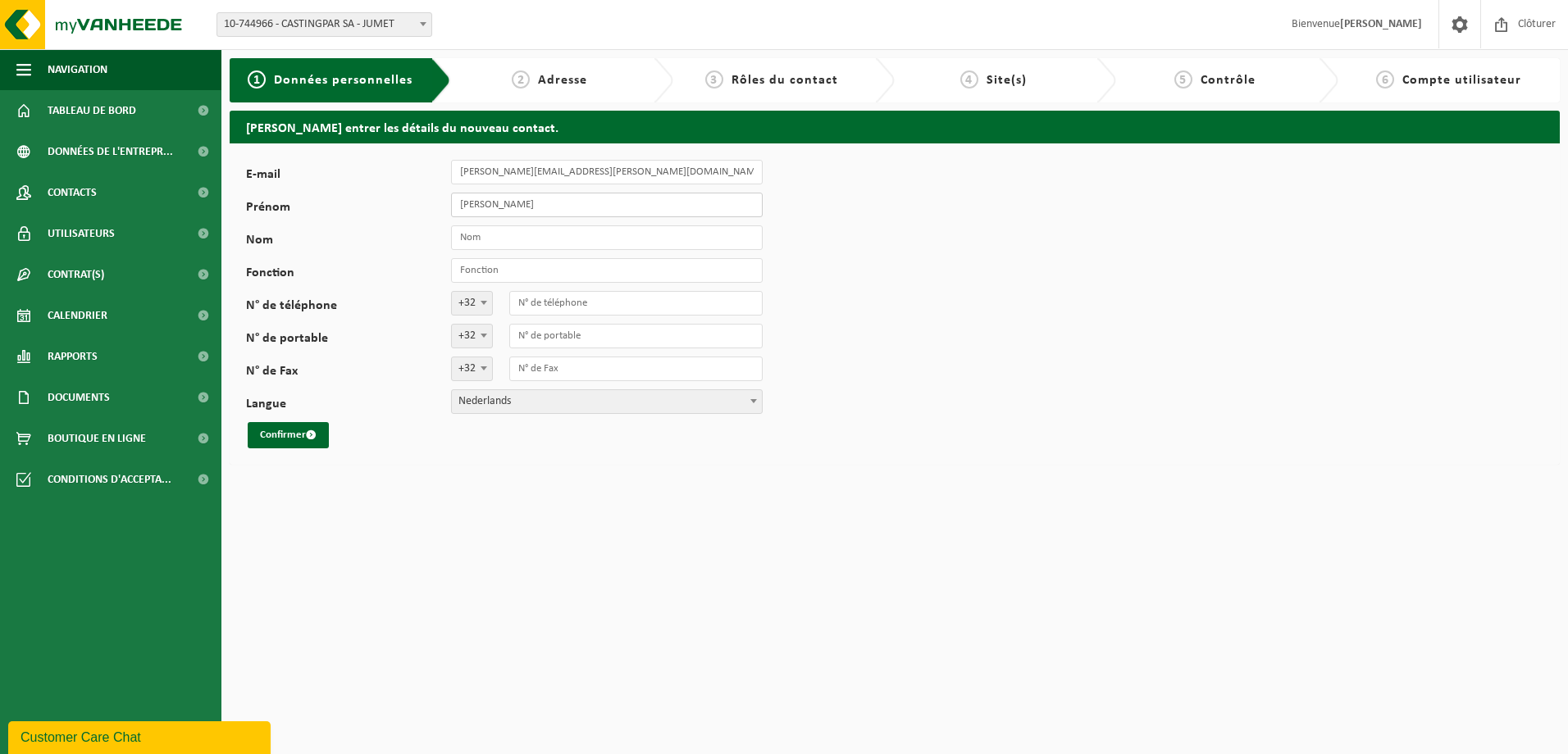 type on "[PERSON_NAME]" 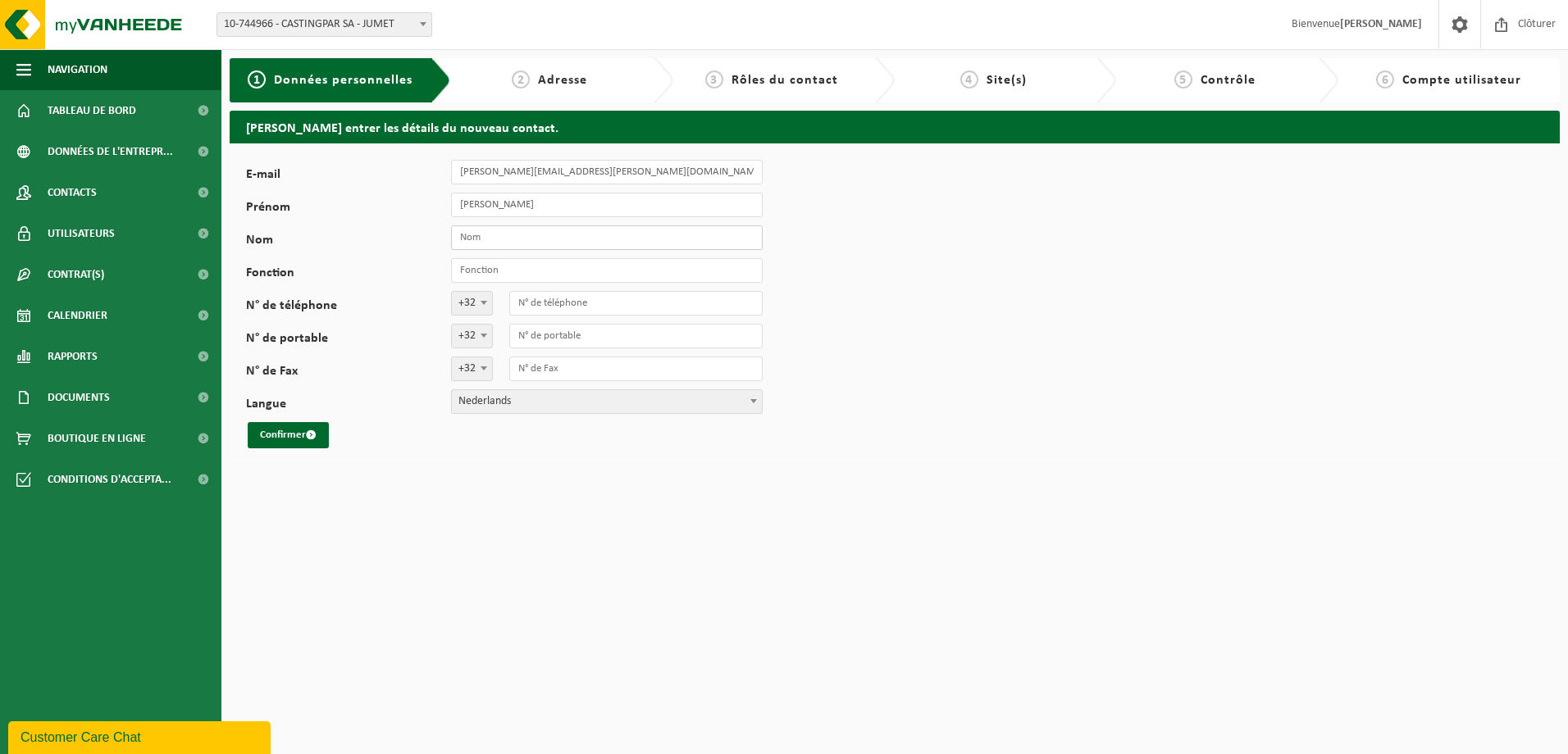 click on "Nom" at bounding box center [607, 238] 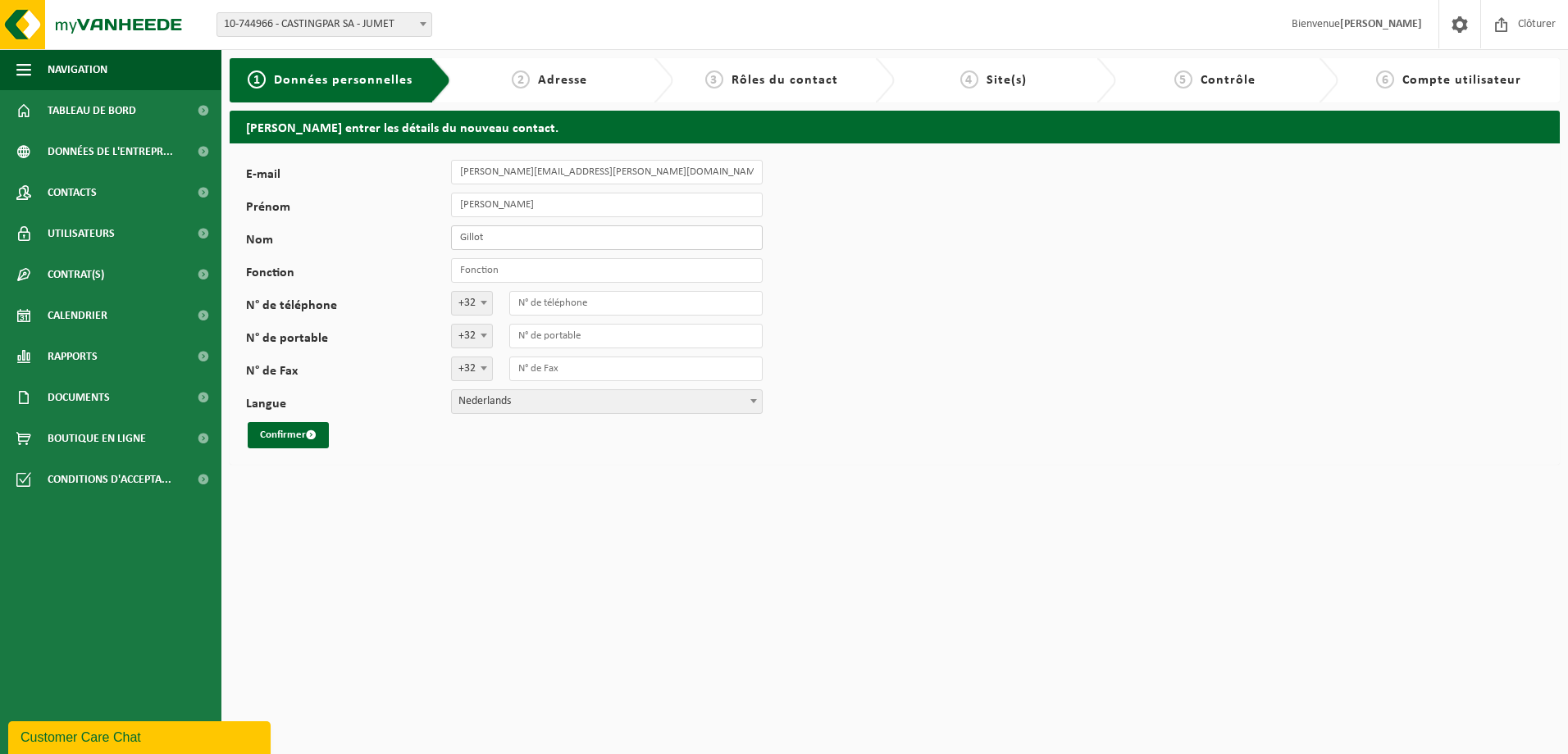 type on "Gillot" 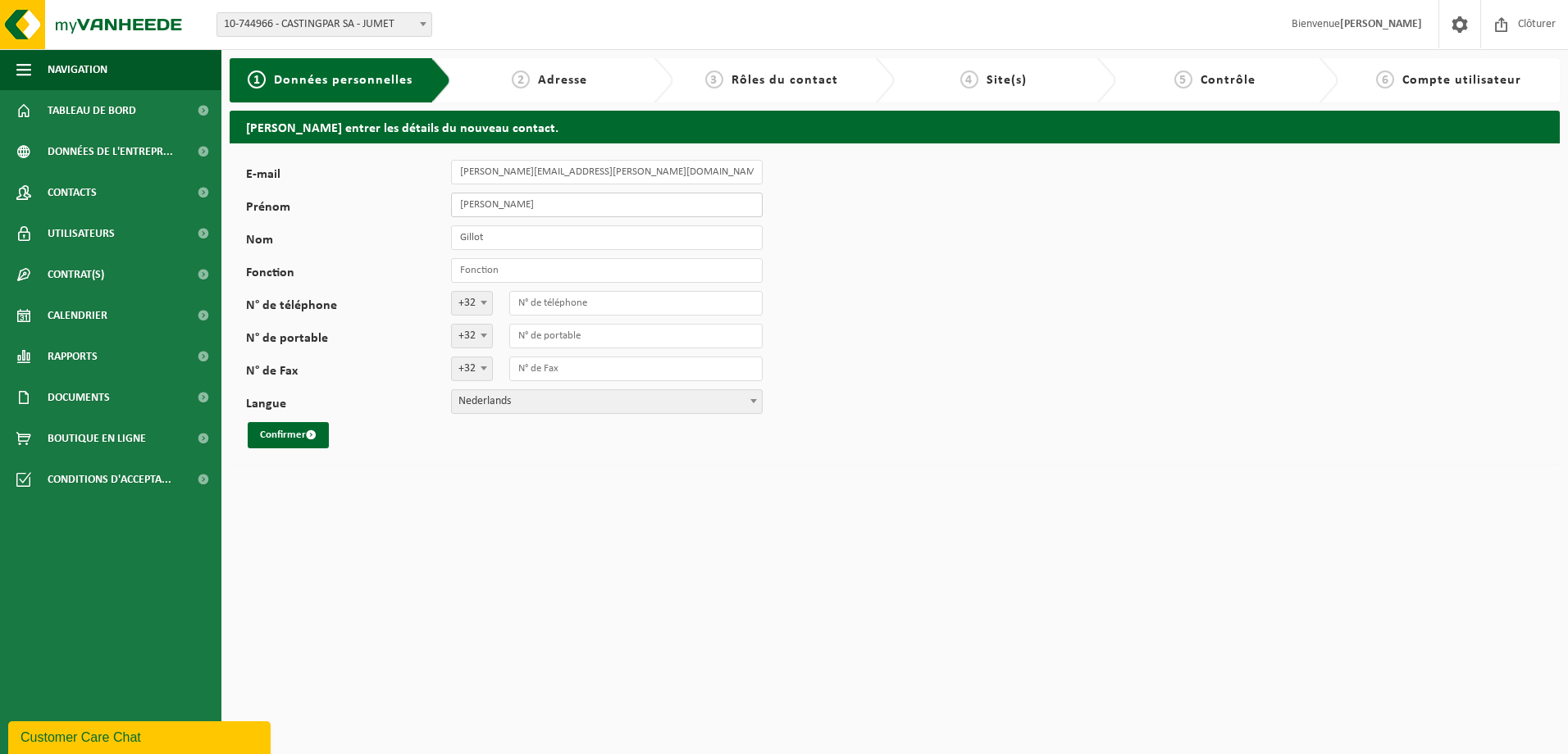 click on "[PERSON_NAME]" at bounding box center (607, 205) 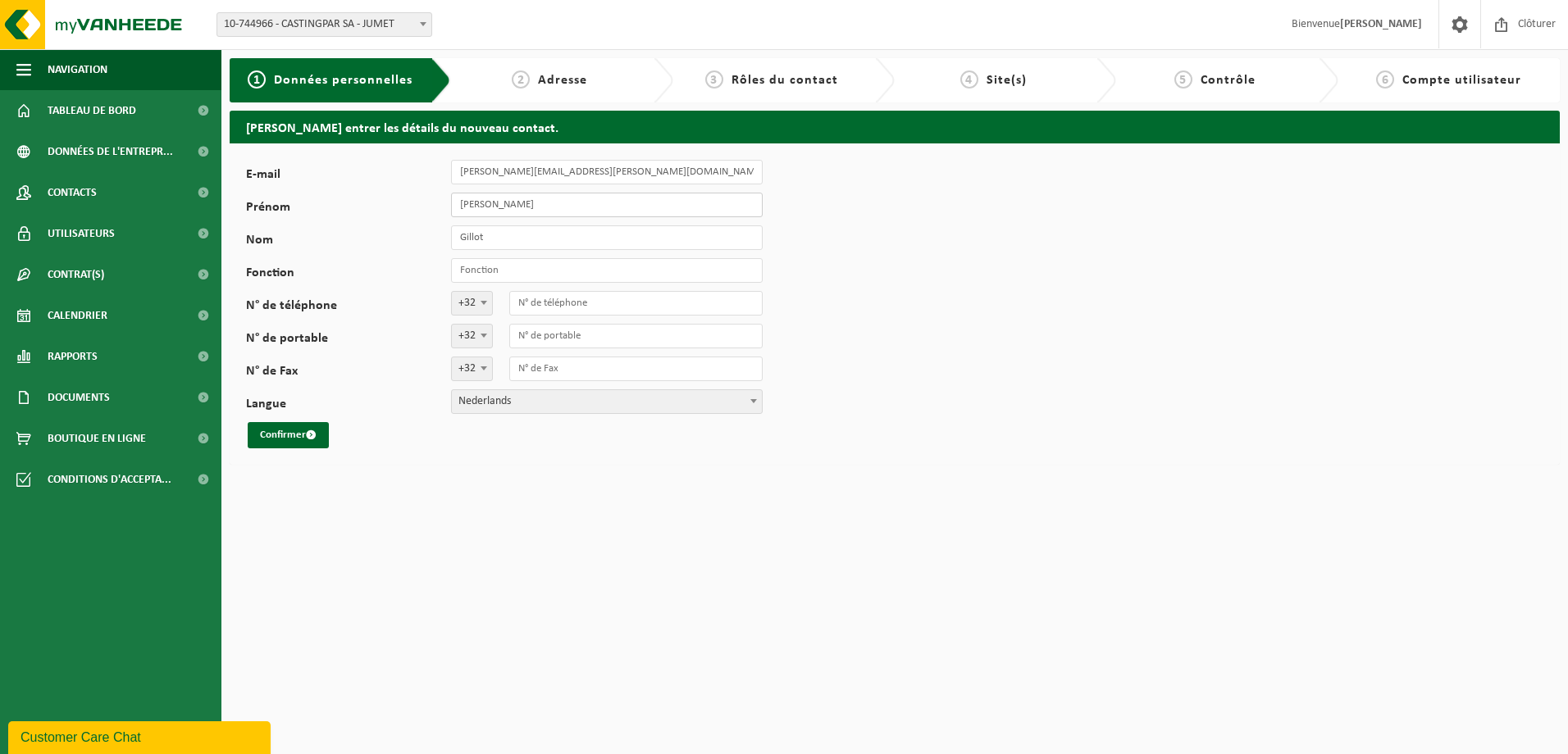 type on "[PERSON_NAME]" 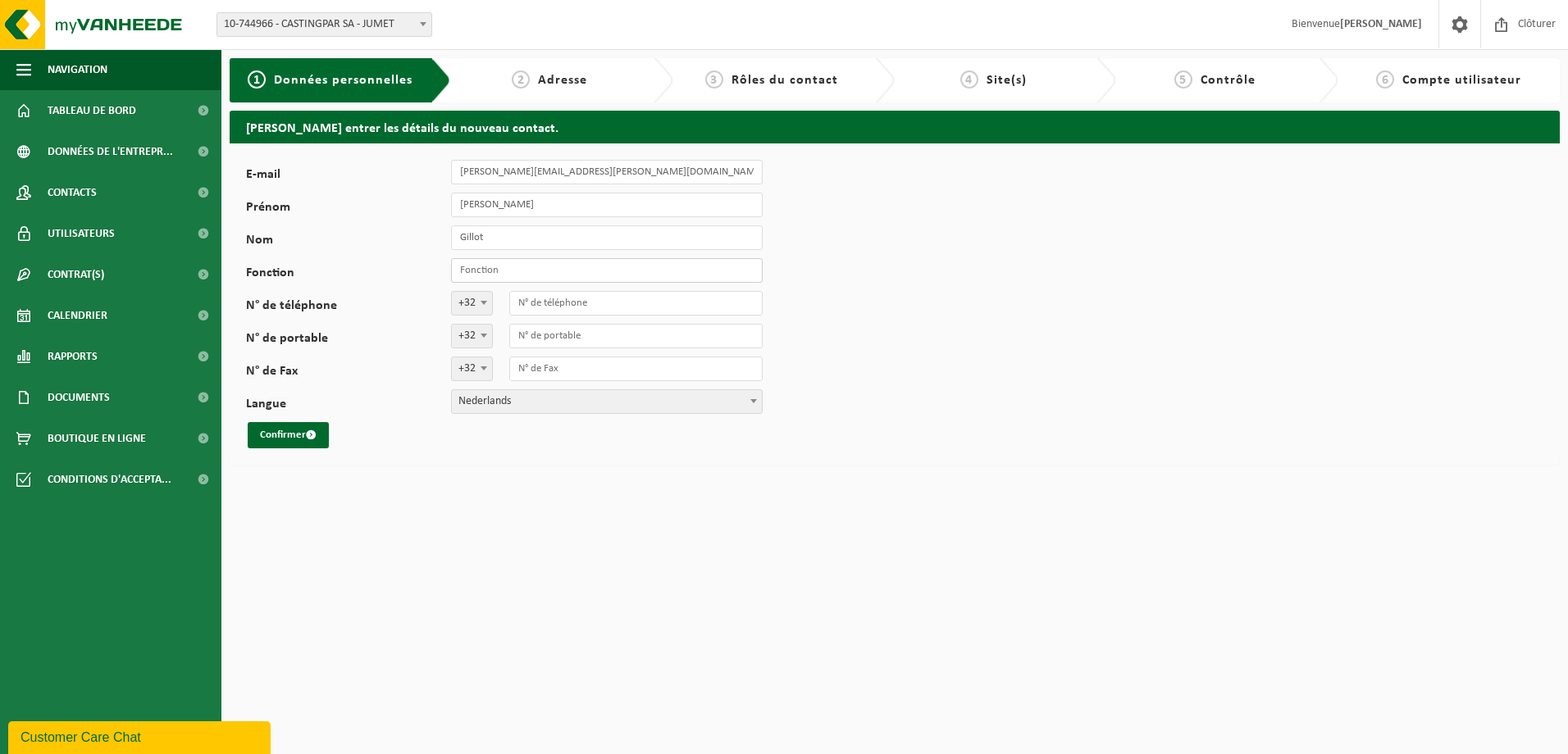 click on "Fonction" at bounding box center [607, 270] 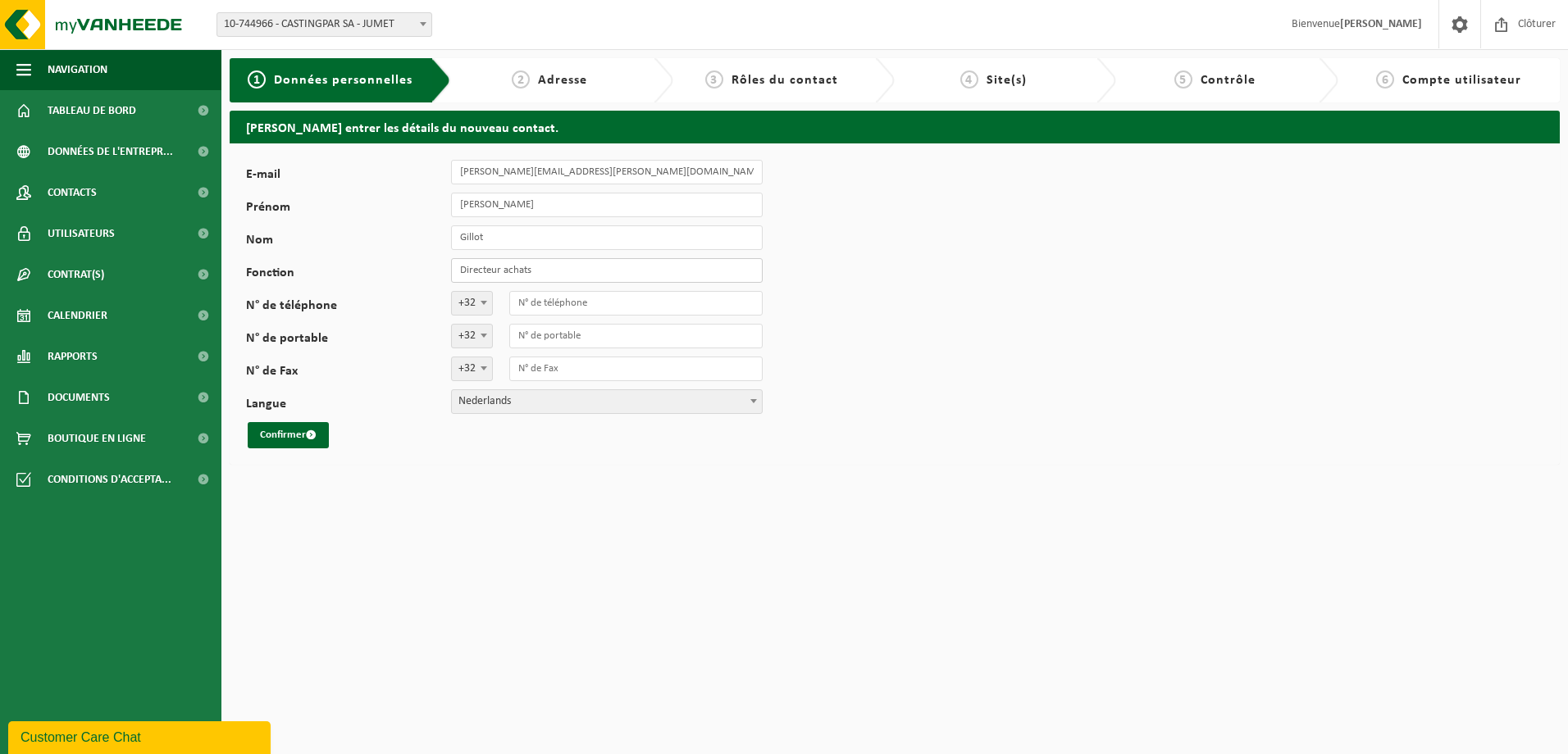 type on "Directeur achats" 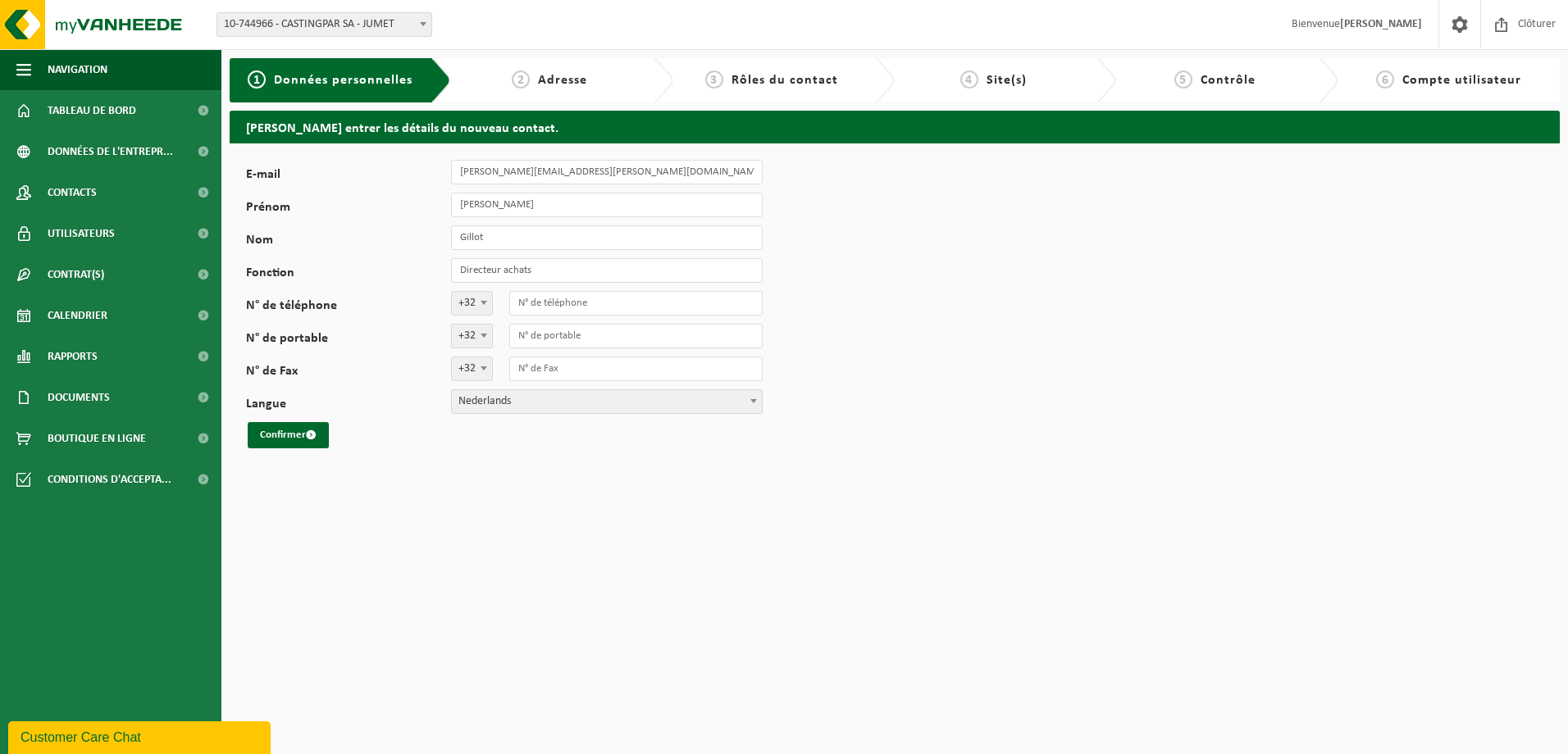 click on "Nederlands" at bounding box center [607, 402] 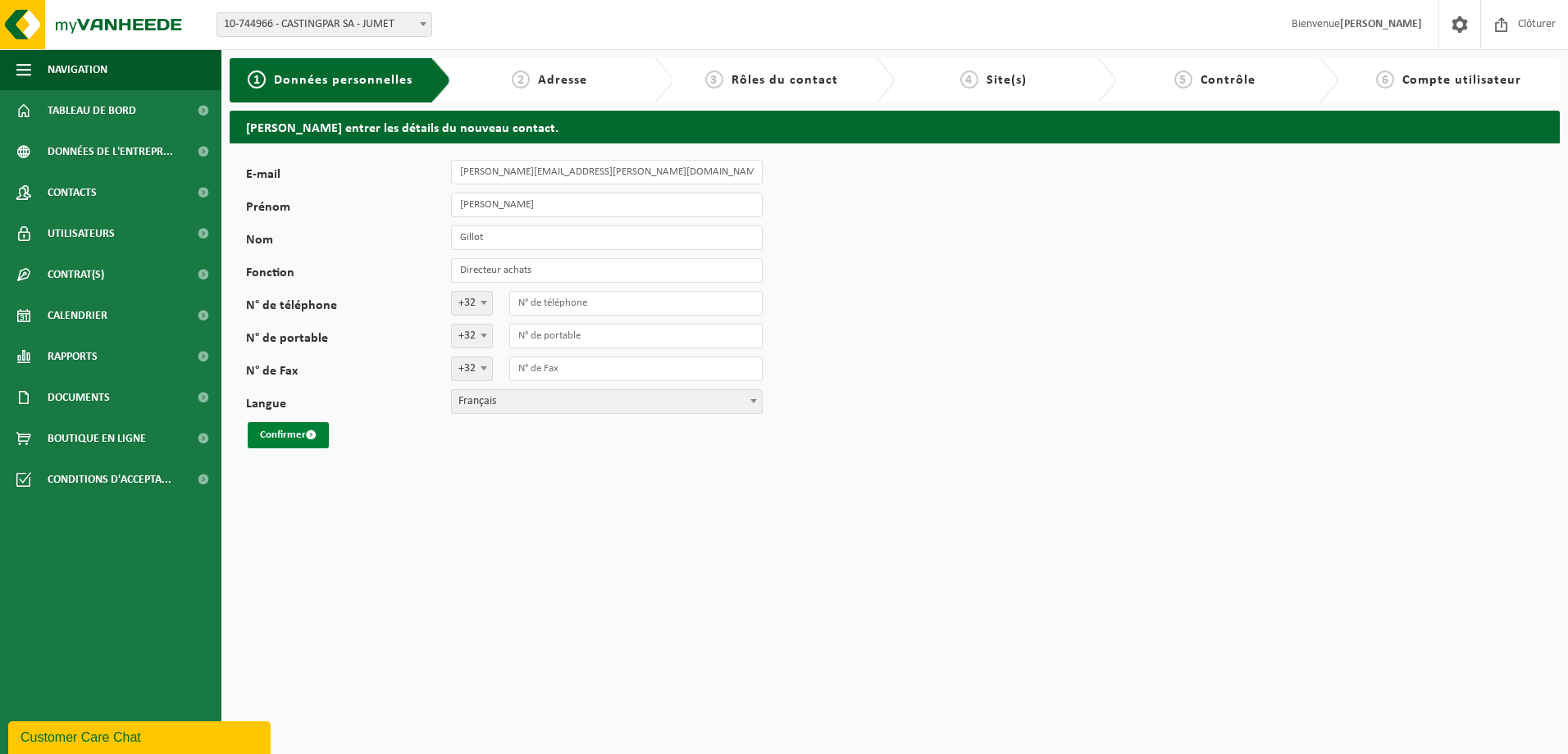 click at bounding box center [311, 434] 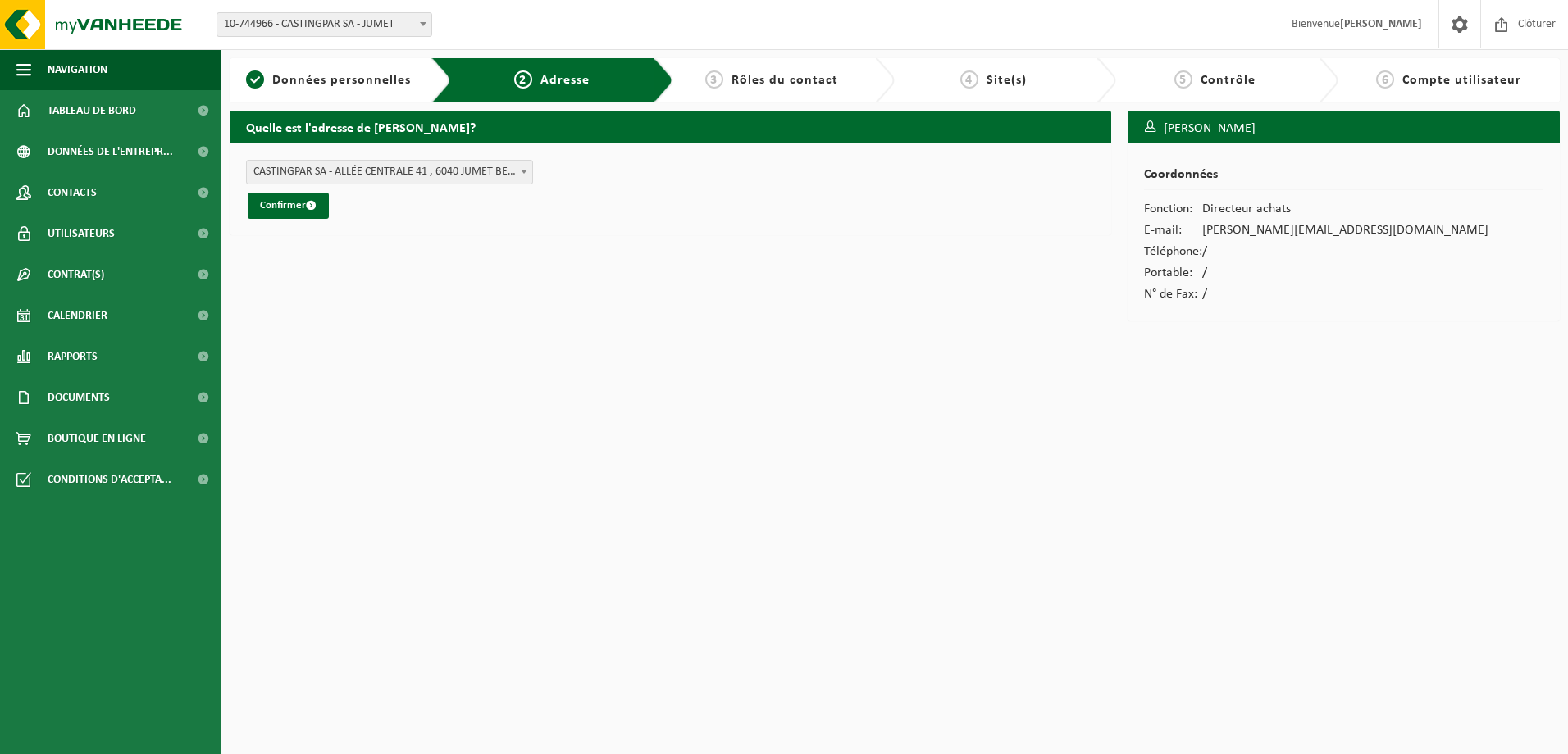 scroll, scrollTop: 0, scrollLeft: 0, axis: both 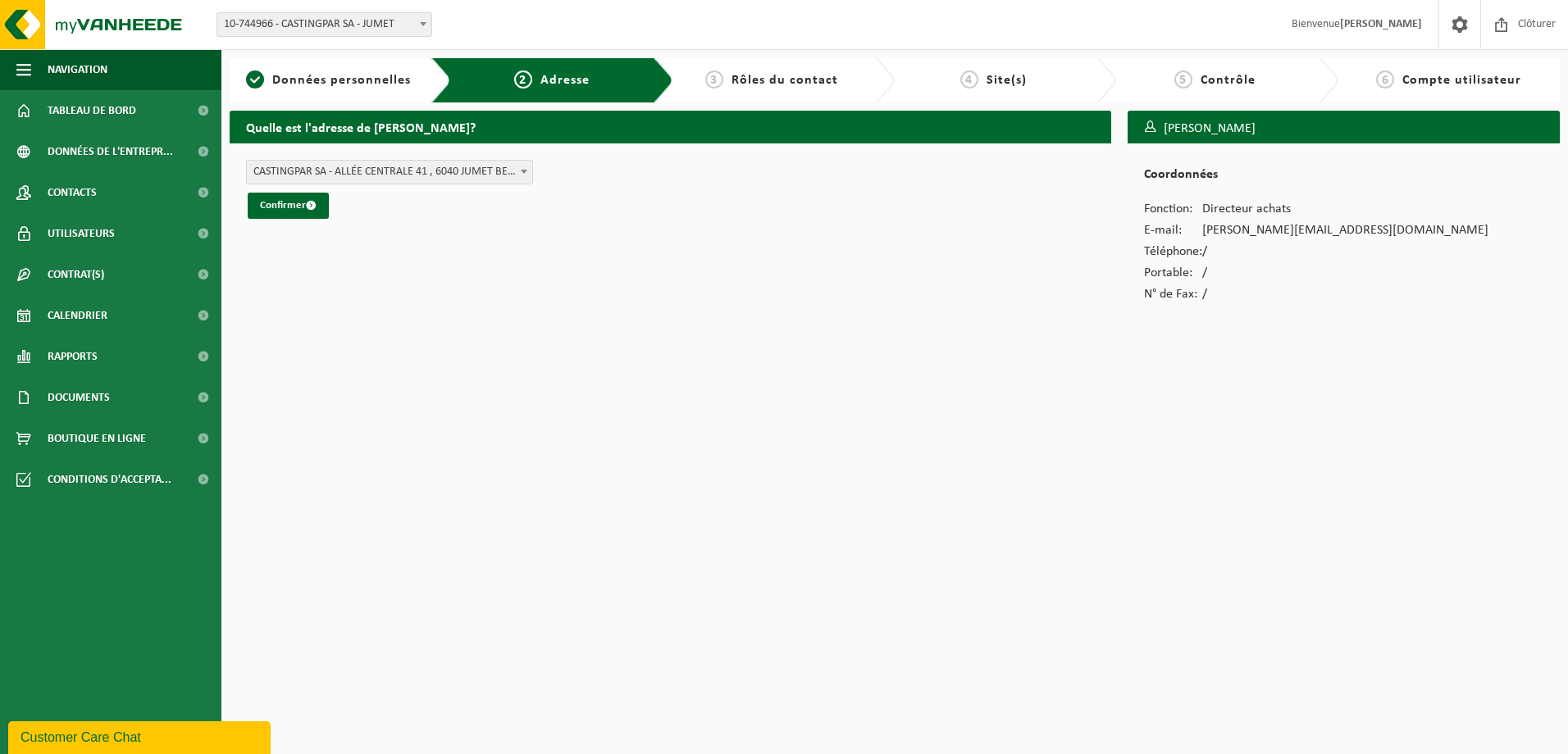 click on "CASTINGPAR SA - ALLÉE CENTRALE 41 , 6040 JUMET BE (10-744966/BUS)" at bounding box center (390, 172) 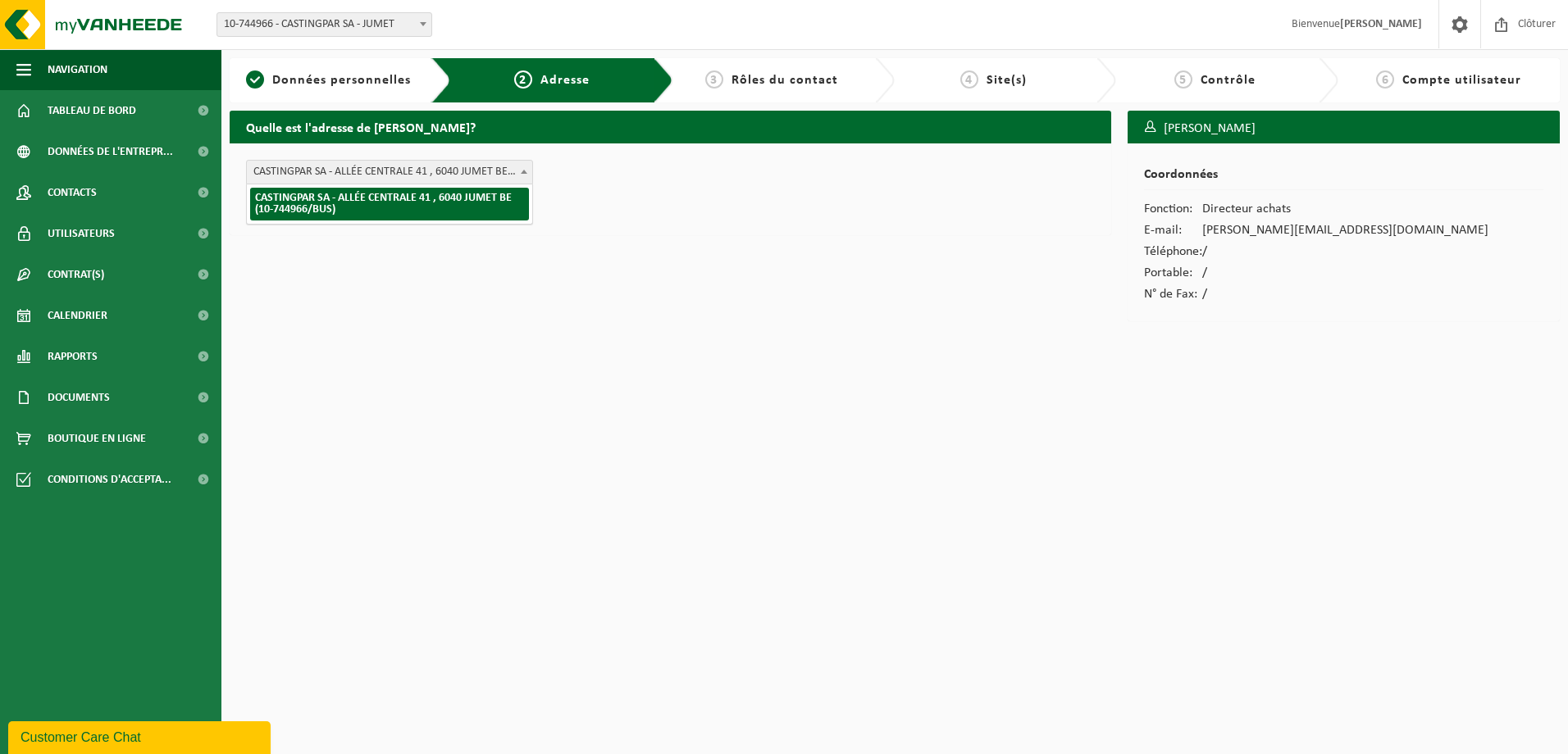 click on "Site:       10-839707 - CASTINGPAR SA - SENEFFE 10-744966 - CASTINGPAR SA - JUMET   10-744966 - CASTINGPAR SA - JUMET          Bienvenue  Delphine Carpentier               Clôturer                     Navigation                       Clôturer                 Tableau de bord               Données de l'entrepr...               Contacts               Utilisateurs               Contrat(s)               Contrat(s) actif(s)             Contrat(s) historique(s)                 Calendrier               Rapports               Sous forme de graphique             Sous forme de liste                 Documents               Factures             Documents                 Boutique en ligne               Conditions d'accepta...                                             1 Données personnelles               2 Adresse               3 Rôles du contact               4 Site(s)               5 Contrôle               6 Compte utilisateur                   Quelle est l'adresse de Jean-Jack Gillot?" at bounding box center [784, 377] 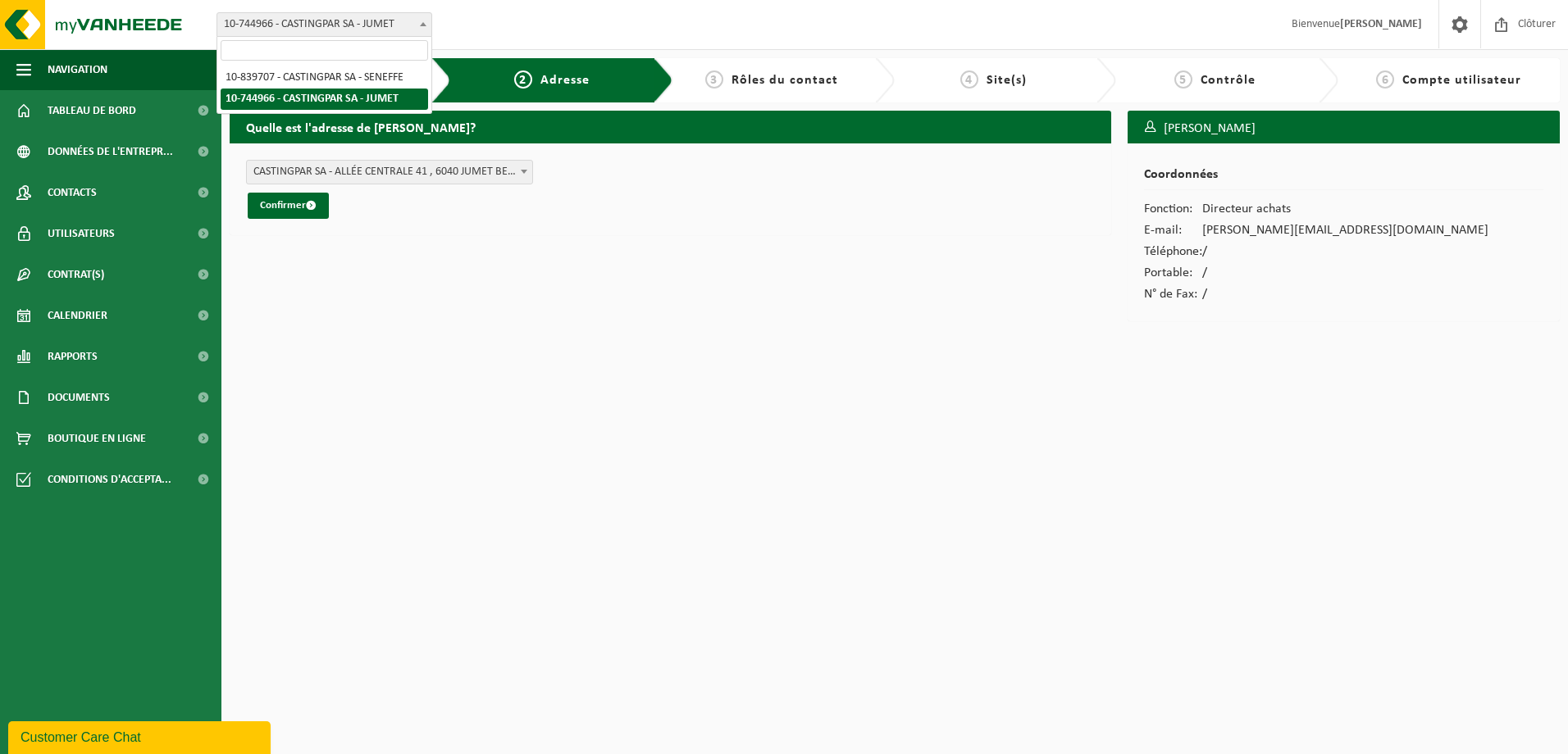 click on "10-744966 - CASTINGPAR SA - JUMET" at bounding box center [324, 25] 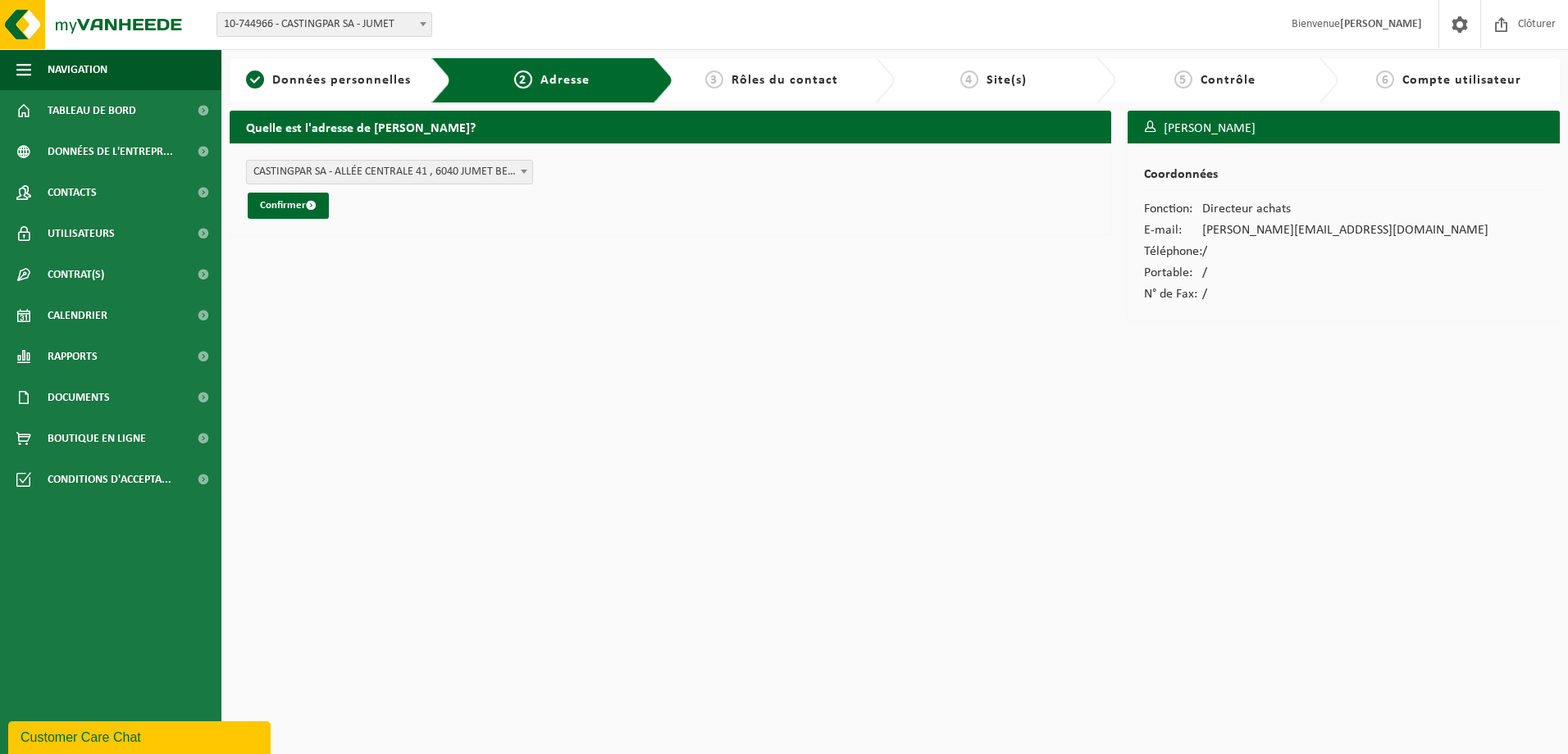 click on "Quelle est l'adresse de Jean-Jack Gillot?           CASTINGPAR SA - ALLÉE CENTRALE 41 , 6040 JUMET BE (10-744966/BUS)    CASTINGPAR SA - ALLÉE CENTRALE 41 , 6040 JUMET BE (10-744966/BUS)       Confirmer" at bounding box center (670, 220) 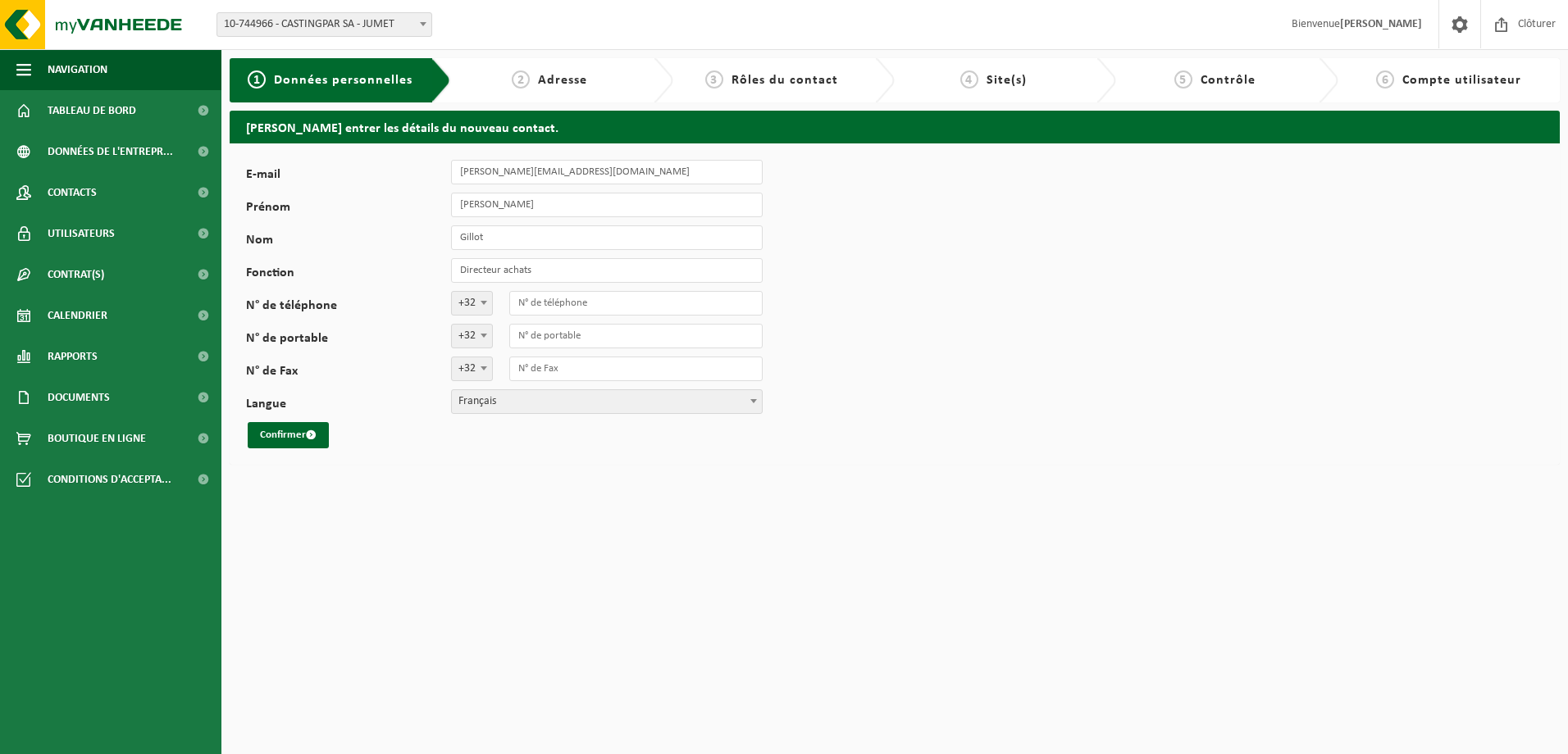 scroll, scrollTop: 0, scrollLeft: 0, axis: both 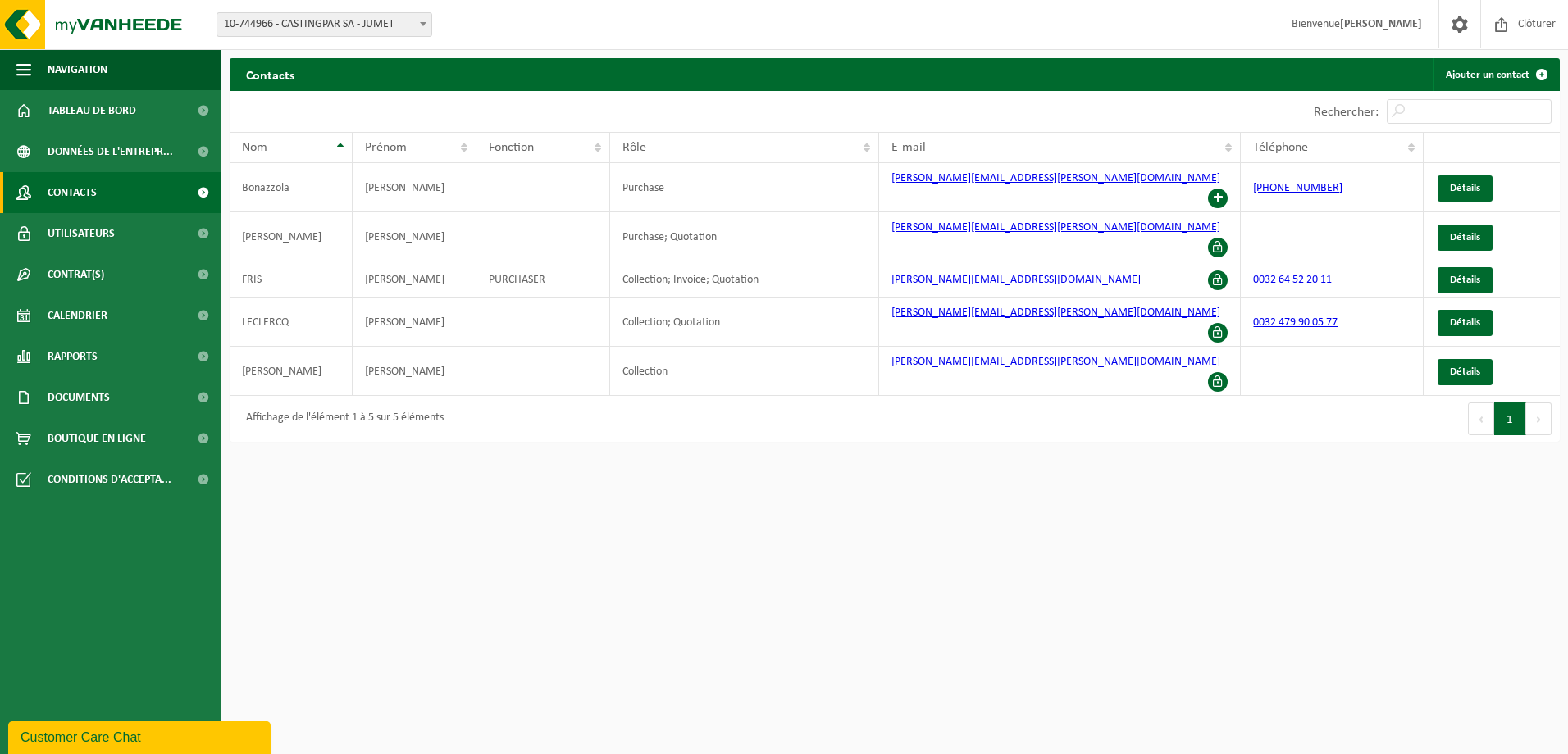 click on "10-744966 - CASTINGPAR SA - JUMET" at bounding box center [324, 25] 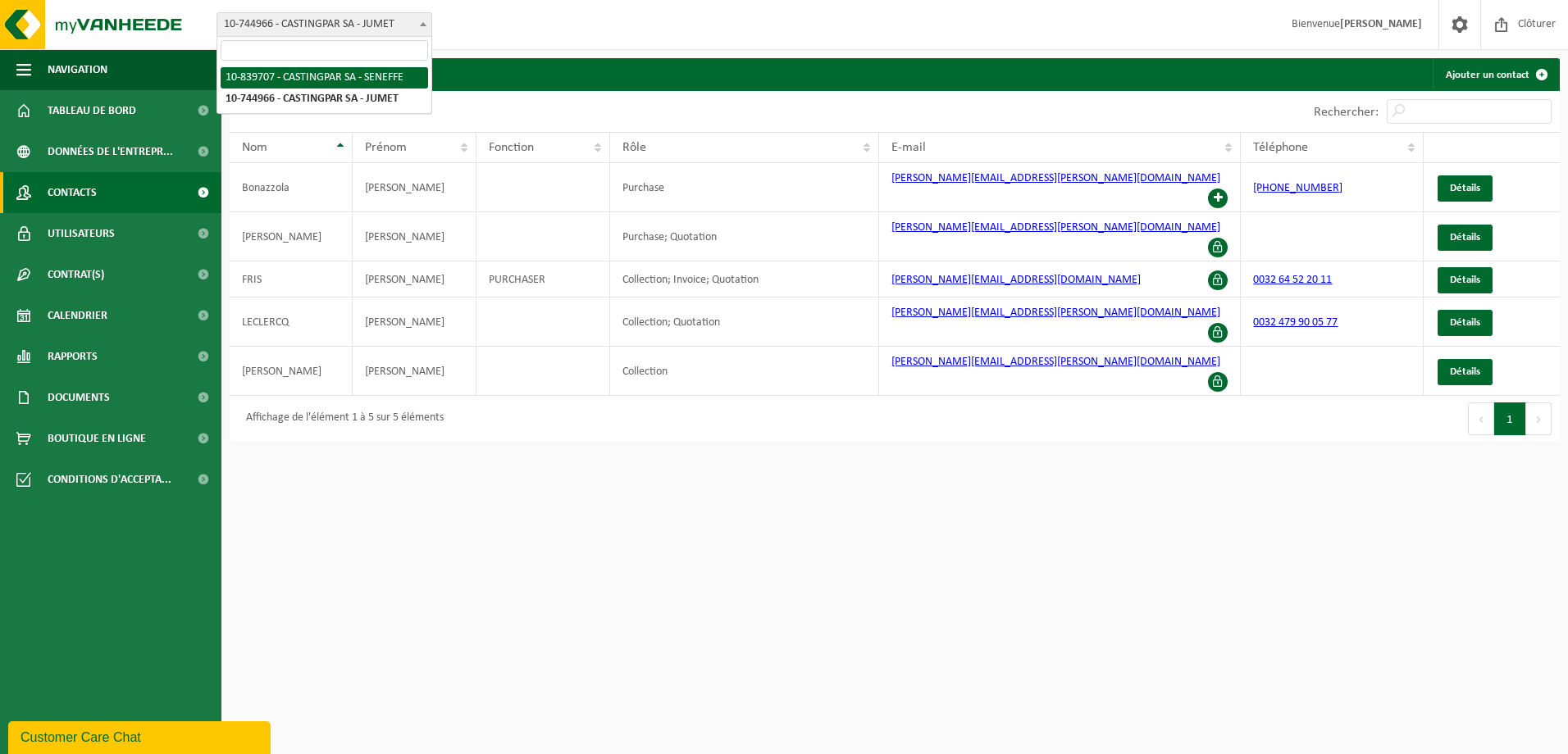 select on "91684" 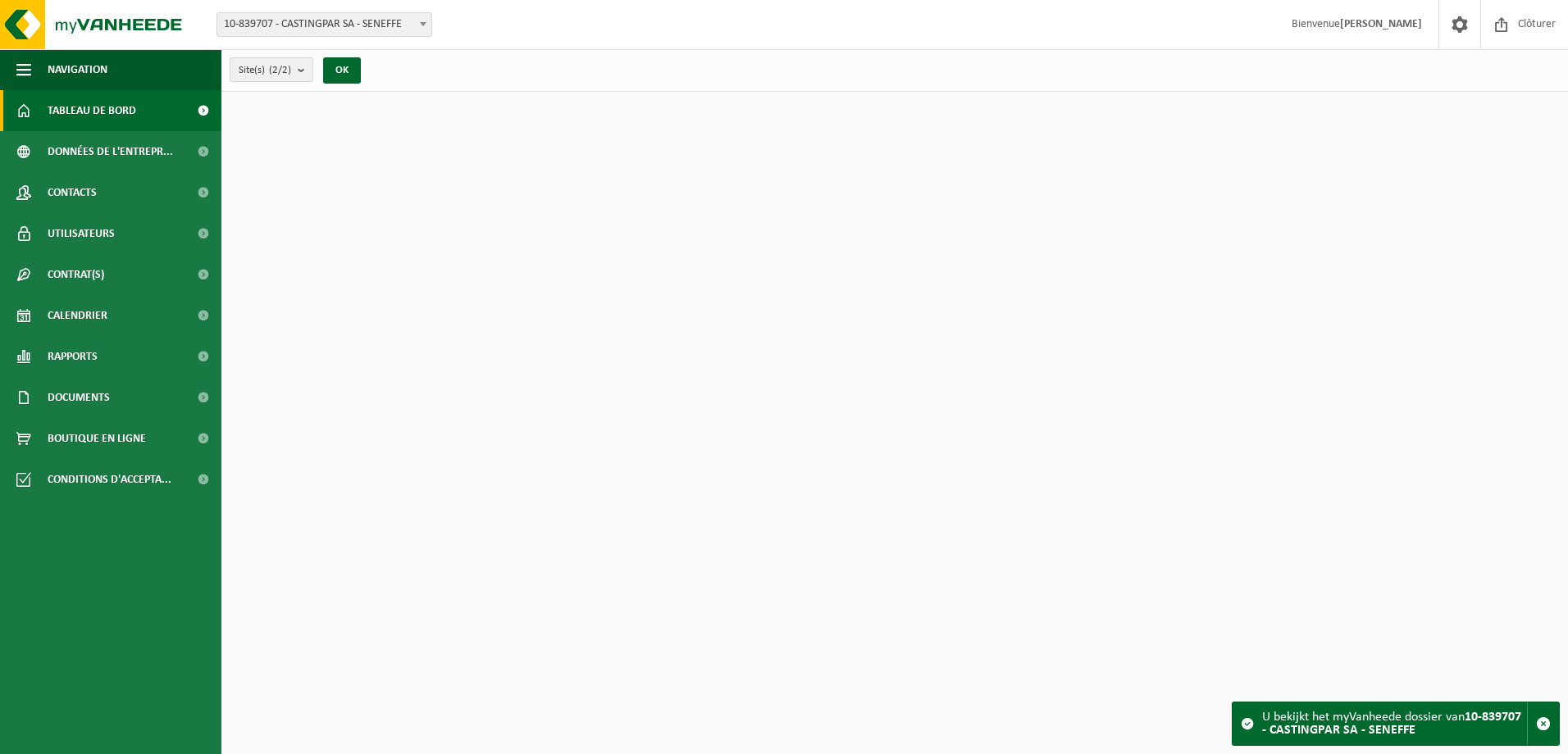 scroll, scrollTop: 0, scrollLeft: 0, axis: both 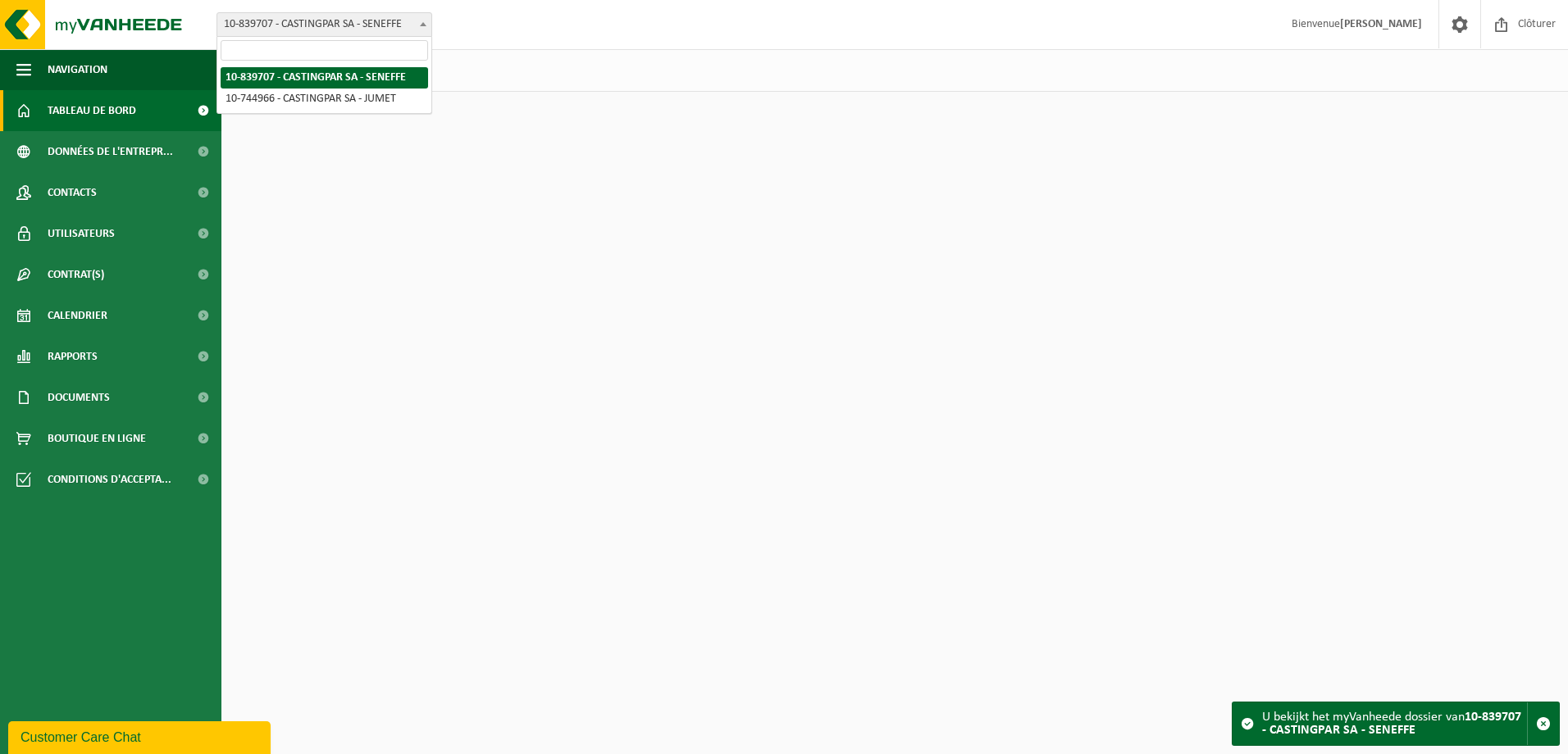 click on "10-839707 - CASTINGPAR SA - SENEFFE" at bounding box center [324, 25] 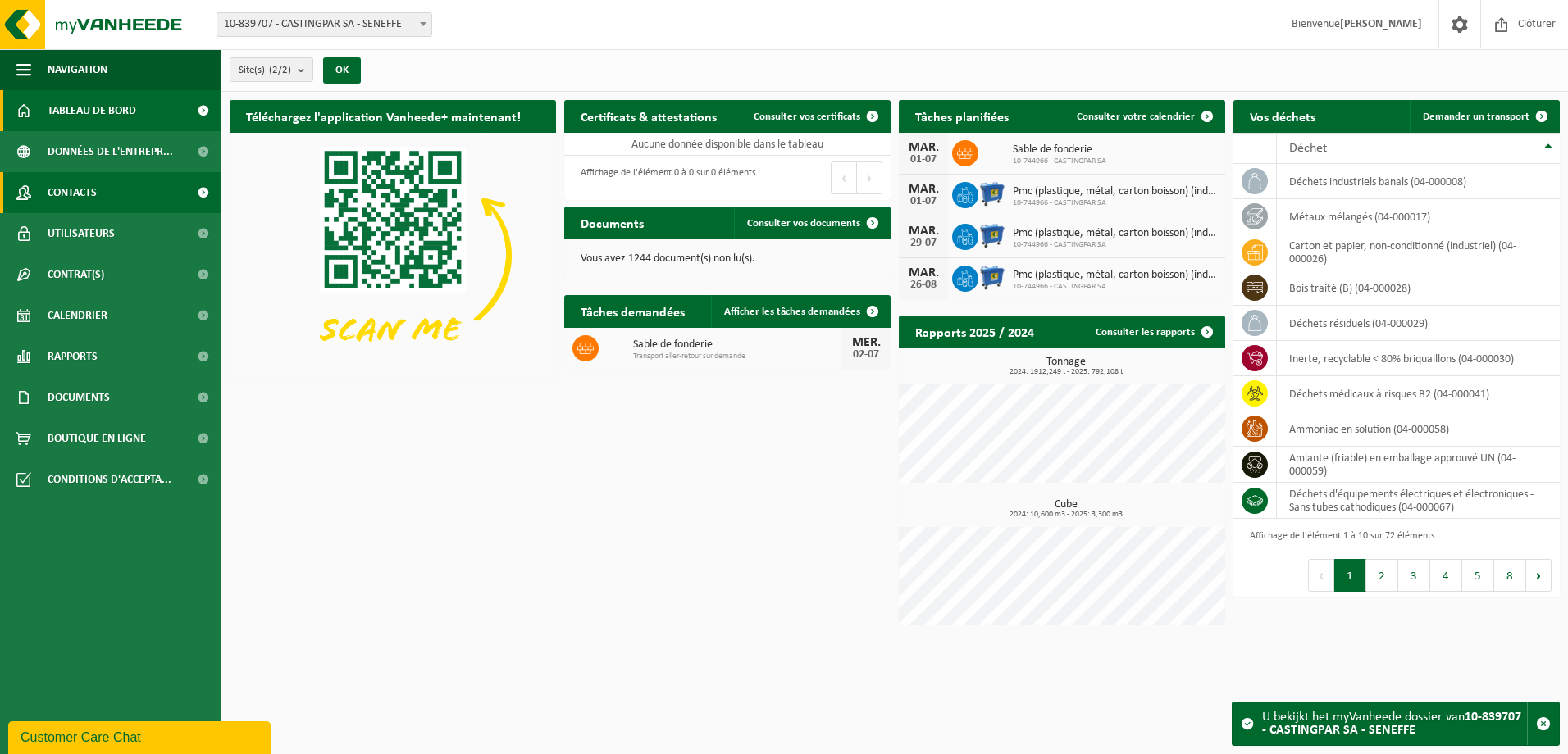 click on "Contacts" at bounding box center [72, 193] 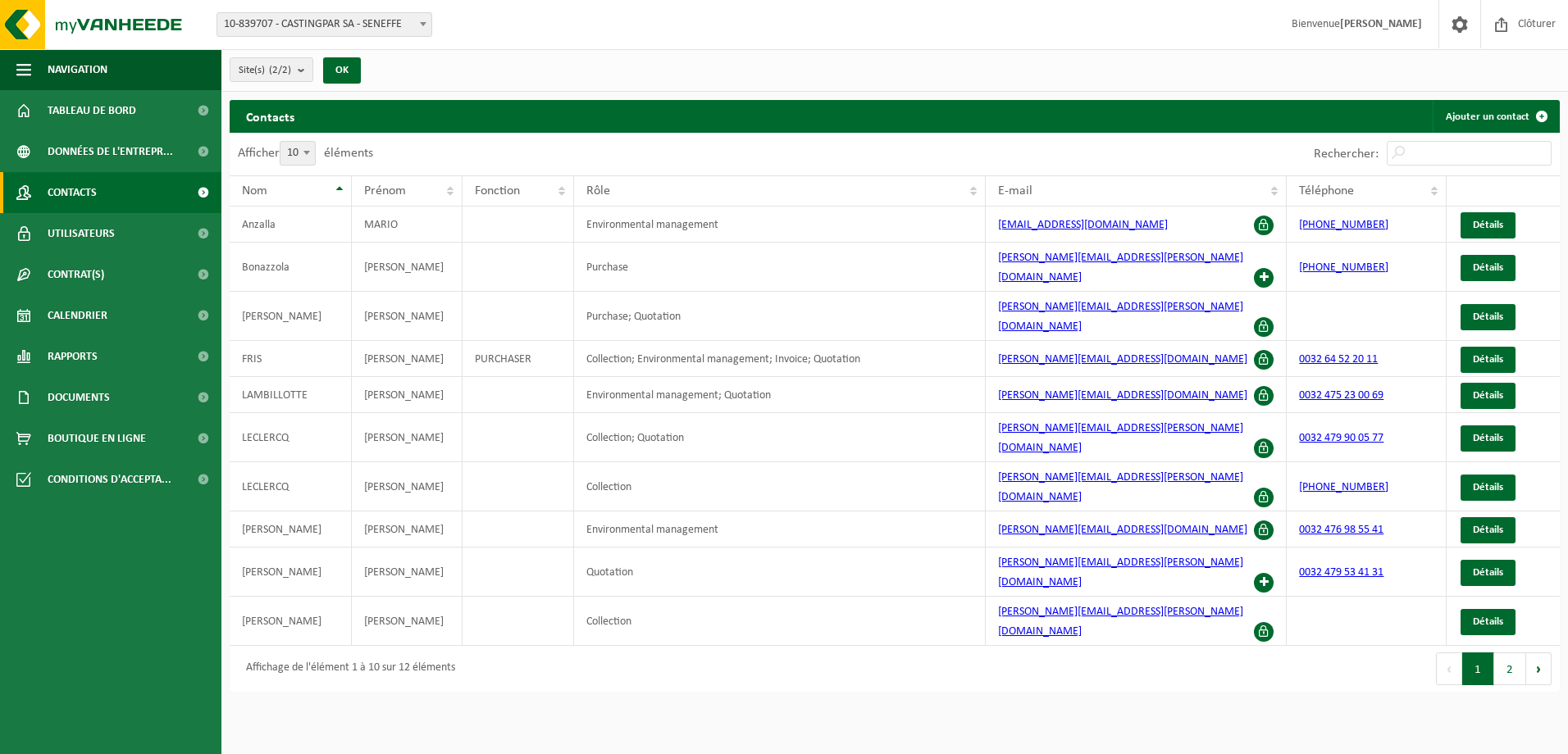 scroll, scrollTop: 0, scrollLeft: 0, axis: both 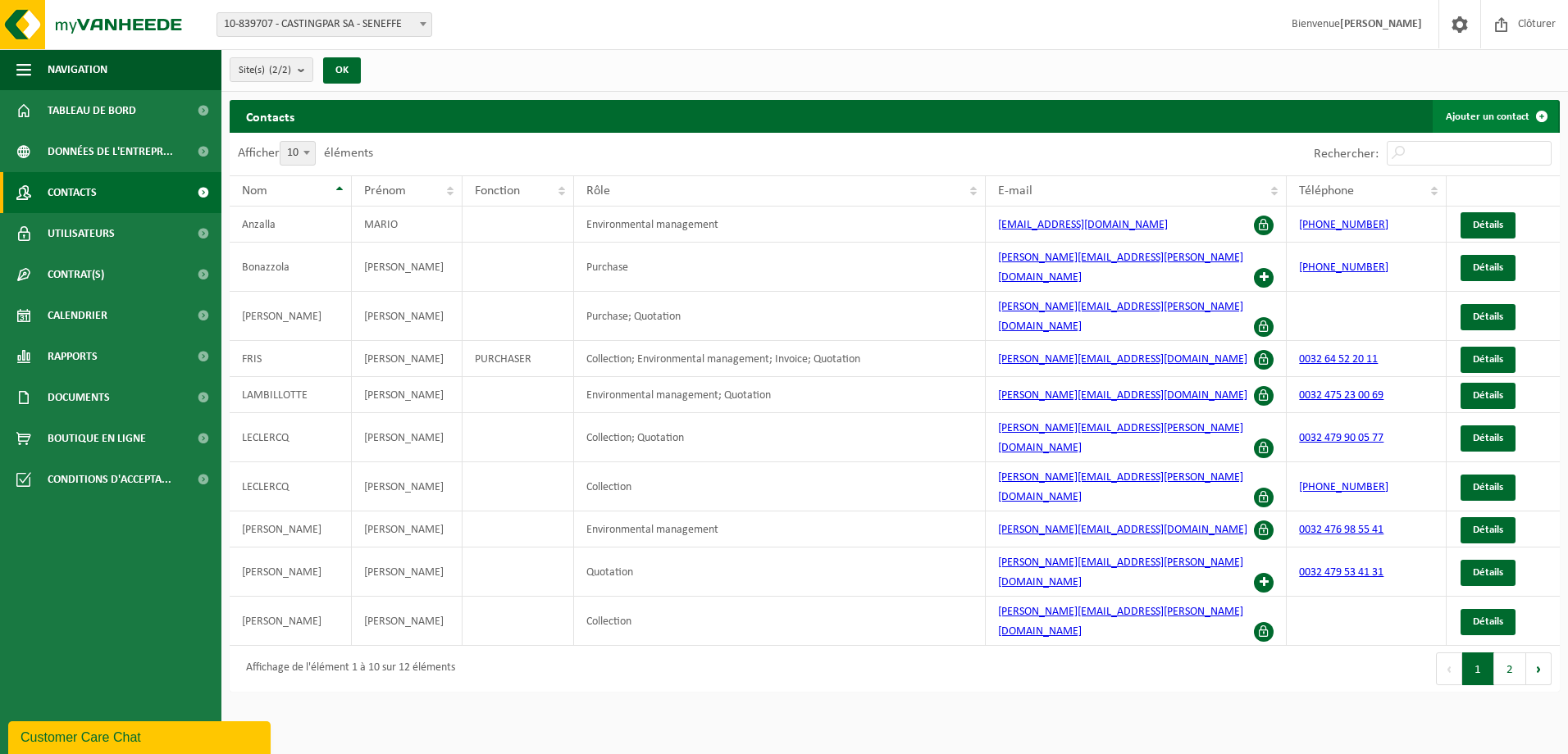 click on "Ajouter un contact" at bounding box center [1495, 116] 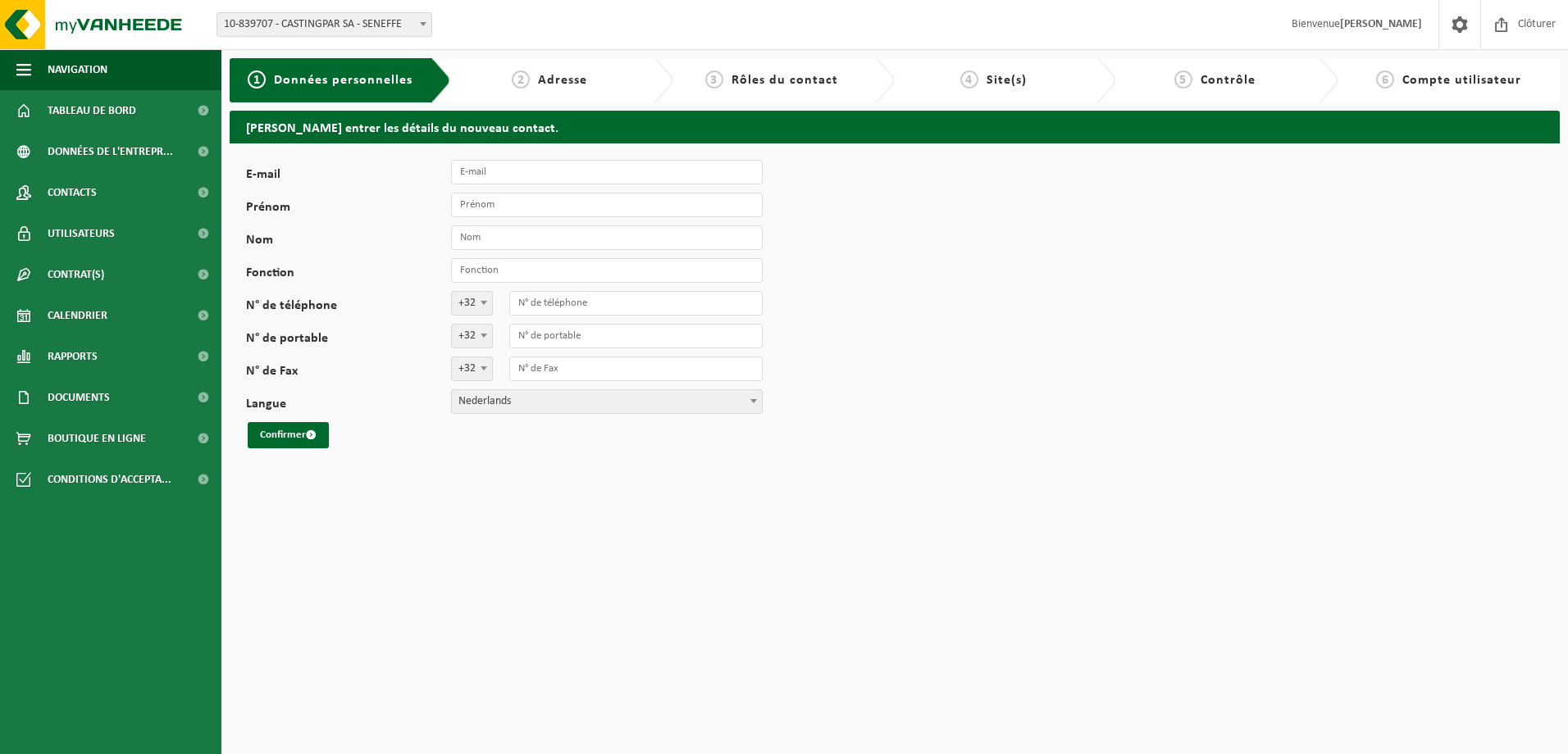 scroll, scrollTop: 0, scrollLeft: 0, axis: both 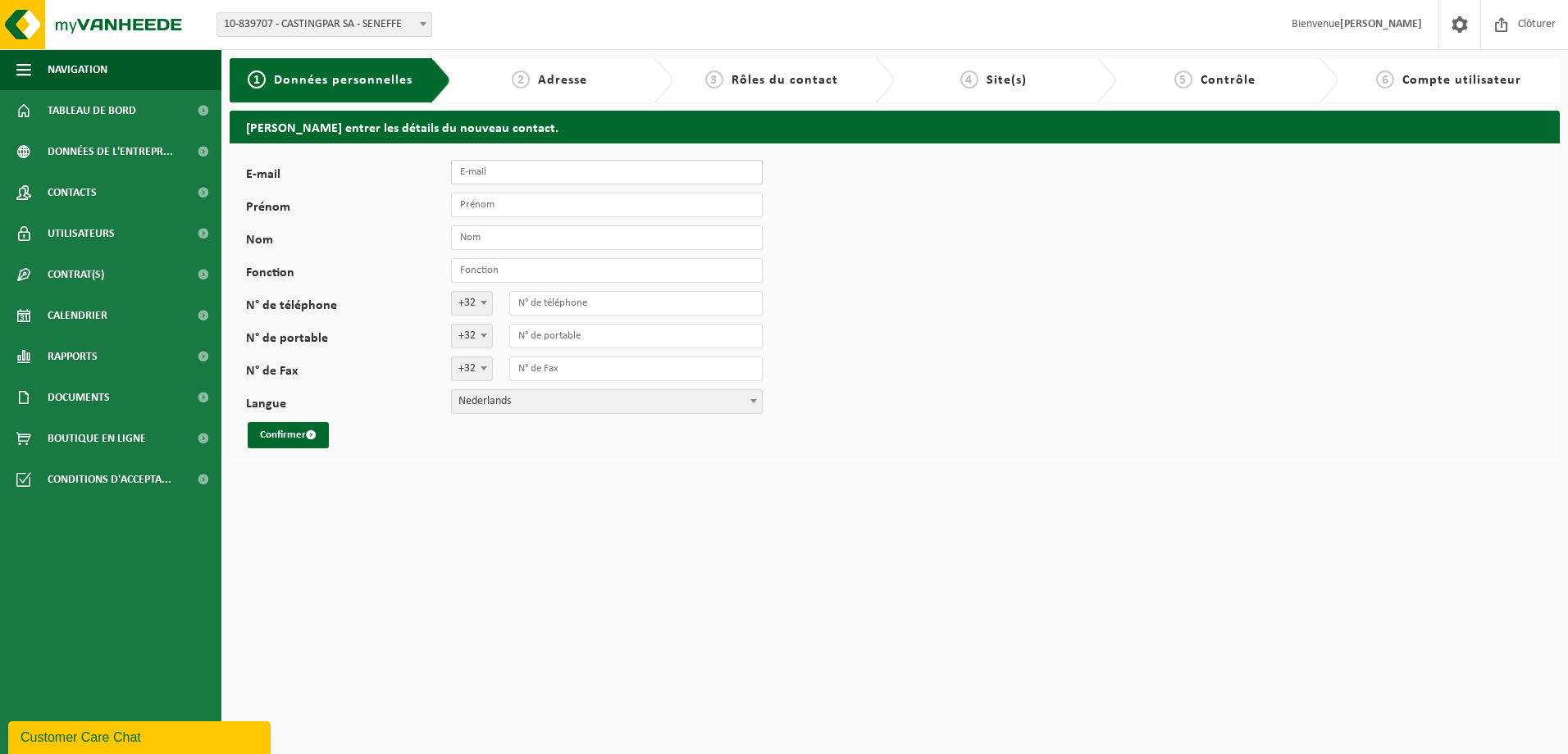 click on "E-mail" at bounding box center (607, 172) 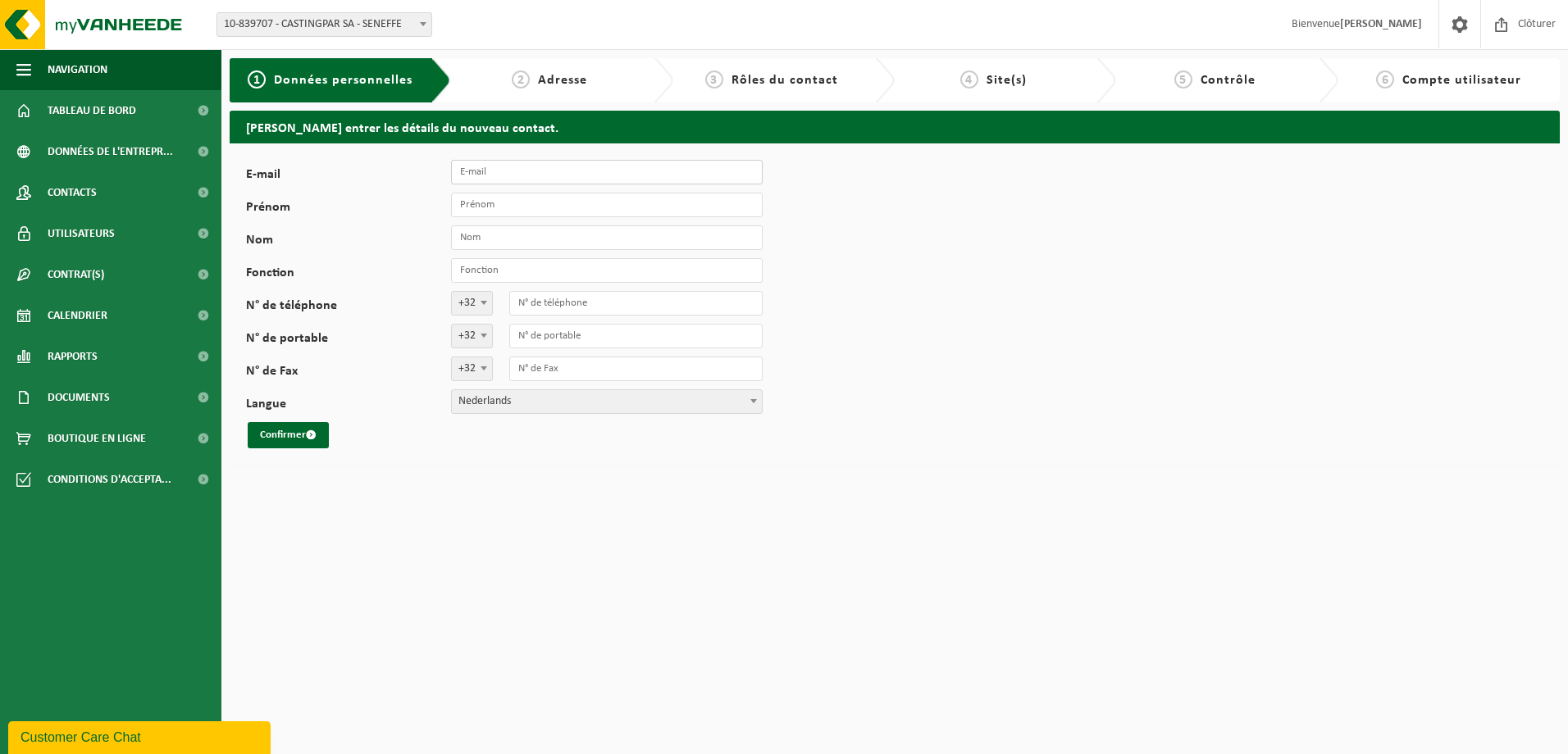type on "[PERSON_NAME][EMAIL_ADDRESS][DOMAIN_NAME]" 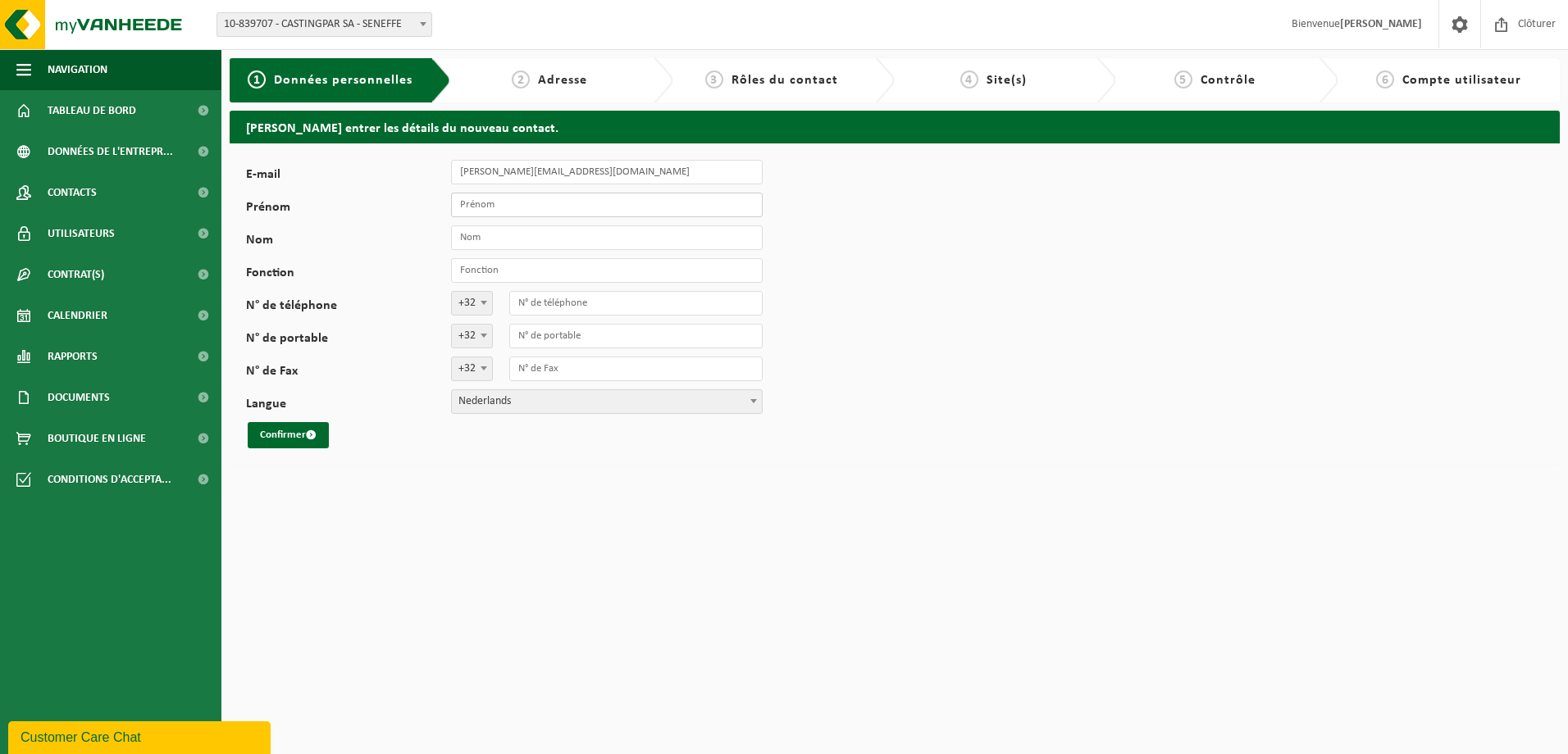 type on "Jean-Jack" 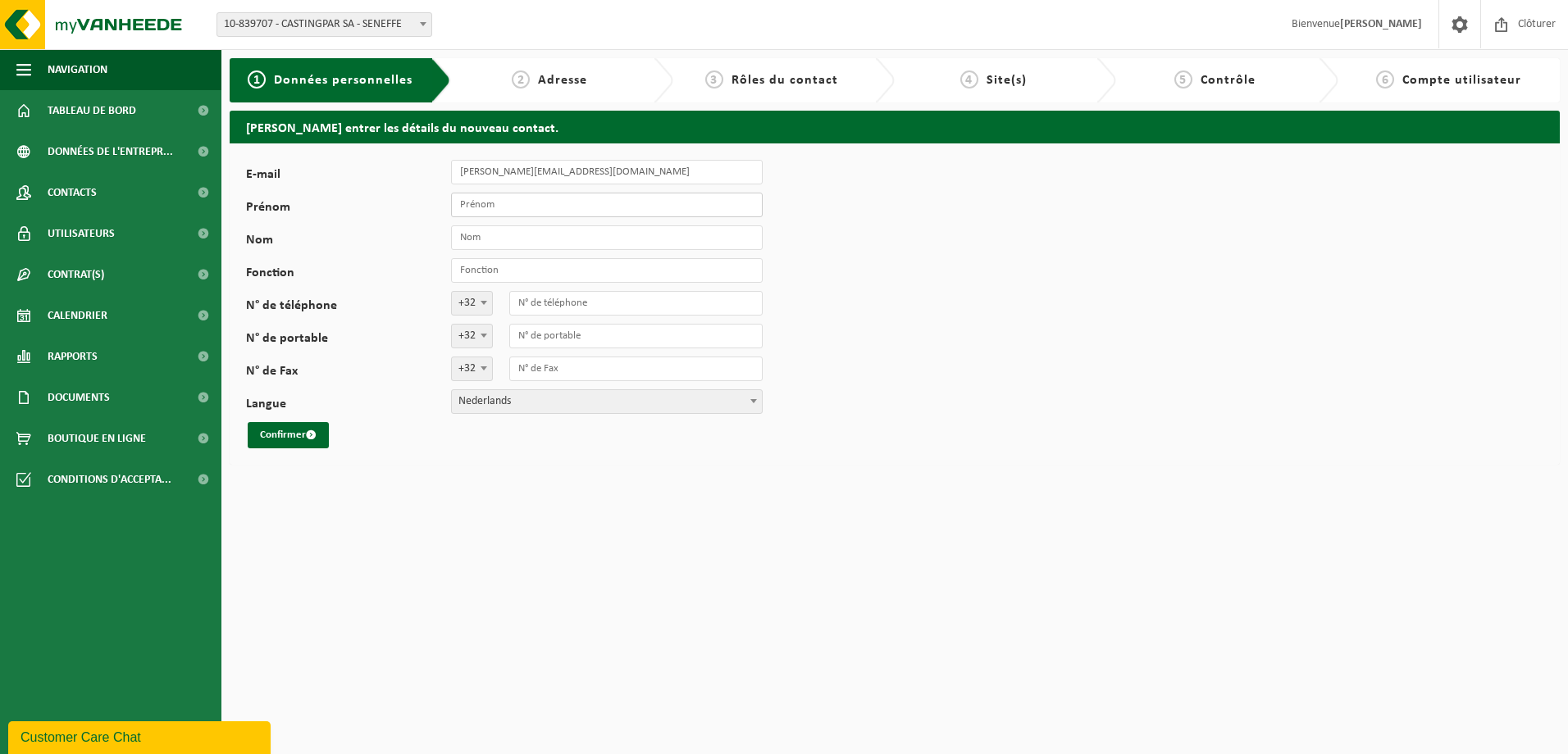 type on "Gillot" 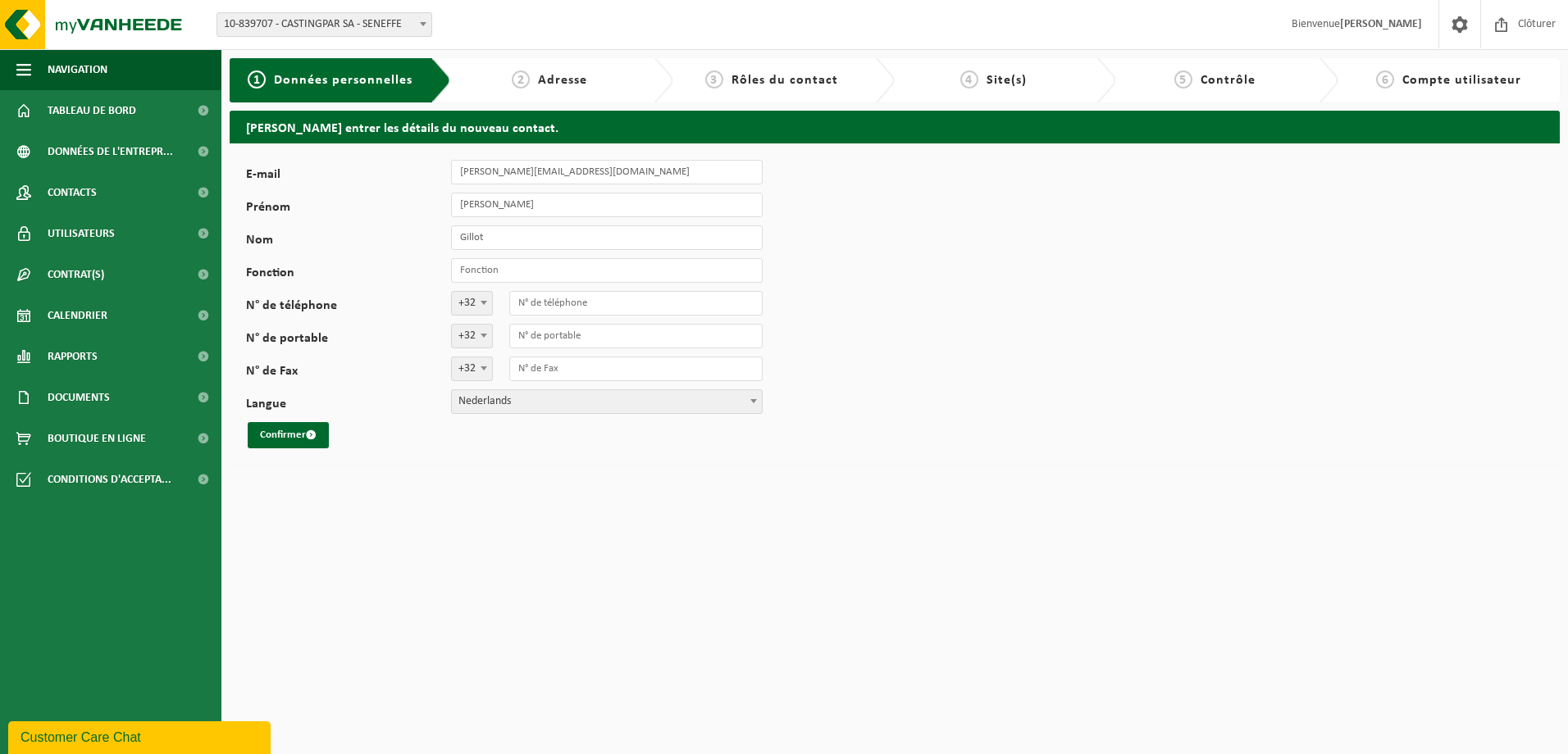 type on "Directeur achats" 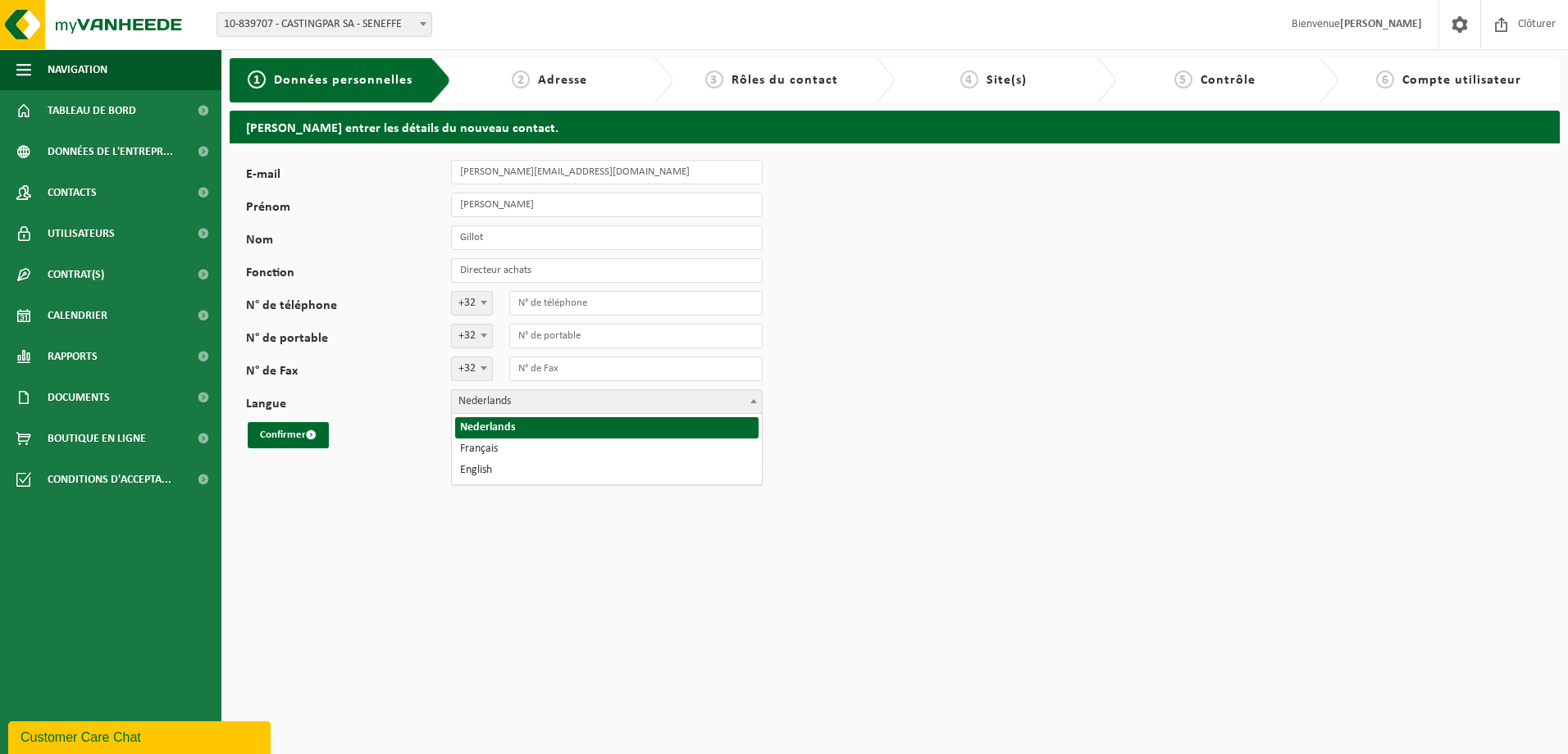 click on "Nederlands" at bounding box center (607, 402) 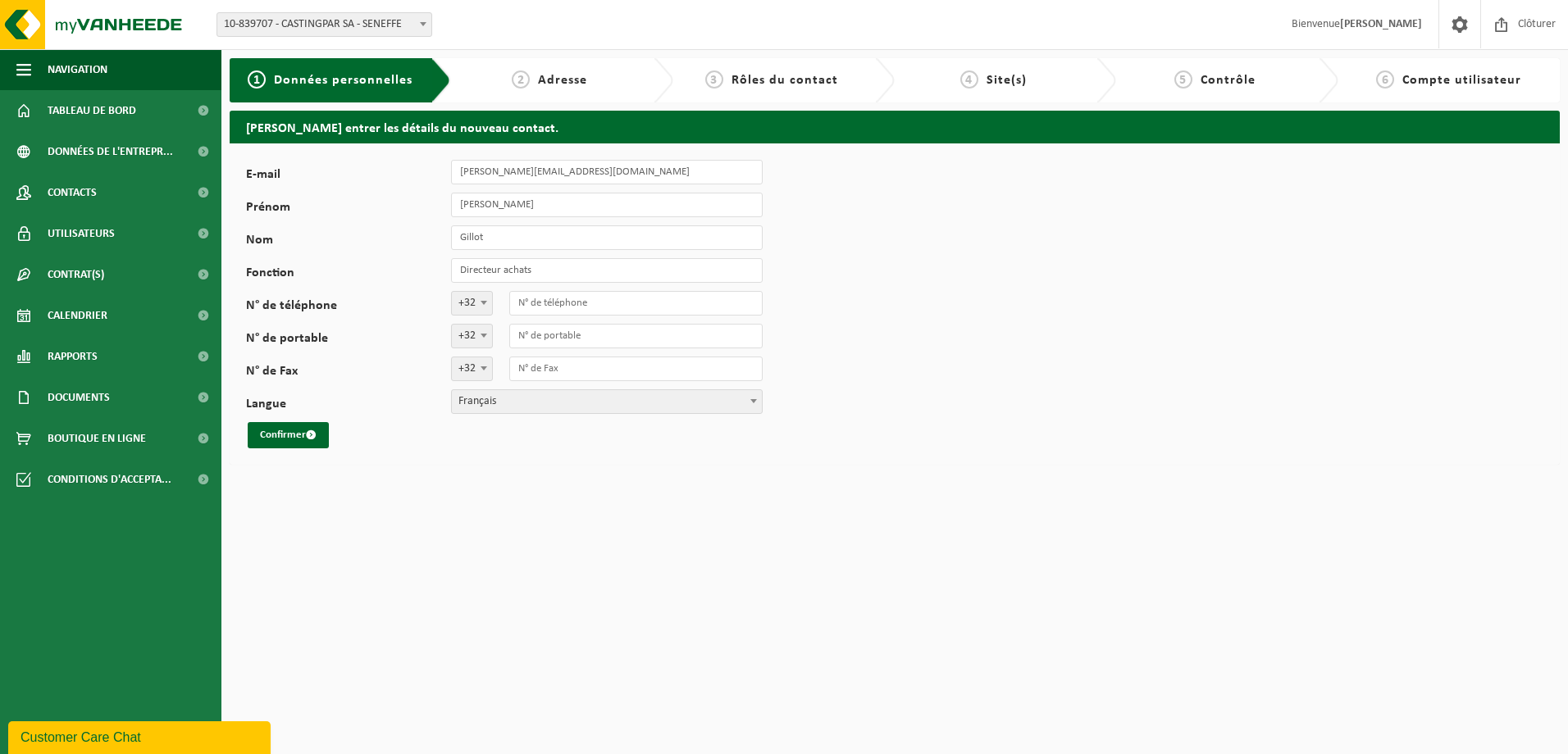 click on "E-mail   jean-jack.gillot@castingpar.com       Prénom   Jean-Jack       Nom   Gillot       Fonction   Directeur achats       N° de téléphone     +32 ';  +49 ';  +33 ';  +44 ';  +352 ';  +31 ';  +32         N° de portable     +32 ';  +49 ';  +33 ';  +44 ';  +352 ';  +31 ';  +32         N° de Fax     +32 ';  +49 ';  +33 ';  +44 ';  +352 ';  +31 ';  +32         Langue     Nederlands   Français   English   Français        Confirmer" at bounding box center (895, 304) 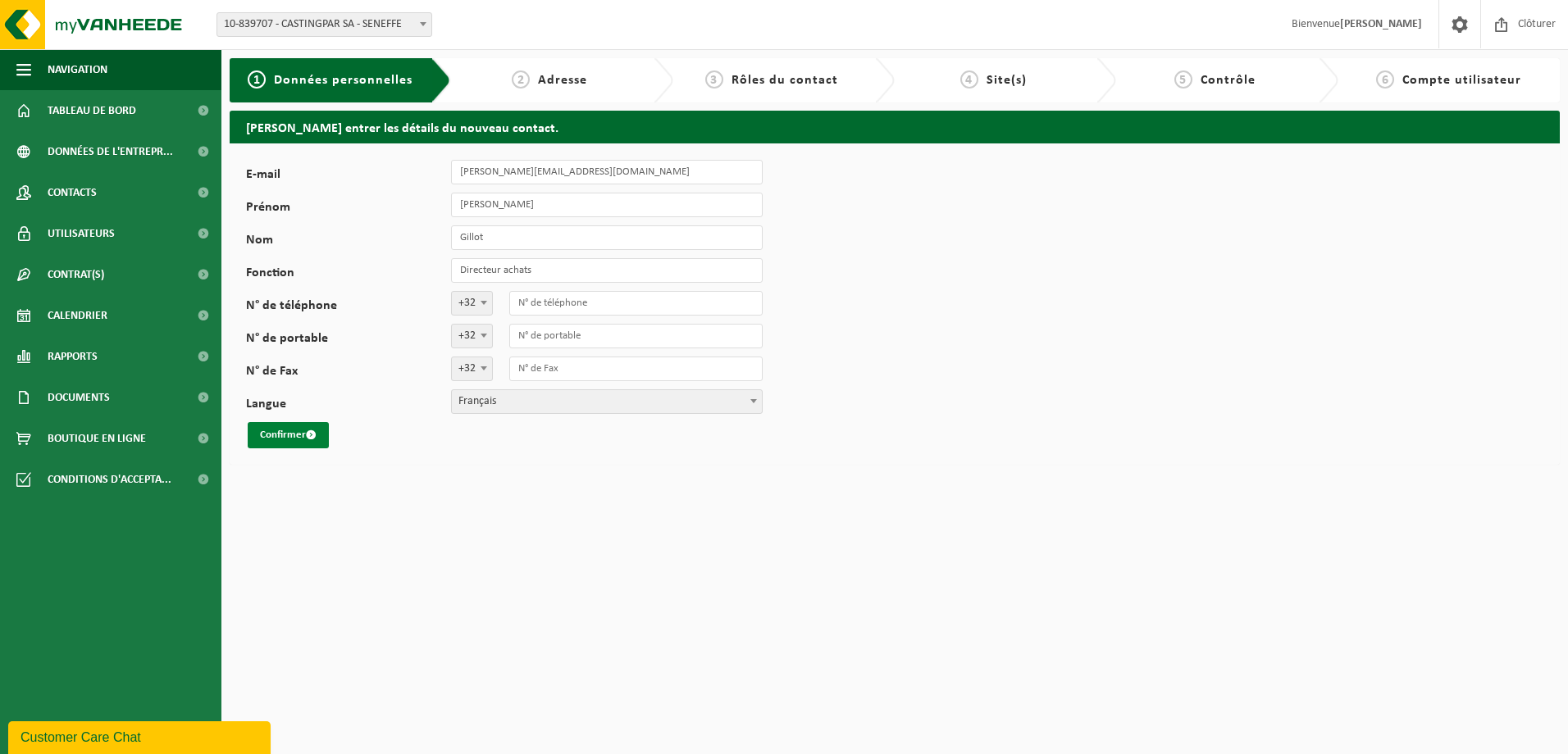 click on "Confirmer" at bounding box center [288, 435] 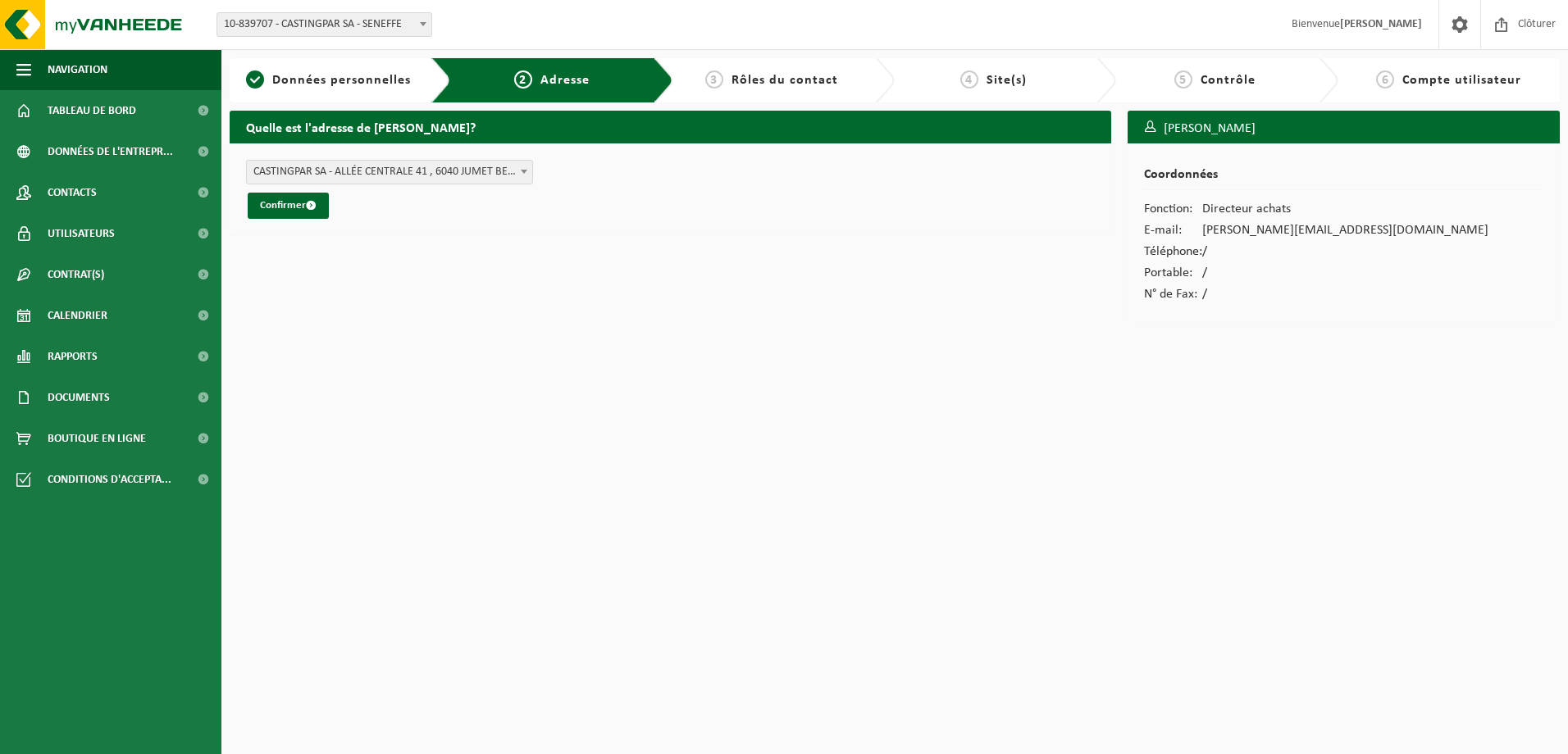 scroll, scrollTop: 0, scrollLeft: 0, axis: both 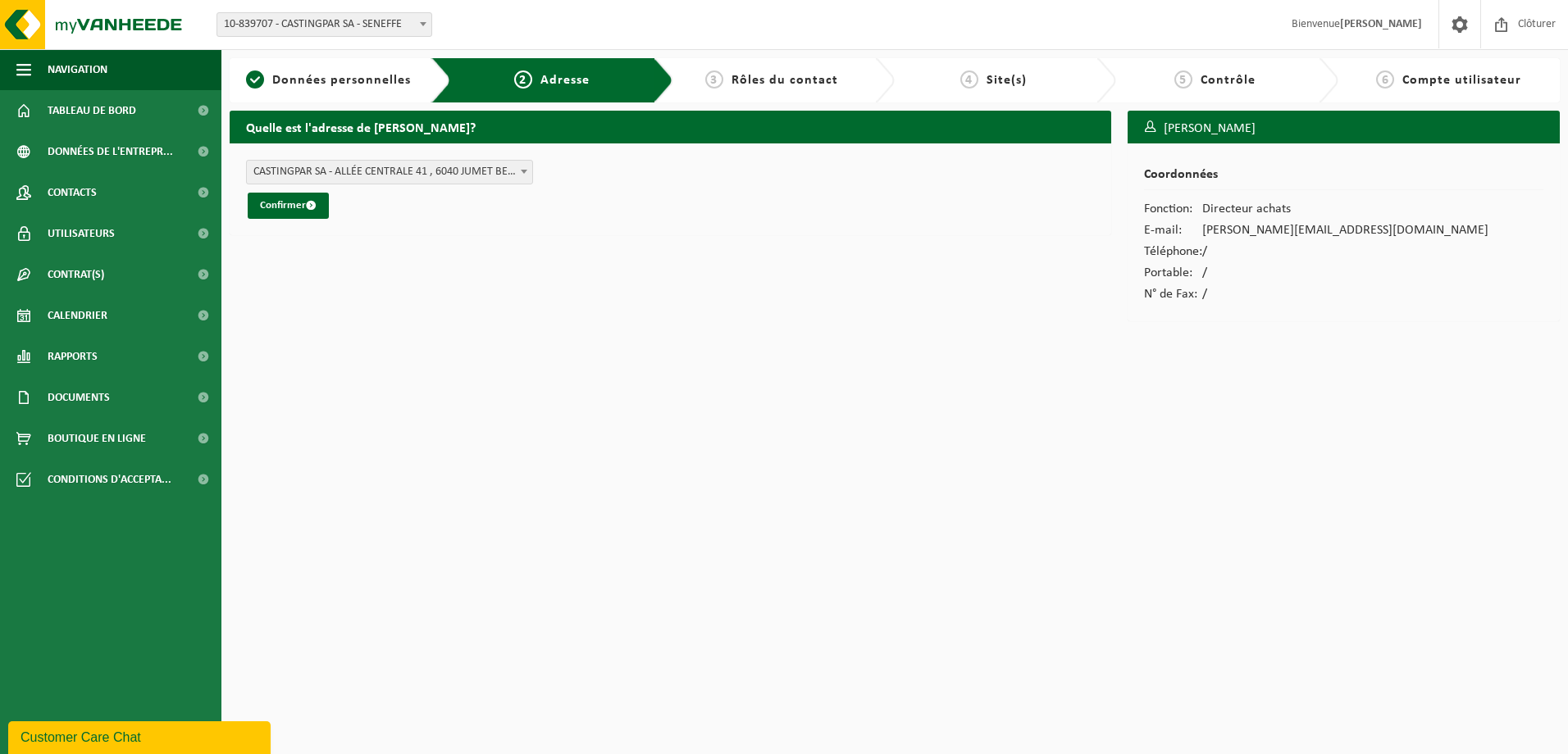 click on "CASTINGPAR SA - ALLÉE CENTRALE 41 , 6040 JUMET BE (10-744966/BUS)" at bounding box center (390, 172) 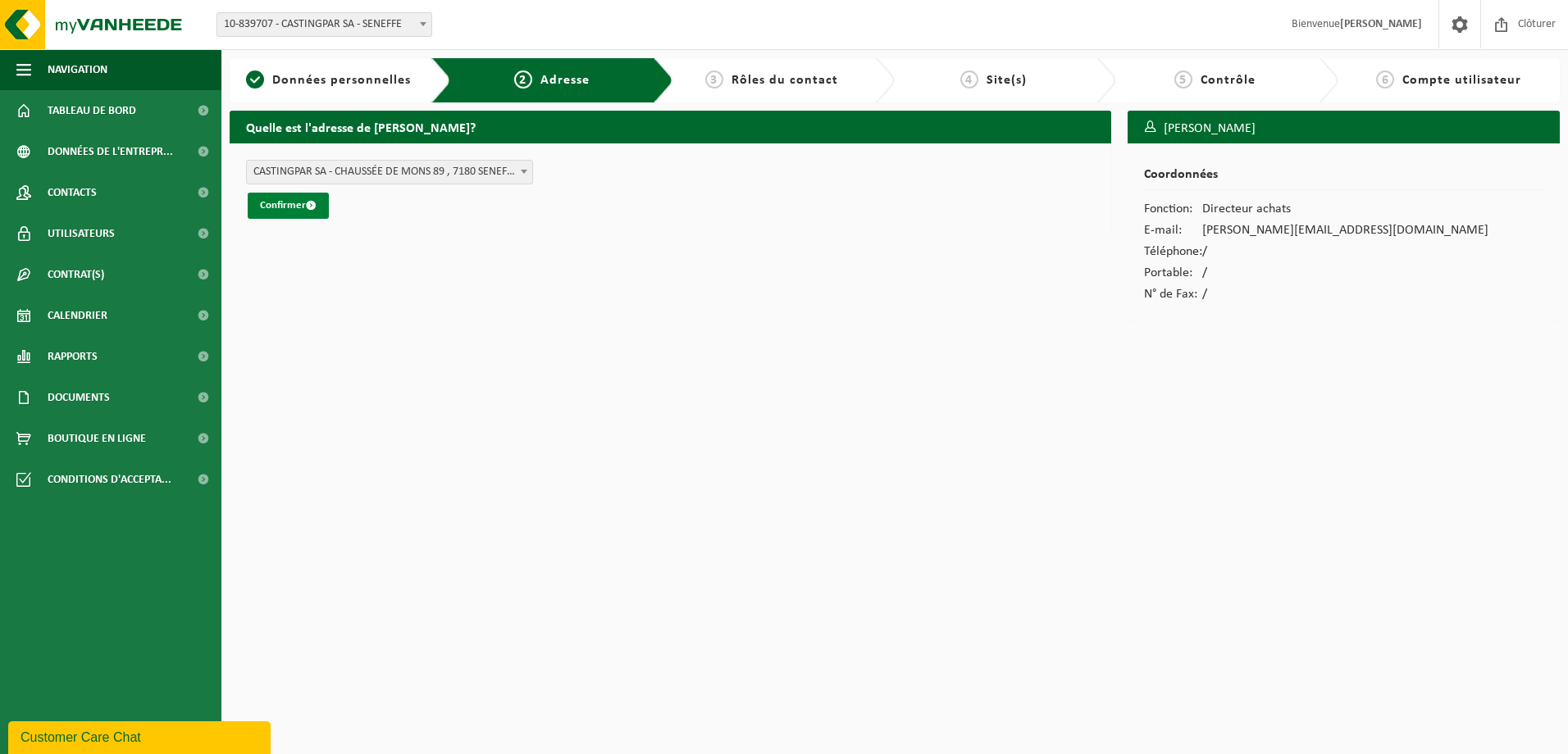 click on "Confirmer" at bounding box center [288, 206] 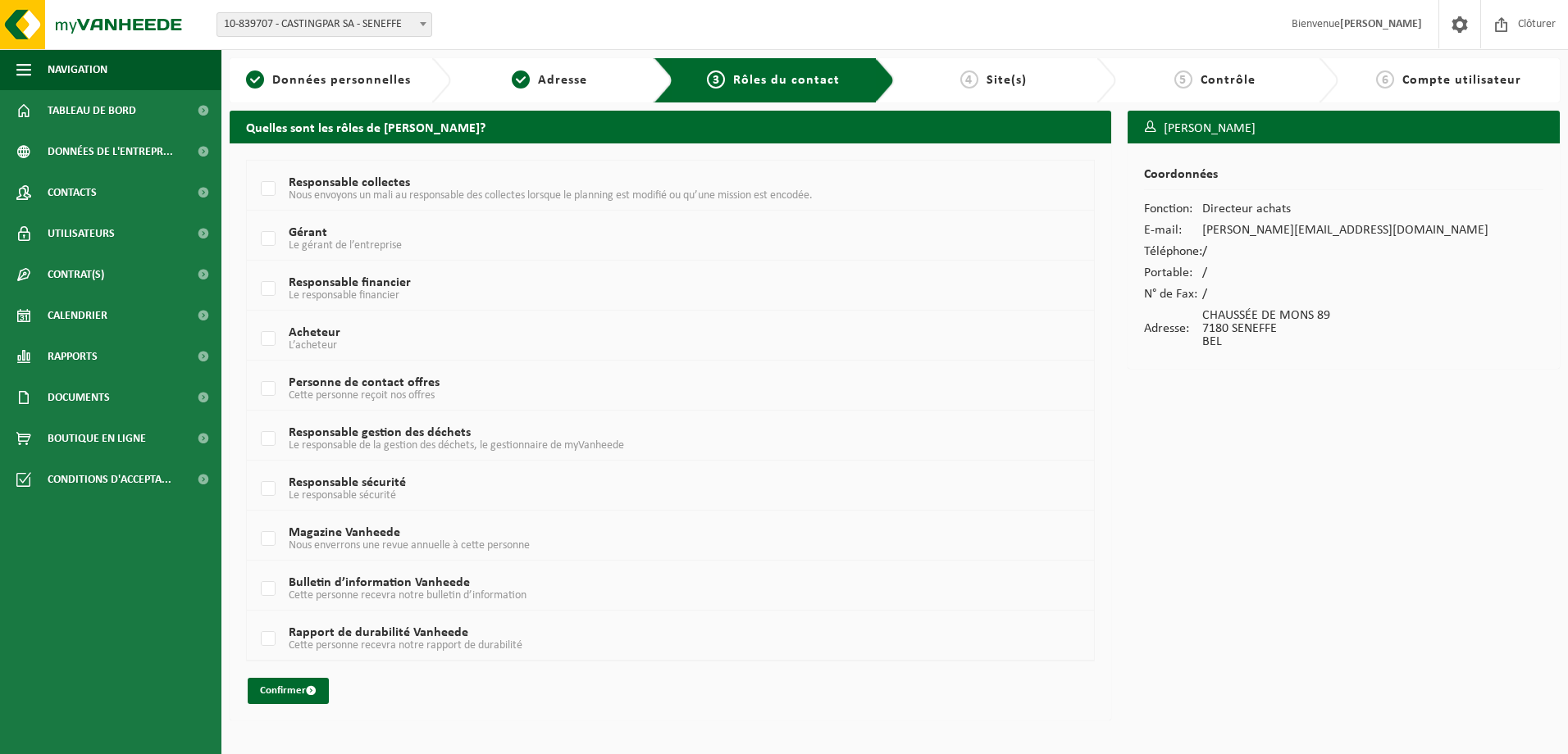 scroll, scrollTop: 0, scrollLeft: 0, axis: both 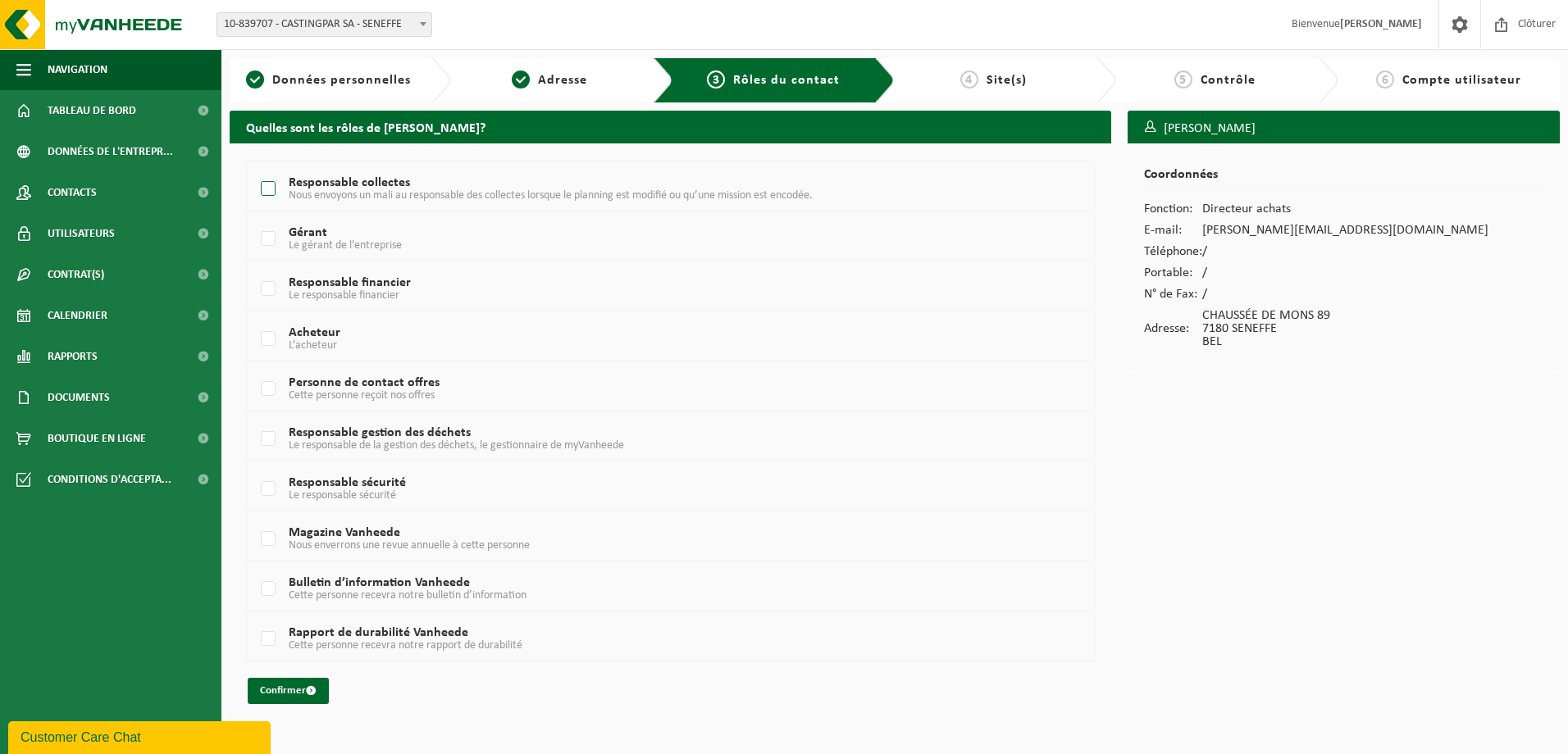 click on "Responsable collectes   Nous envoyons un mali au responsable des collectes lorsque le planning est modifié ou qu’une mission est encodée." at bounding box center (635, 189) 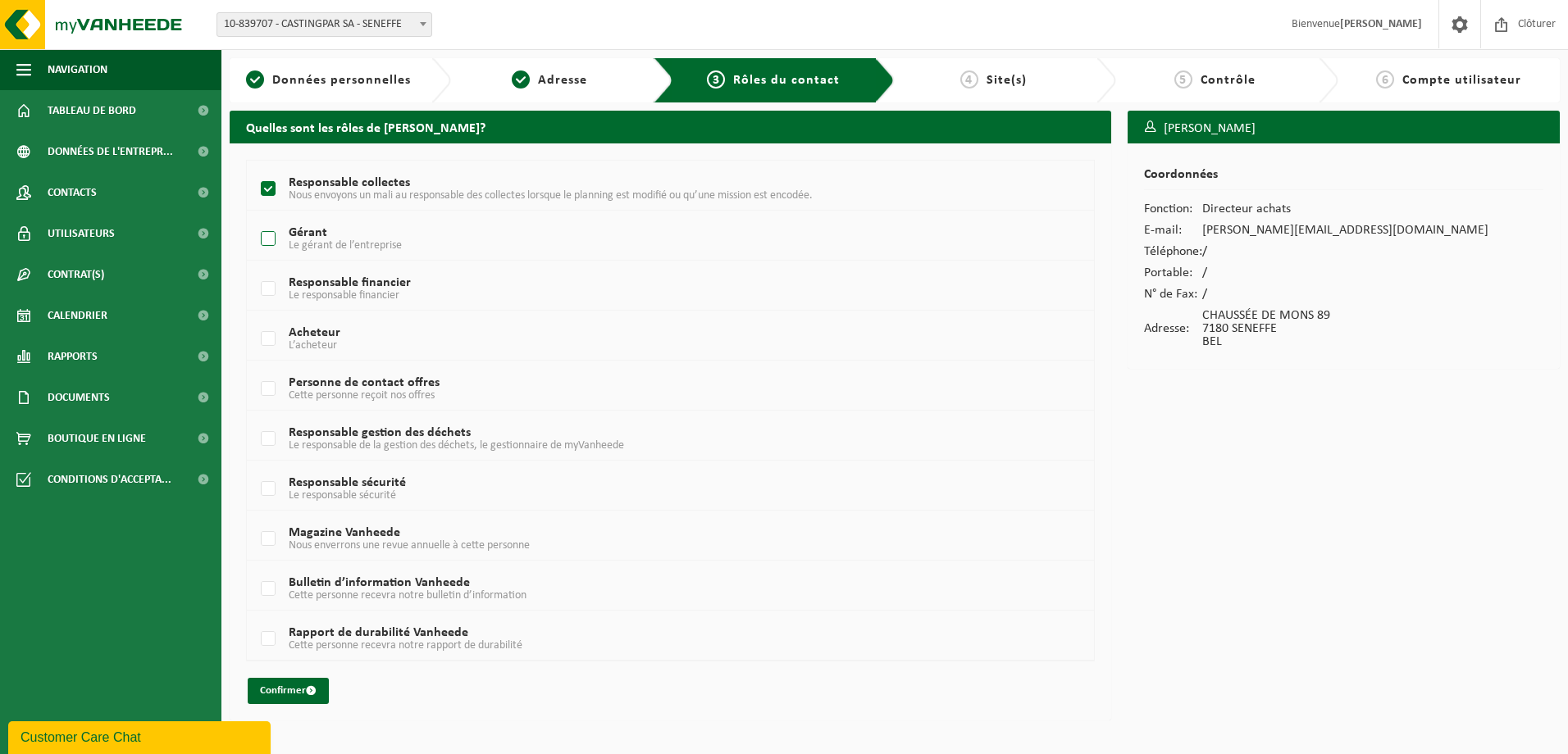 click on "Gérant   Le gérant de l’entreprise" at bounding box center (635, 239) 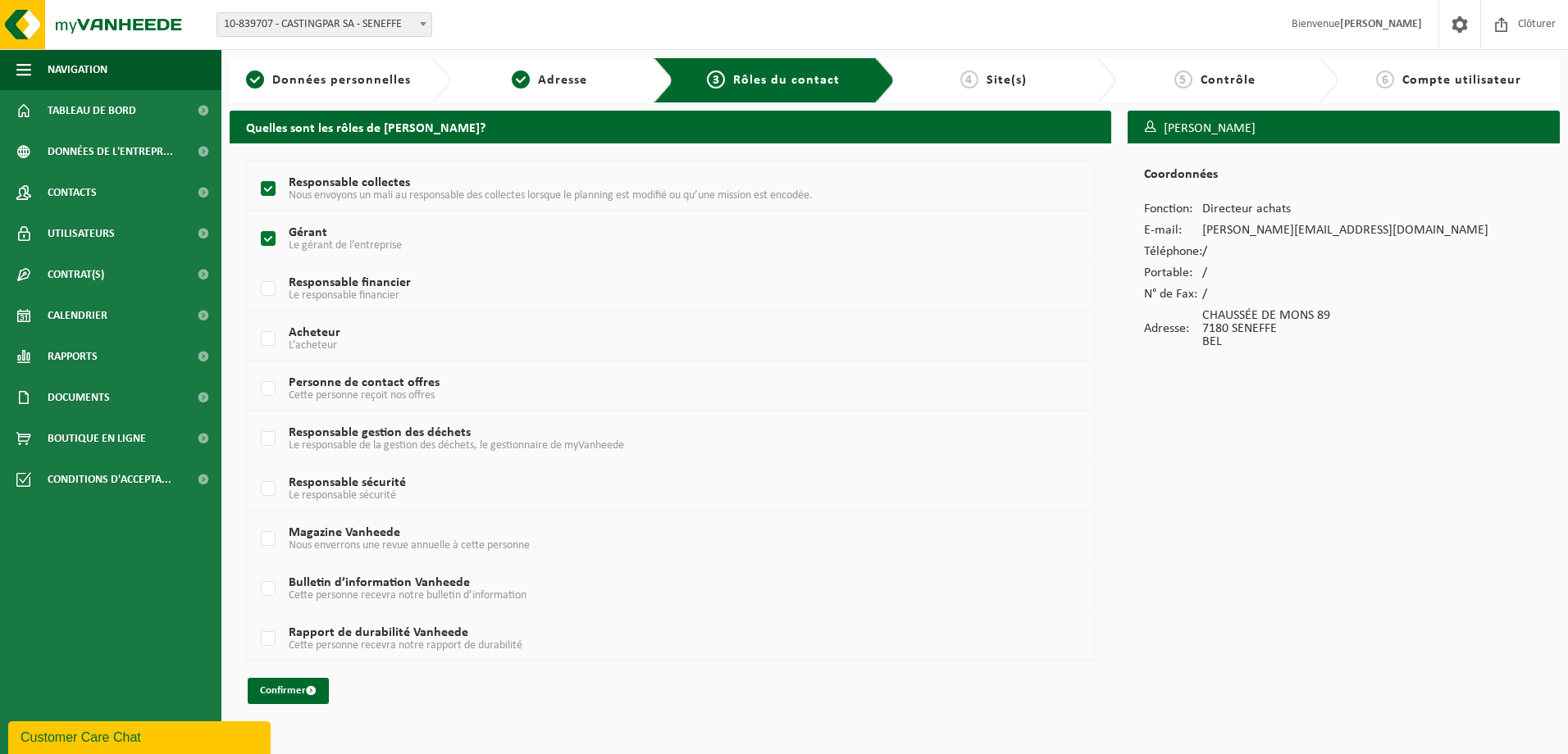 click on "Acheteur   L’acheteur" at bounding box center (670, 335) 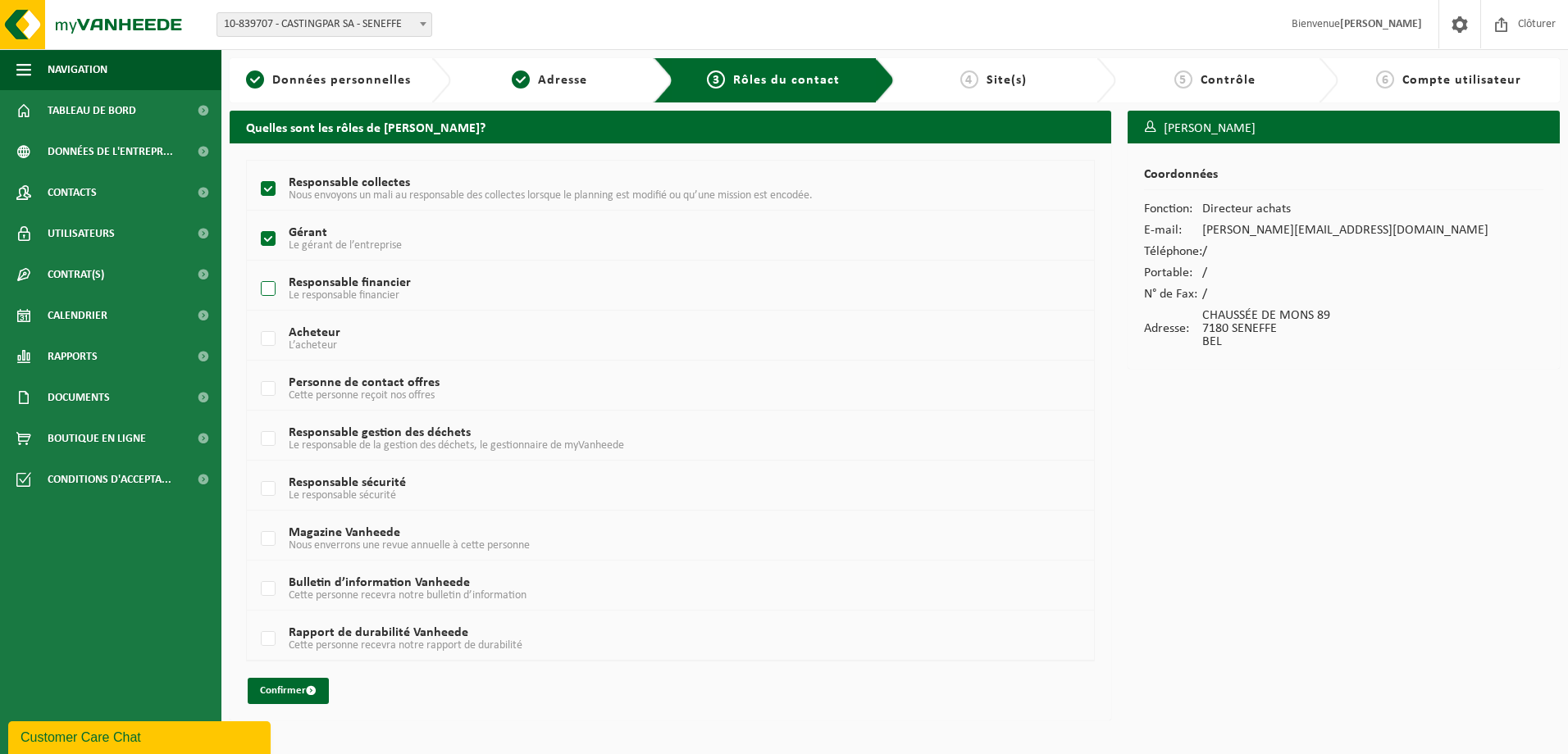 click on "Responsable financier   Le responsable financier" at bounding box center [635, 289] 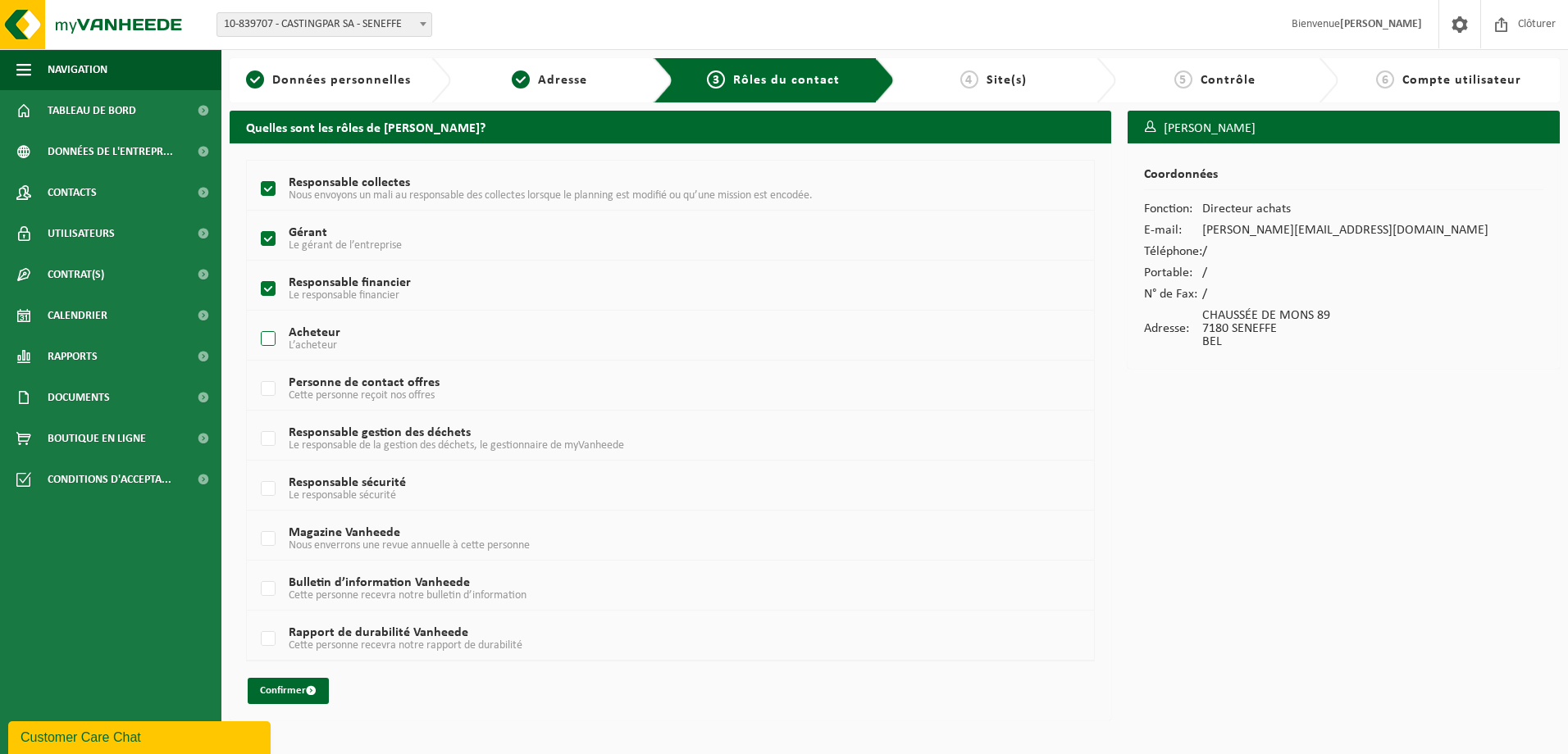 click on "Acheteur   L’acheteur" at bounding box center [635, 339] 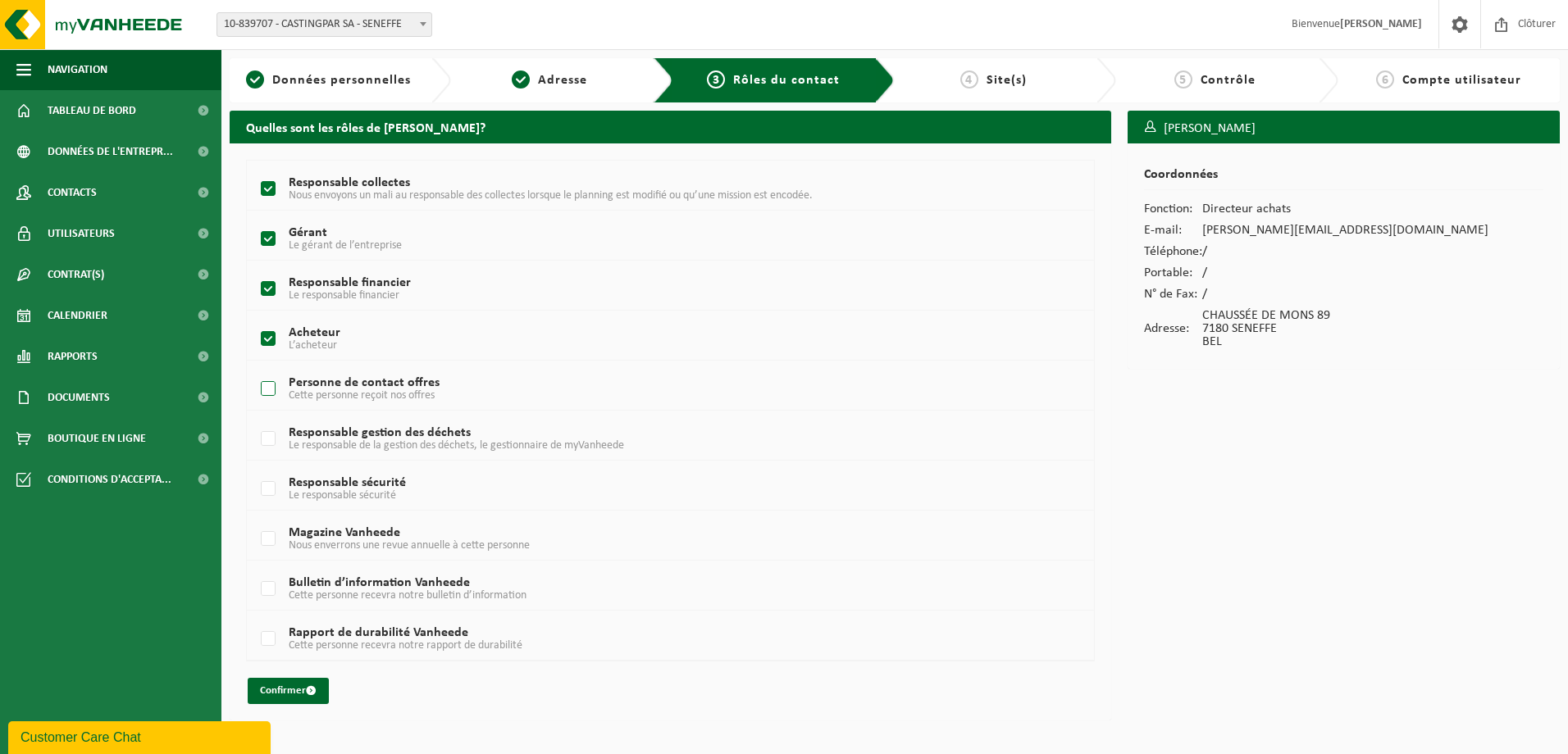 click on "Personne de contact offres   Cette personne reçoit nos offres" at bounding box center (635, 389) 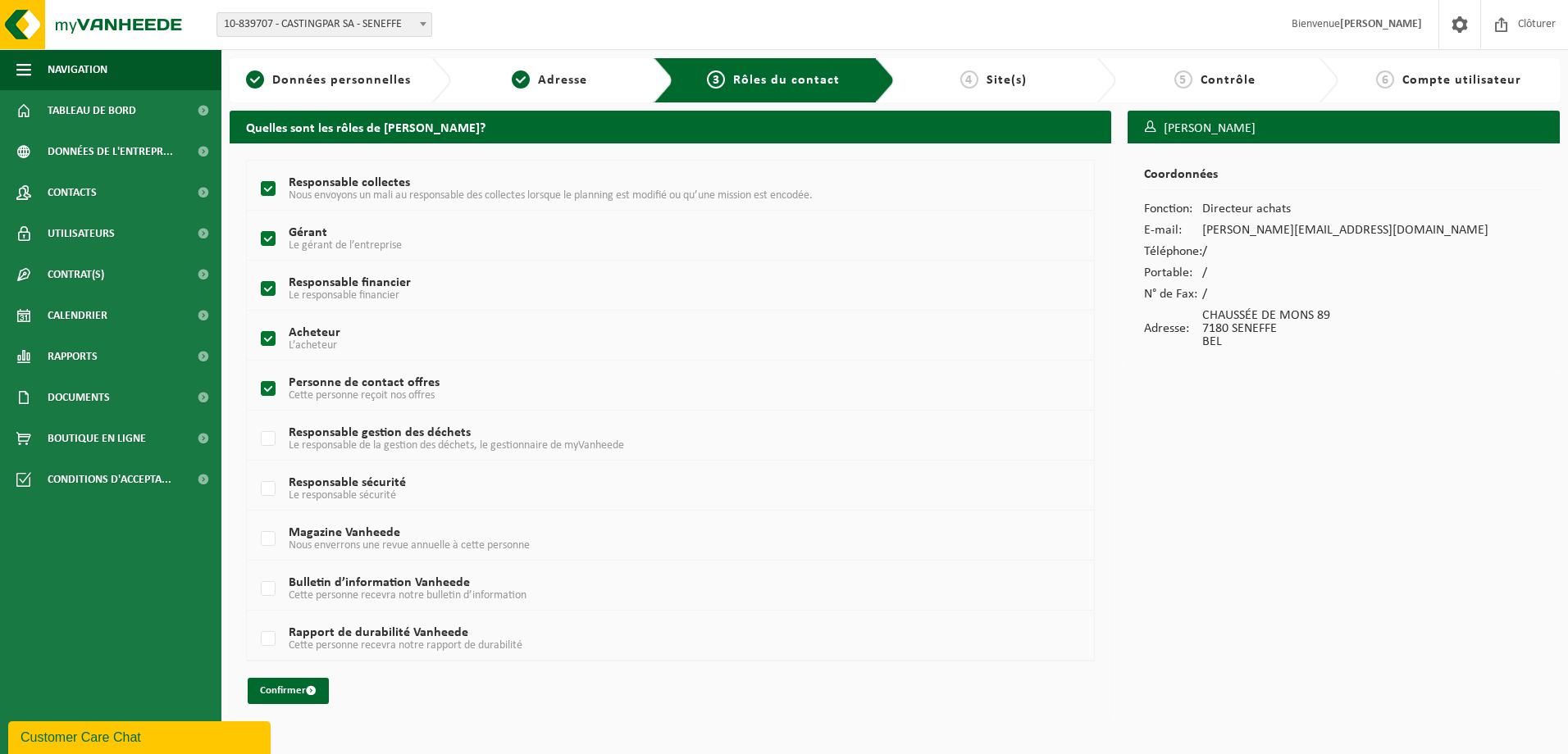 click on "Personne de contact offres   Cette personne reçoit nos offres" at bounding box center (635, 389) 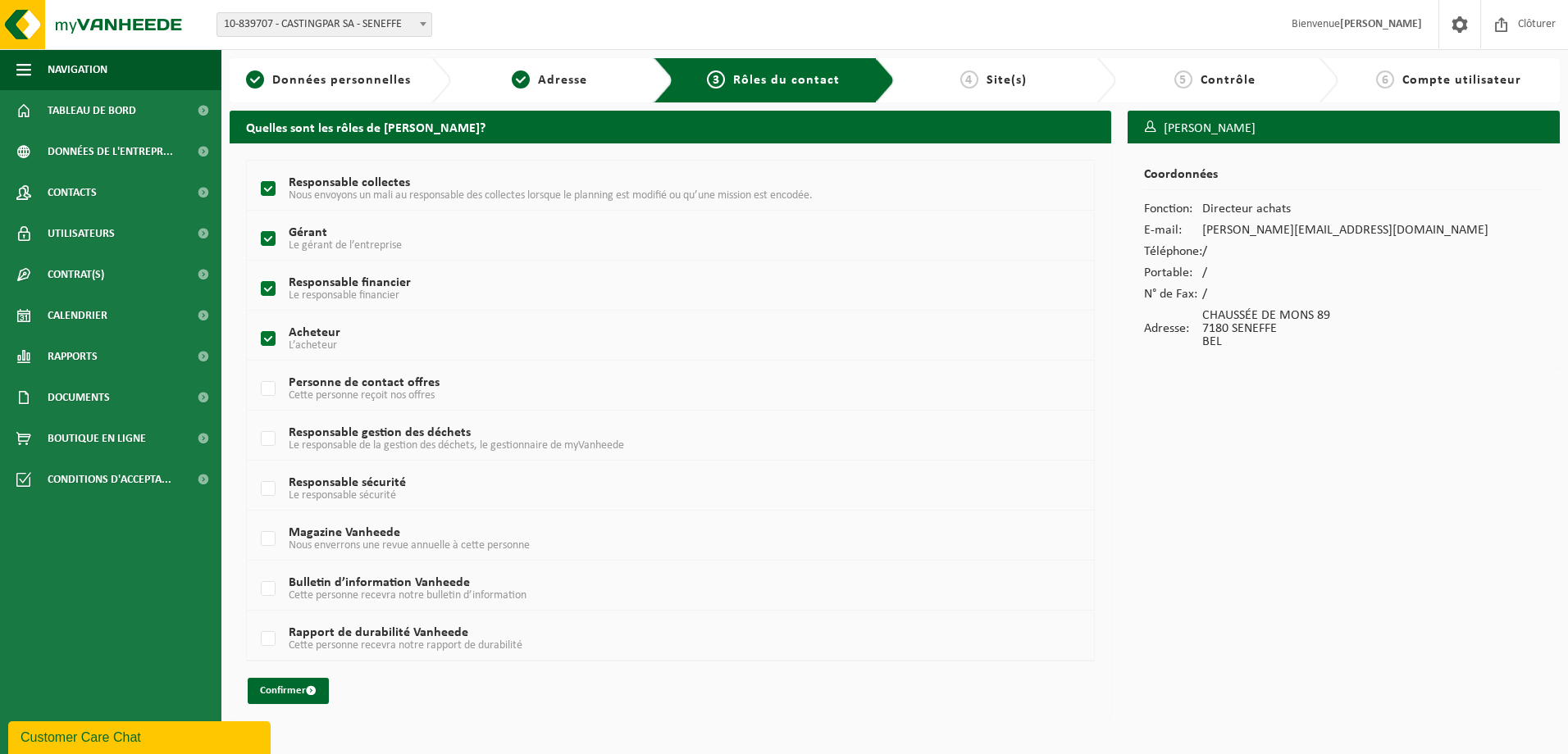 click on "Gérant   Le gérant de l’entreprise" at bounding box center (635, 239) 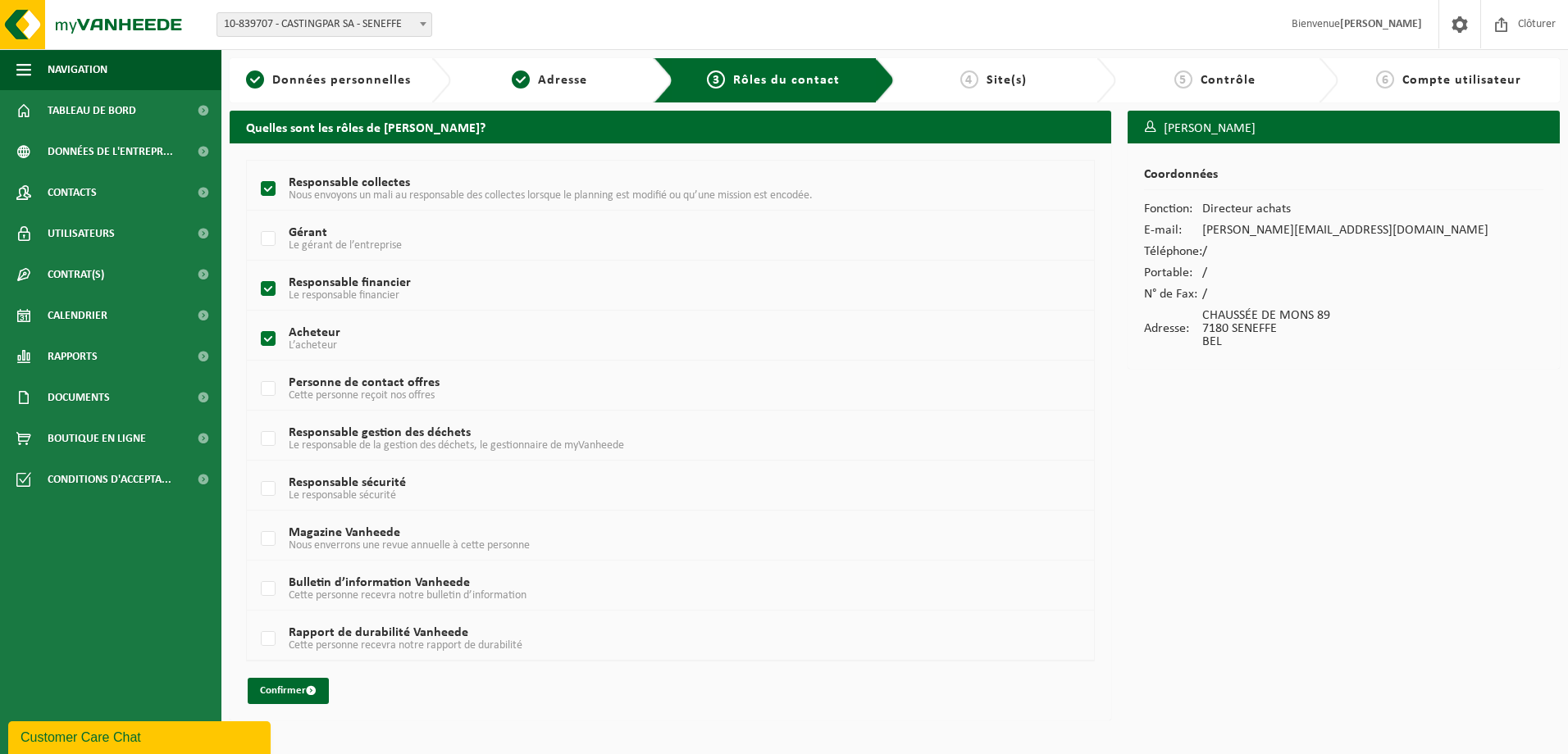 click on "Responsable collectes   Nous envoyons un mali au responsable des collectes lorsque le planning est modifié ou qu’une mission est encodée." at bounding box center (635, 189) 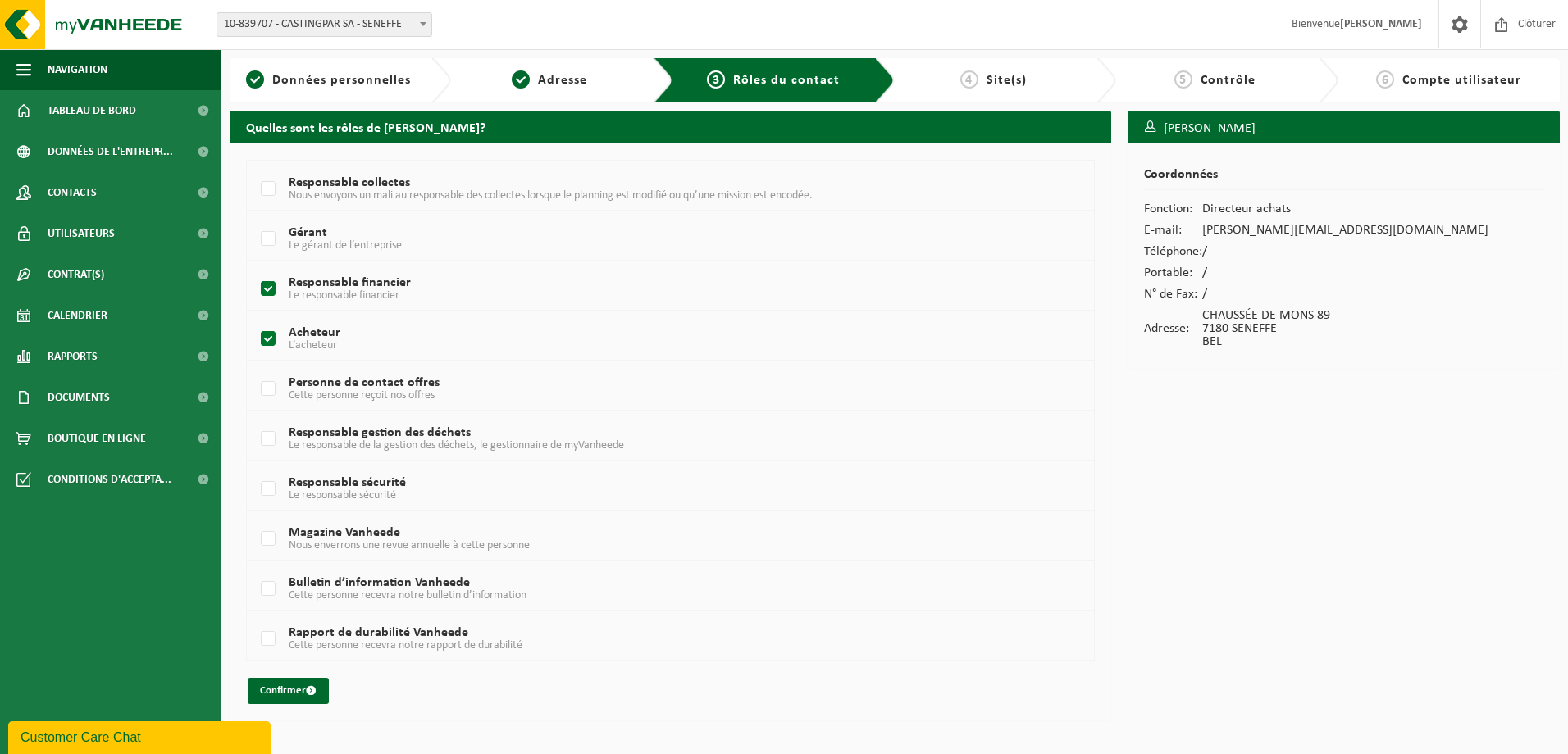 click on "Responsable financier   Le responsable financier" at bounding box center (635, 289) 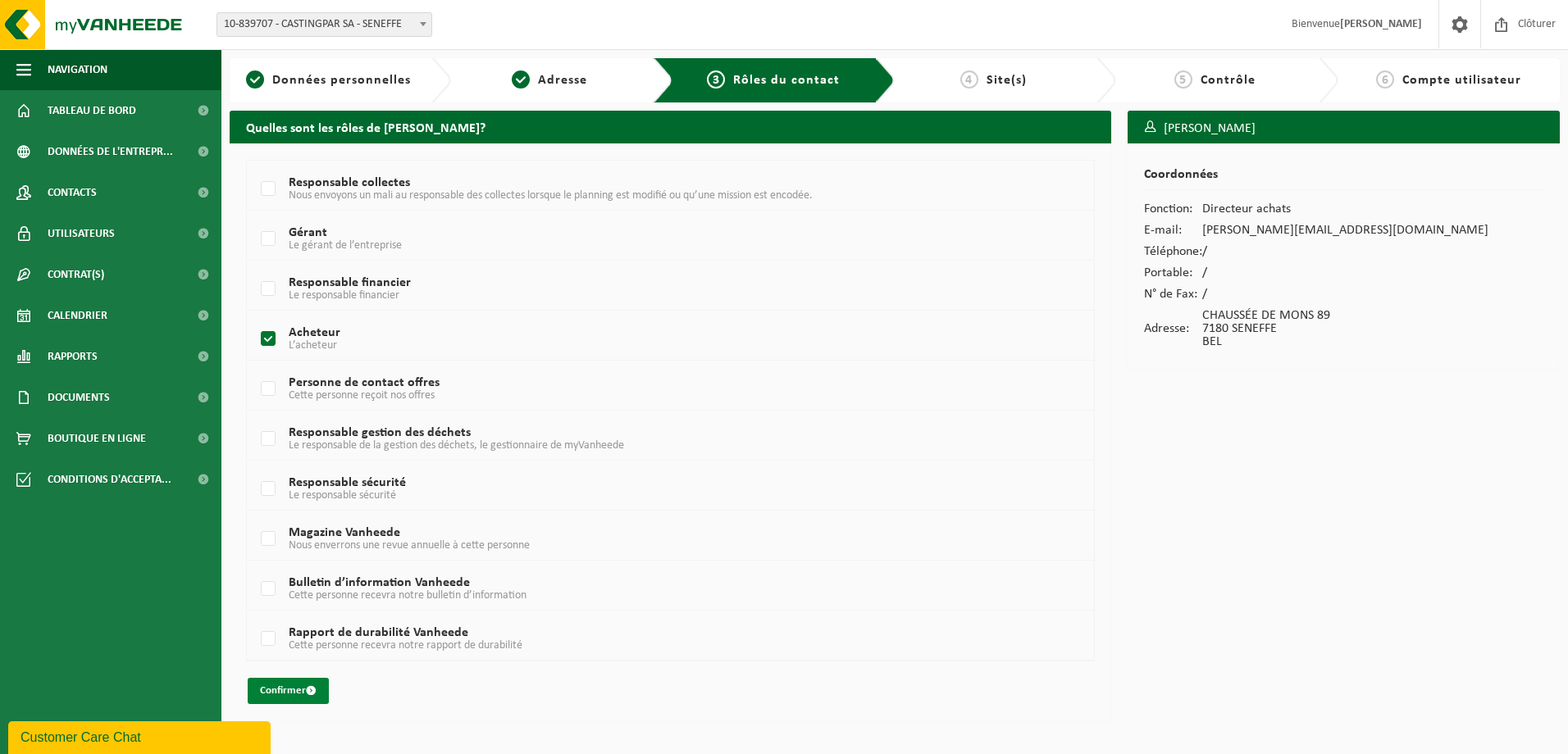click on "Confirmer" at bounding box center (288, 691) 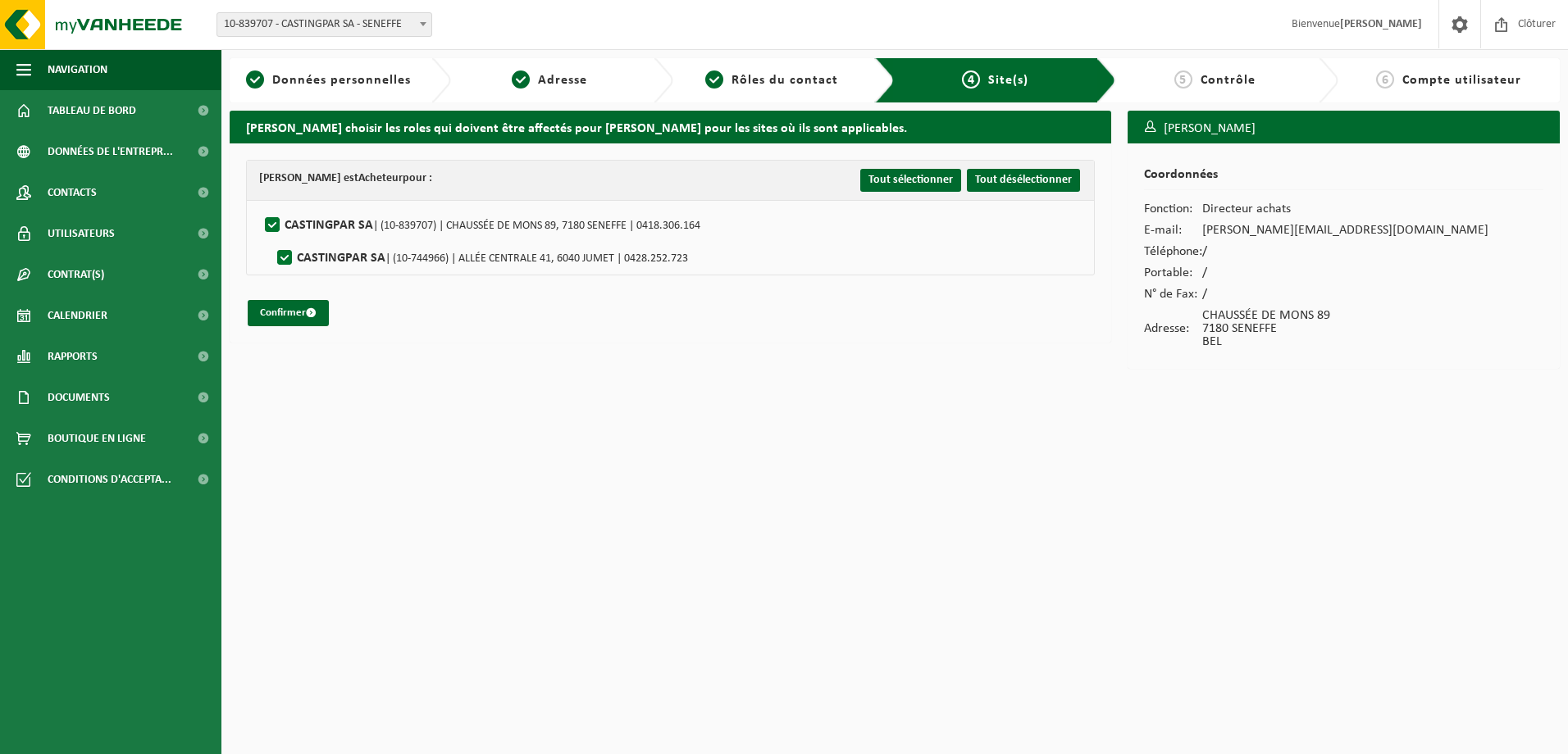 scroll, scrollTop: 0, scrollLeft: 0, axis: both 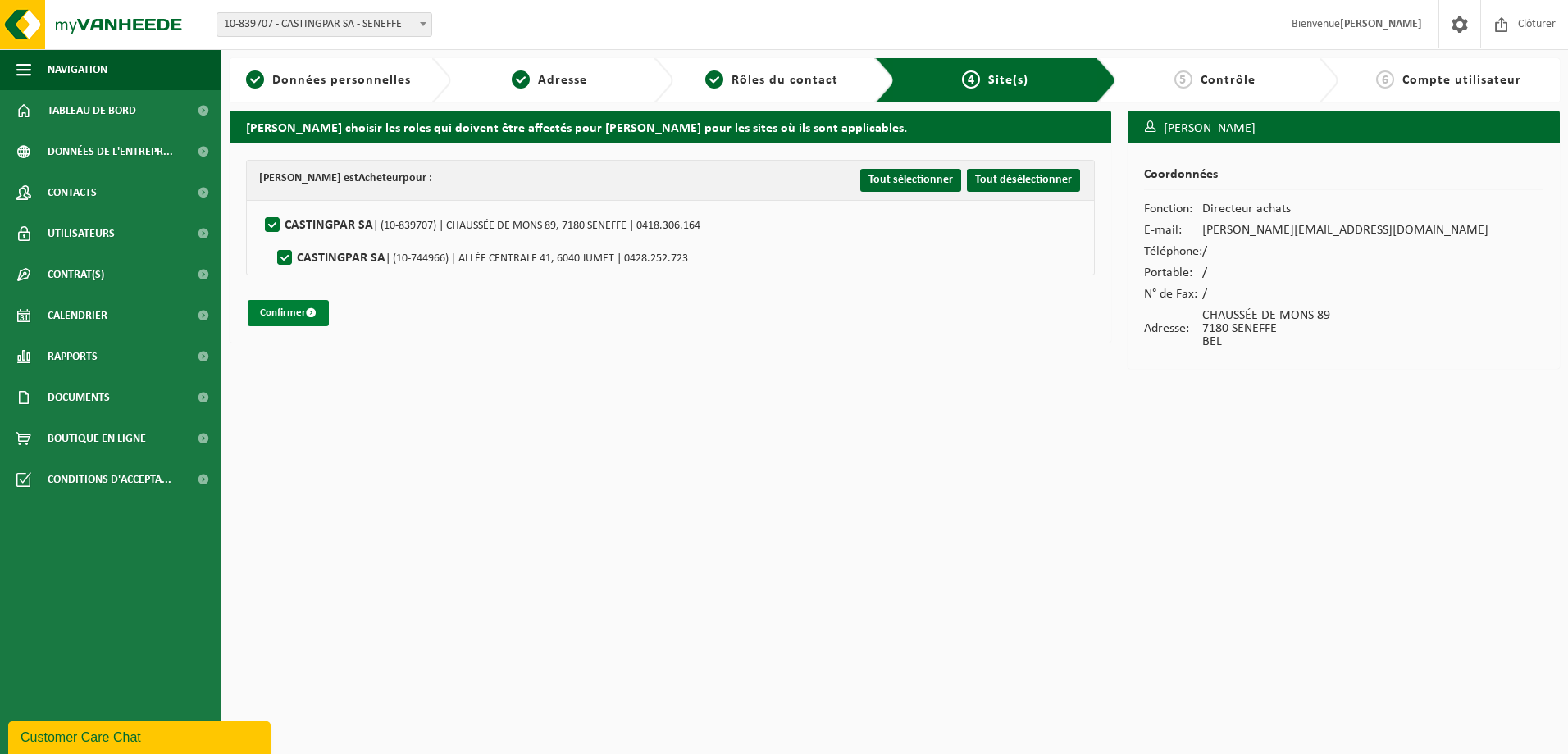 click on "Confirmer" at bounding box center [288, 313] 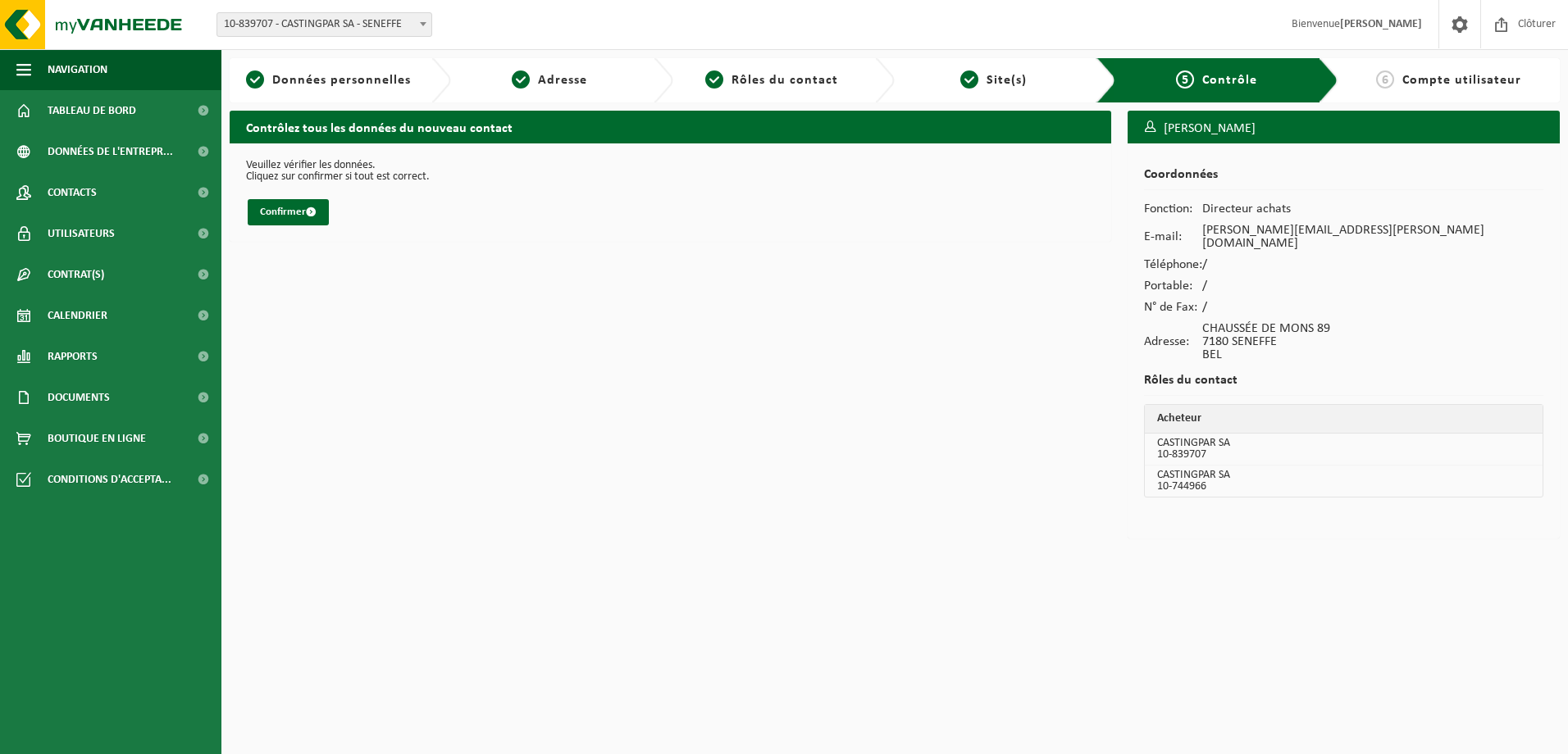 scroll, scrollTop: 0, scrollLeft: 0, axis: both 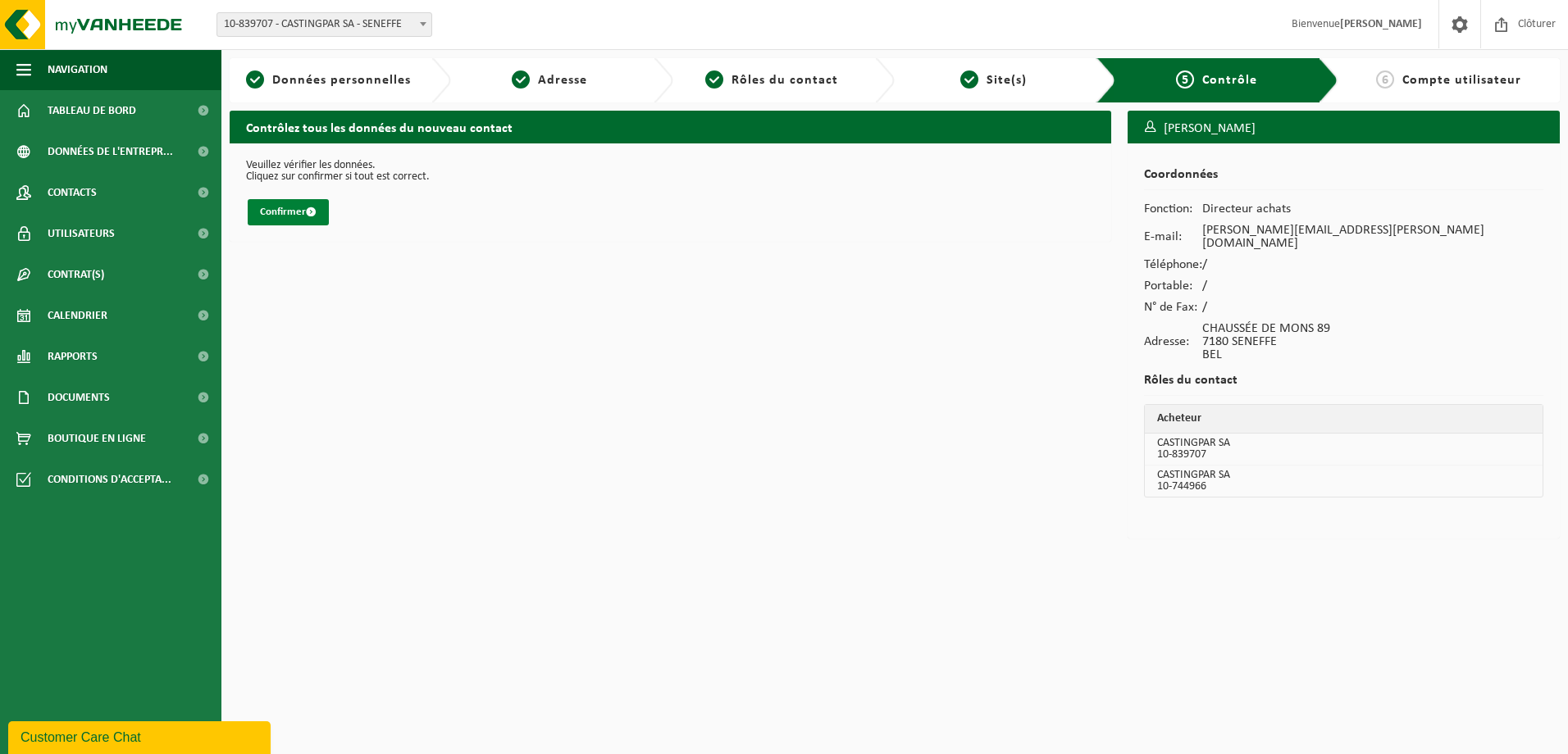 click on "Confirmer" at bounding box center (288, 212) 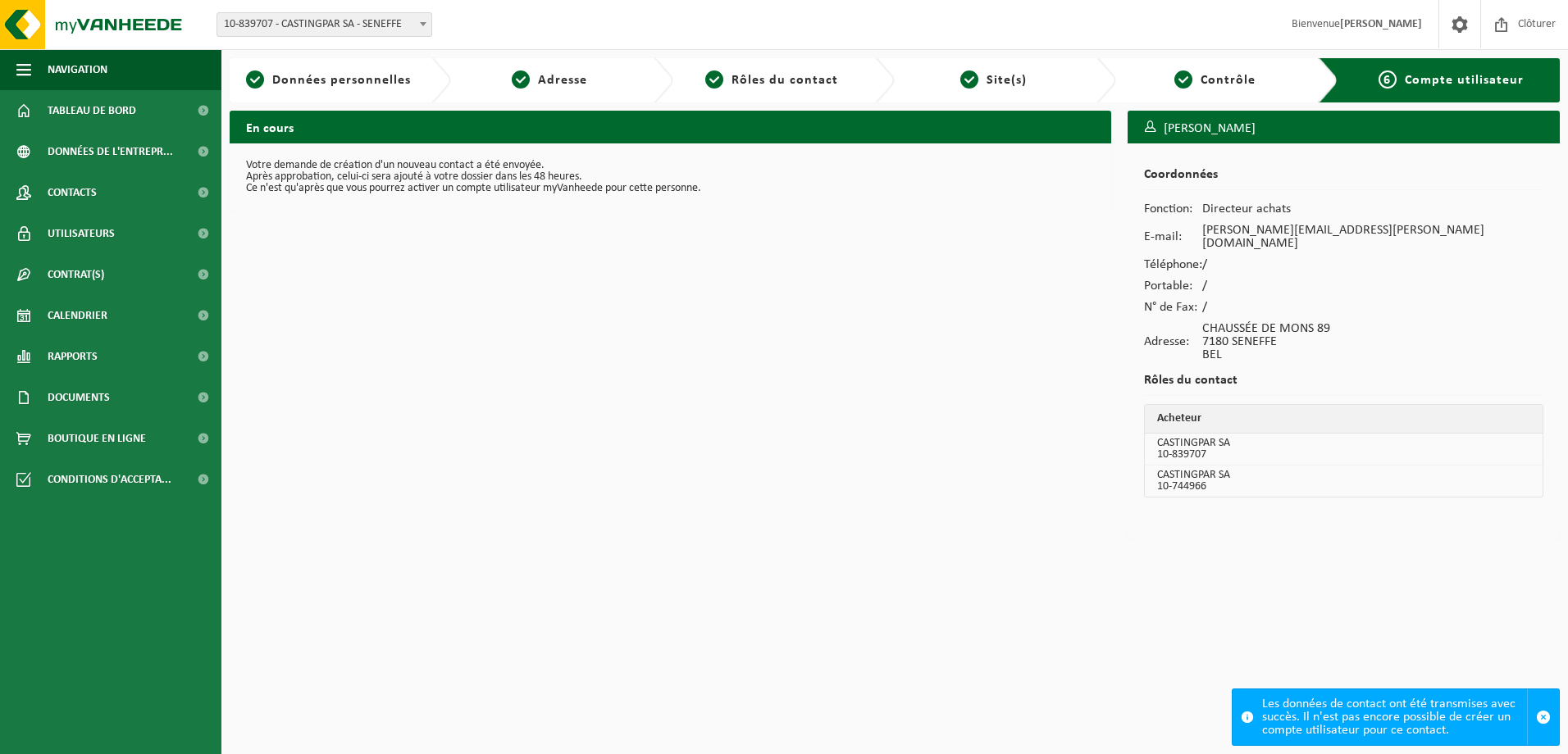 scroll, scrollTop: 0, scrollLeft: 0, axis: both 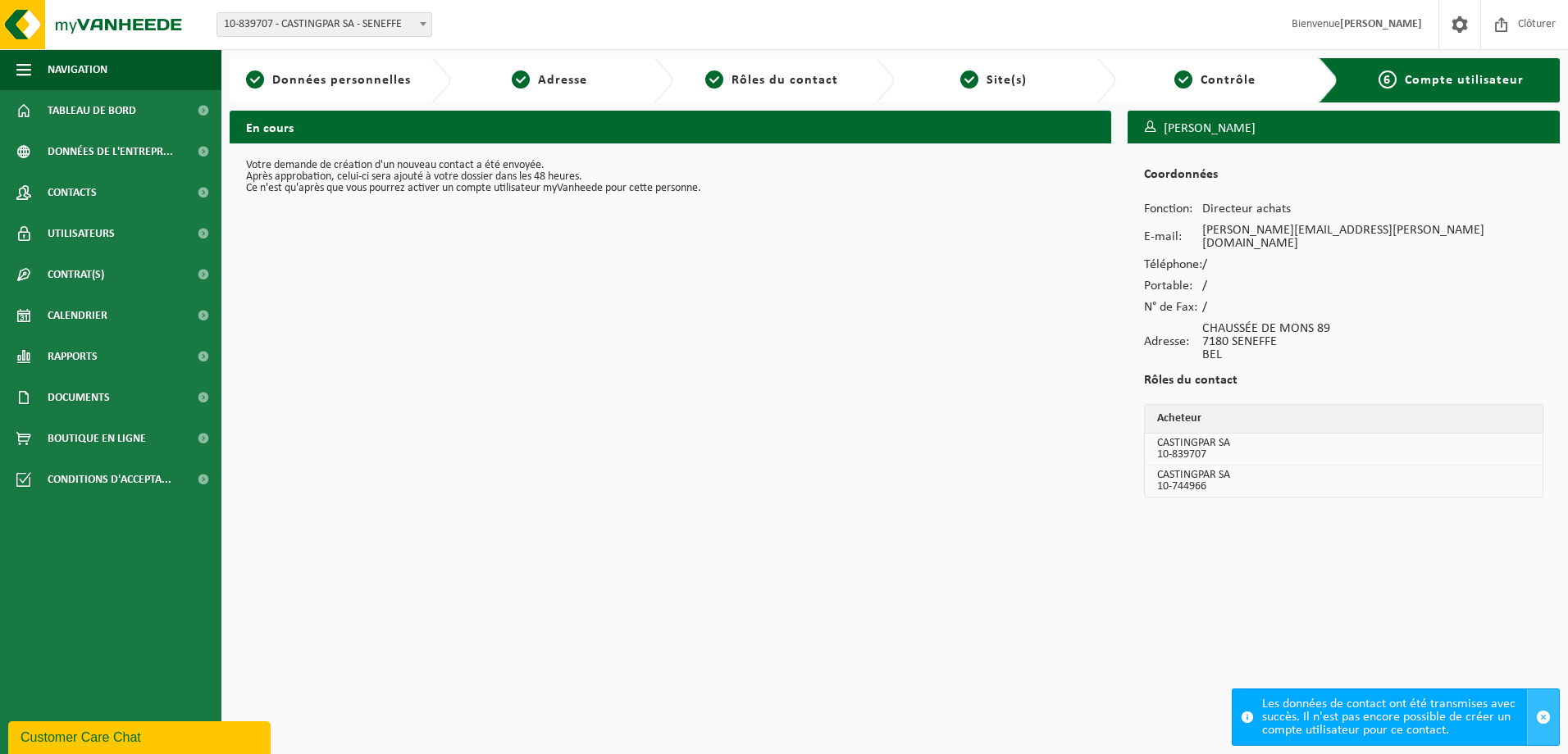 click at bounding box center [1543, 717] 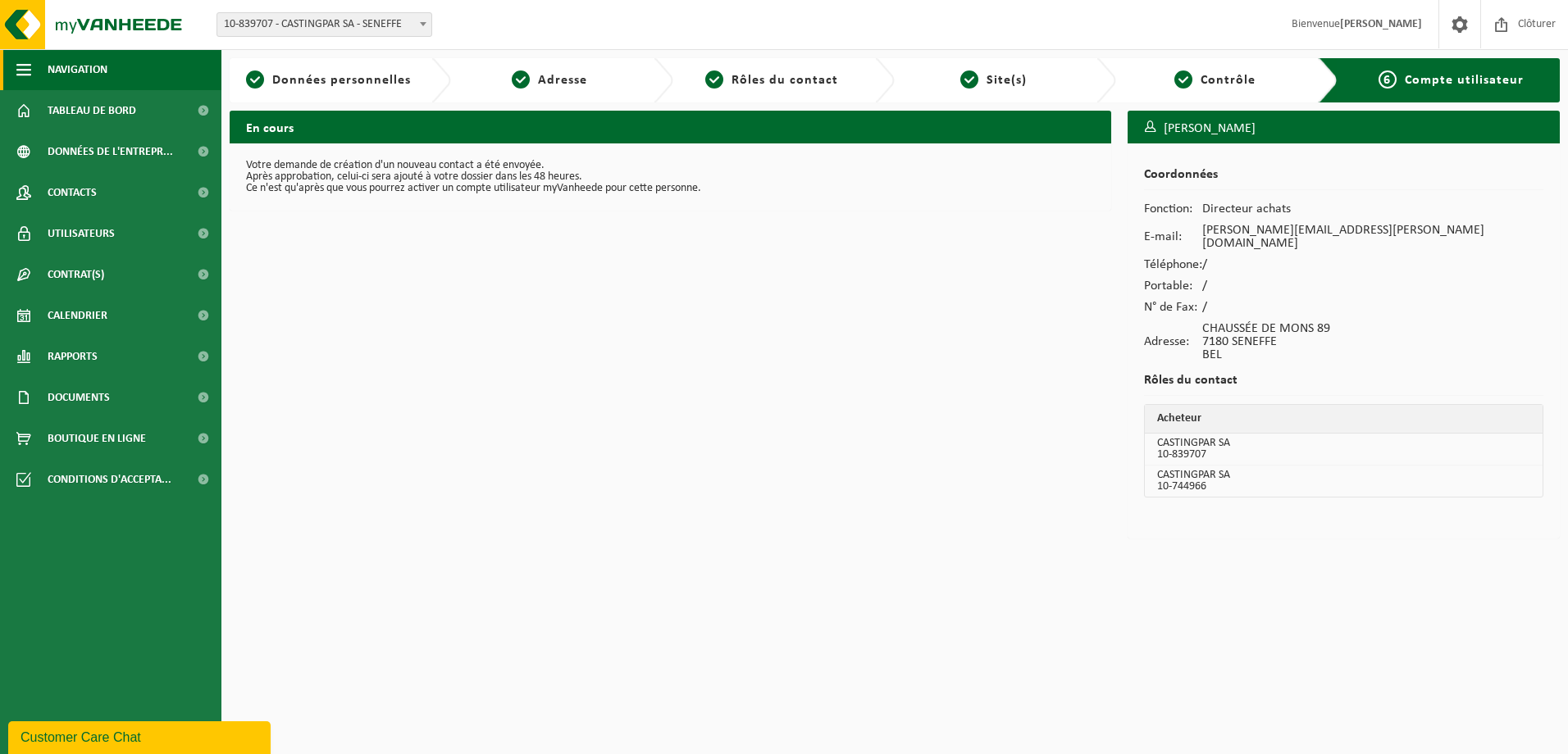 click on "Navigation" at bounding box center (77, 70) 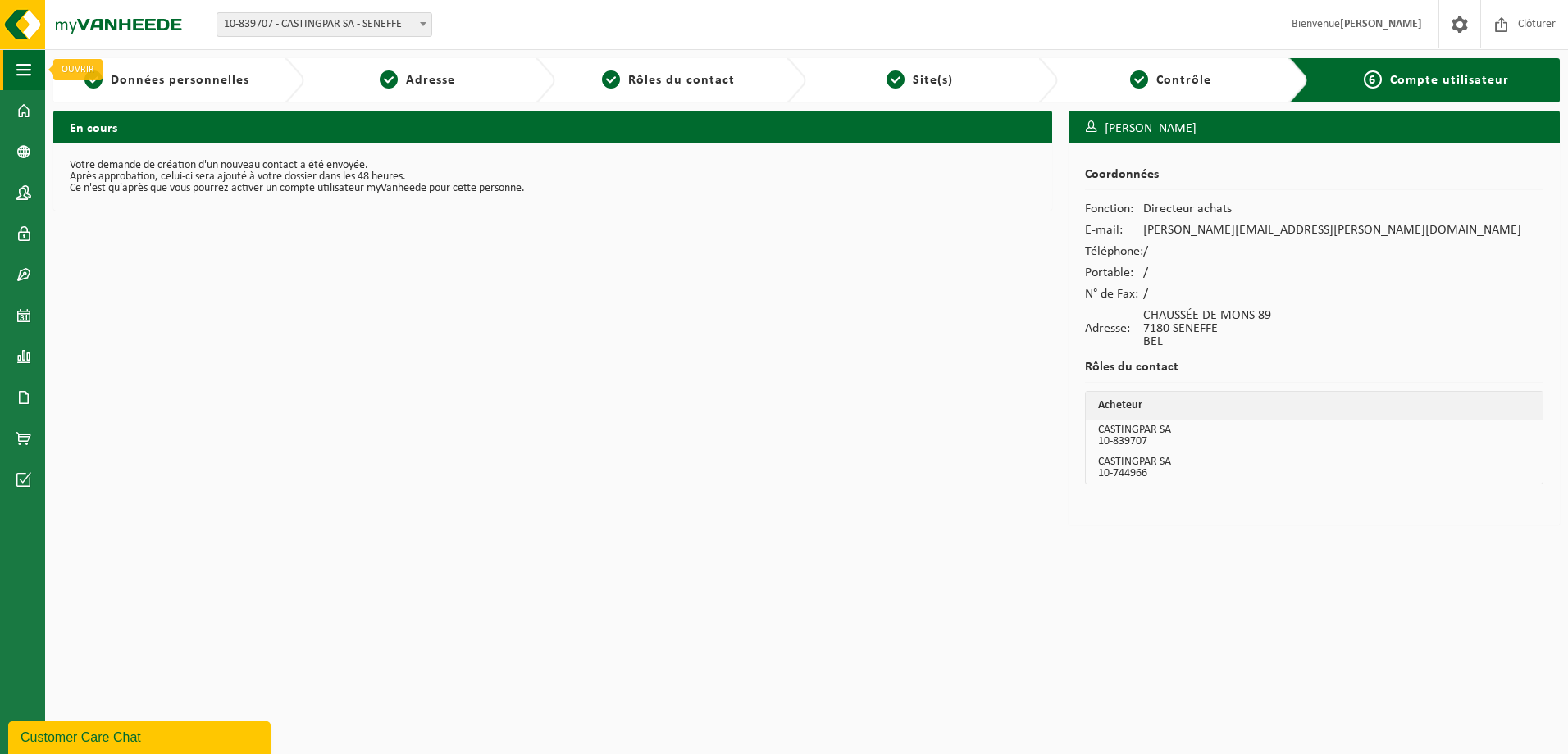 click on "Navigation" at bounding box center [22, 70] 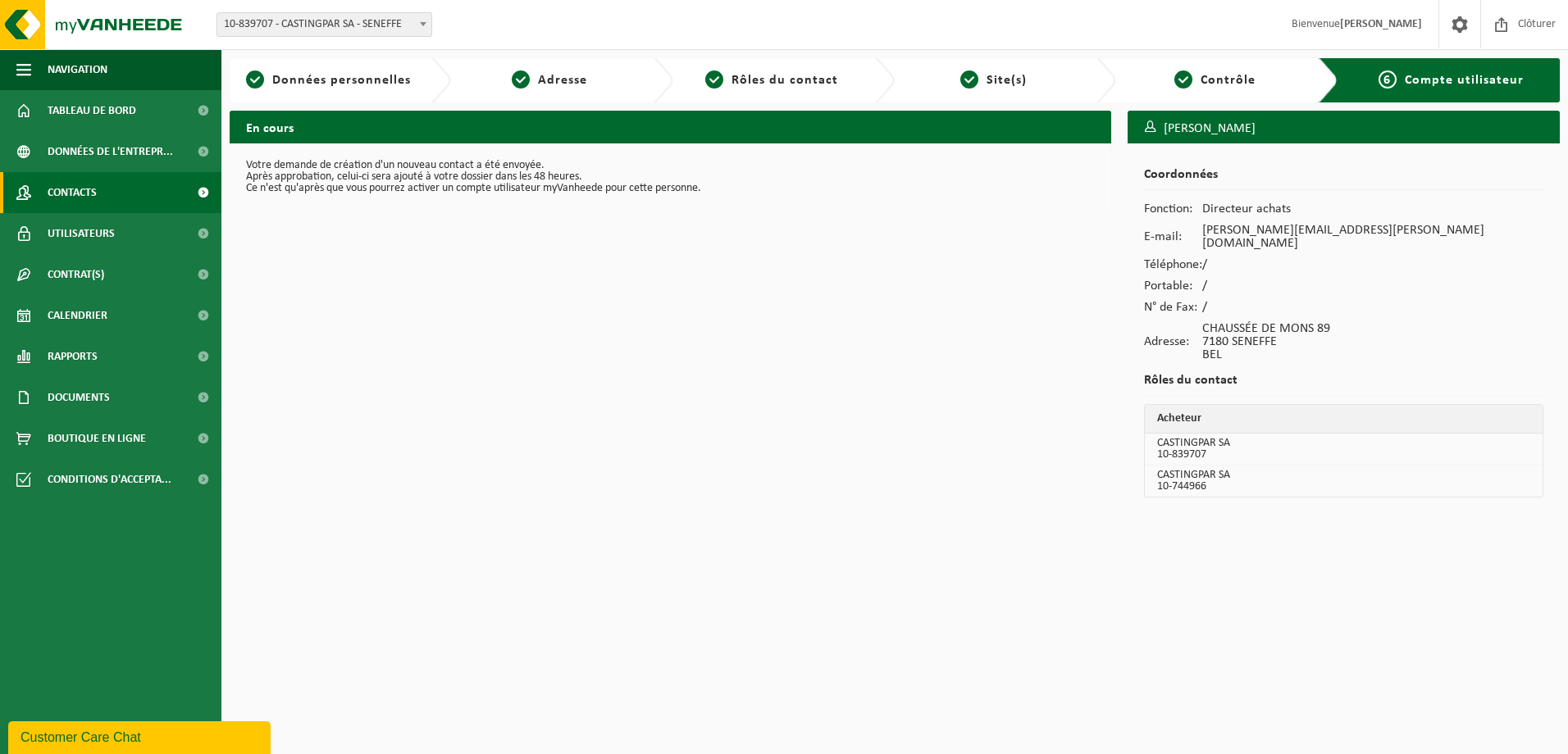 click on "Contacts" at bounding box center (111, 193) 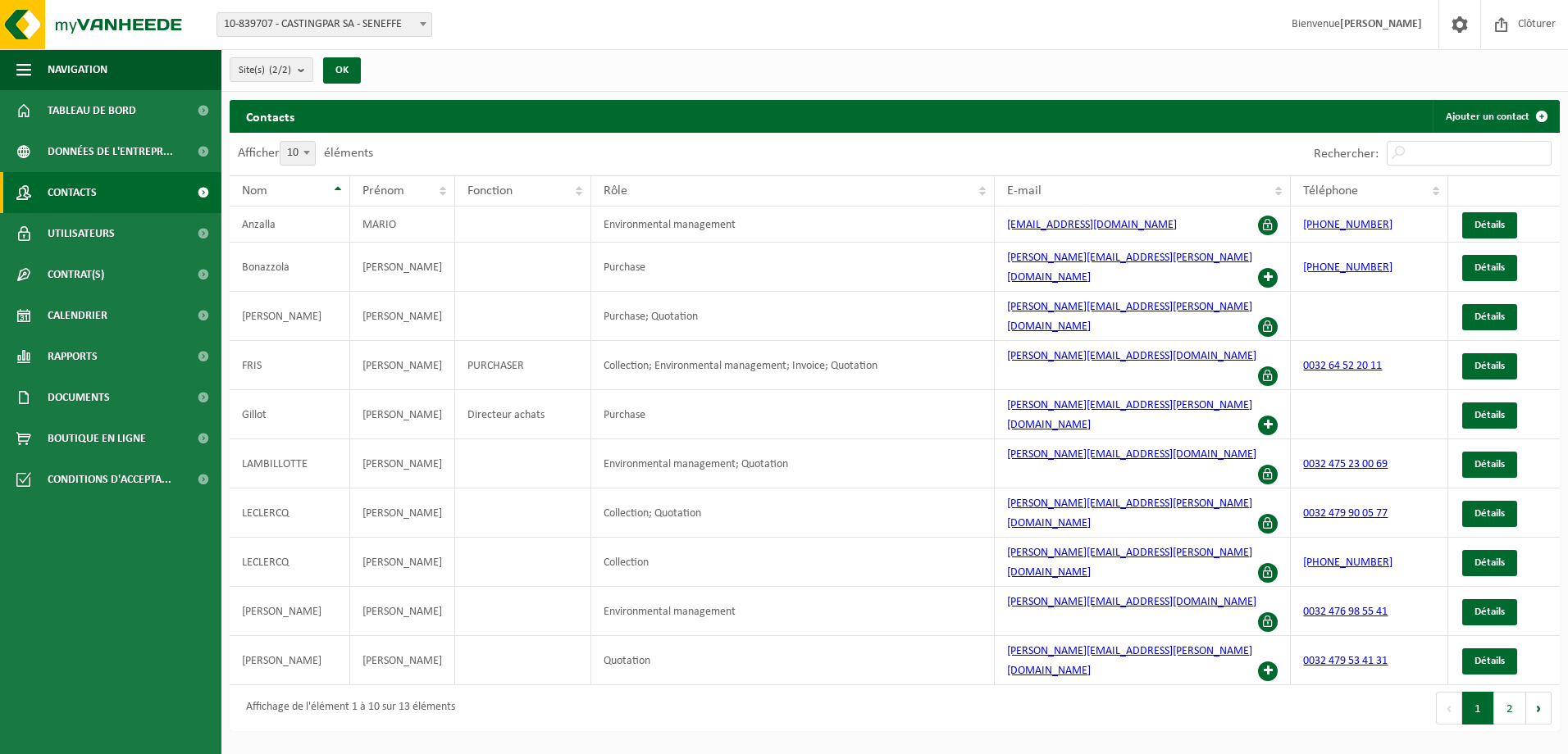 scroll, scrollTop: 0, scrollLeft: 0, axis: both 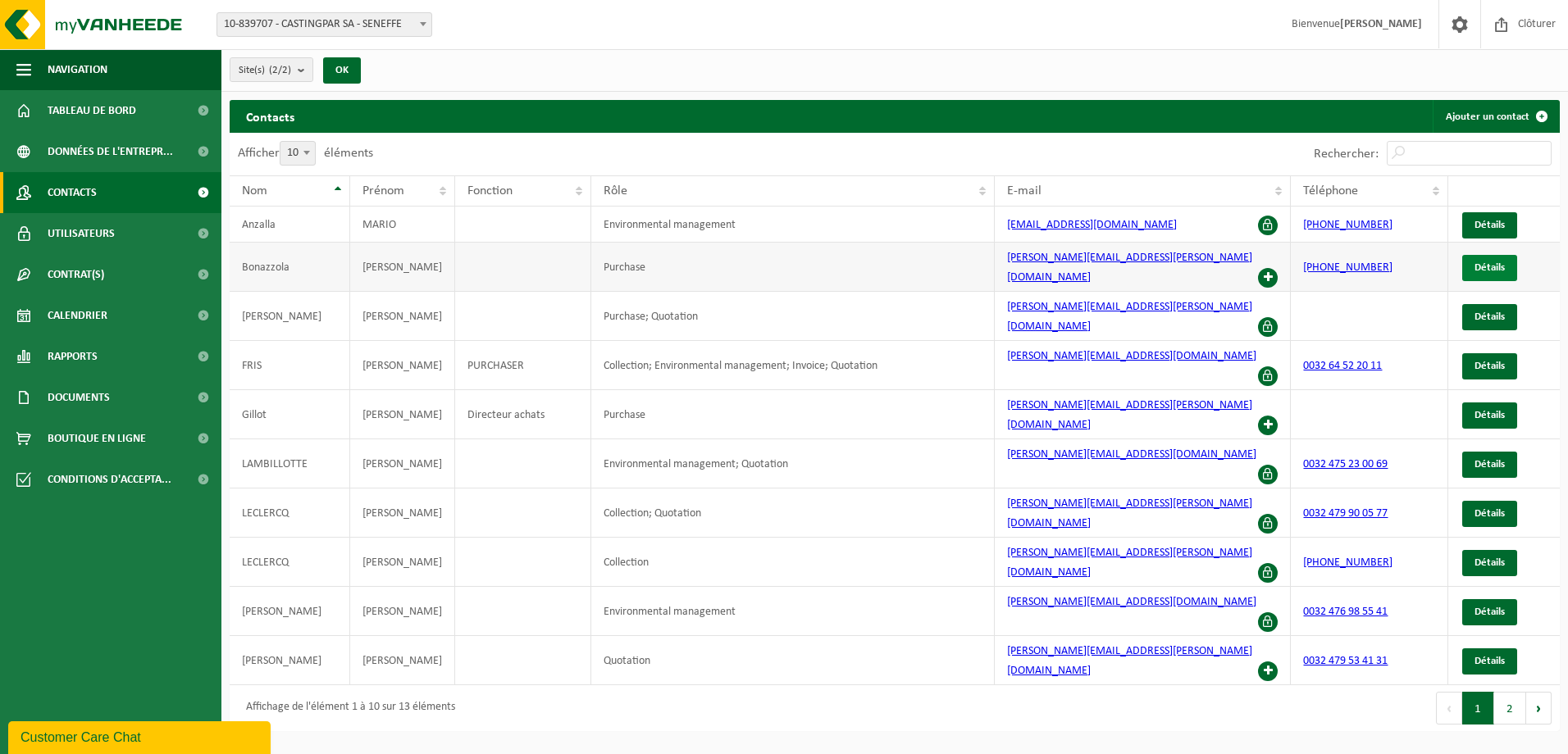 click on "Détails" at bounding box center [1489, 267] 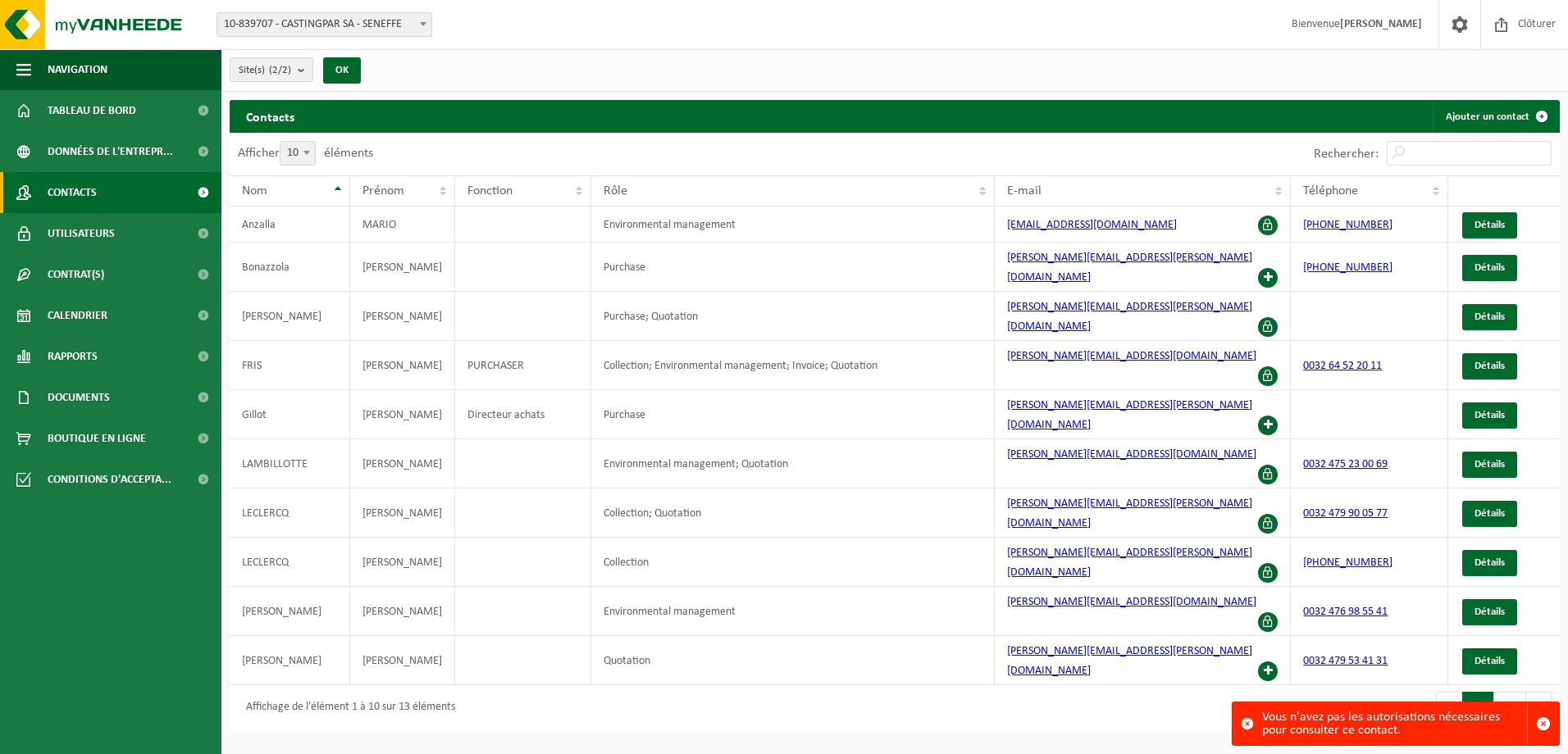 scroll, scrollTop: 0, scrollLeft: 0, axis: both 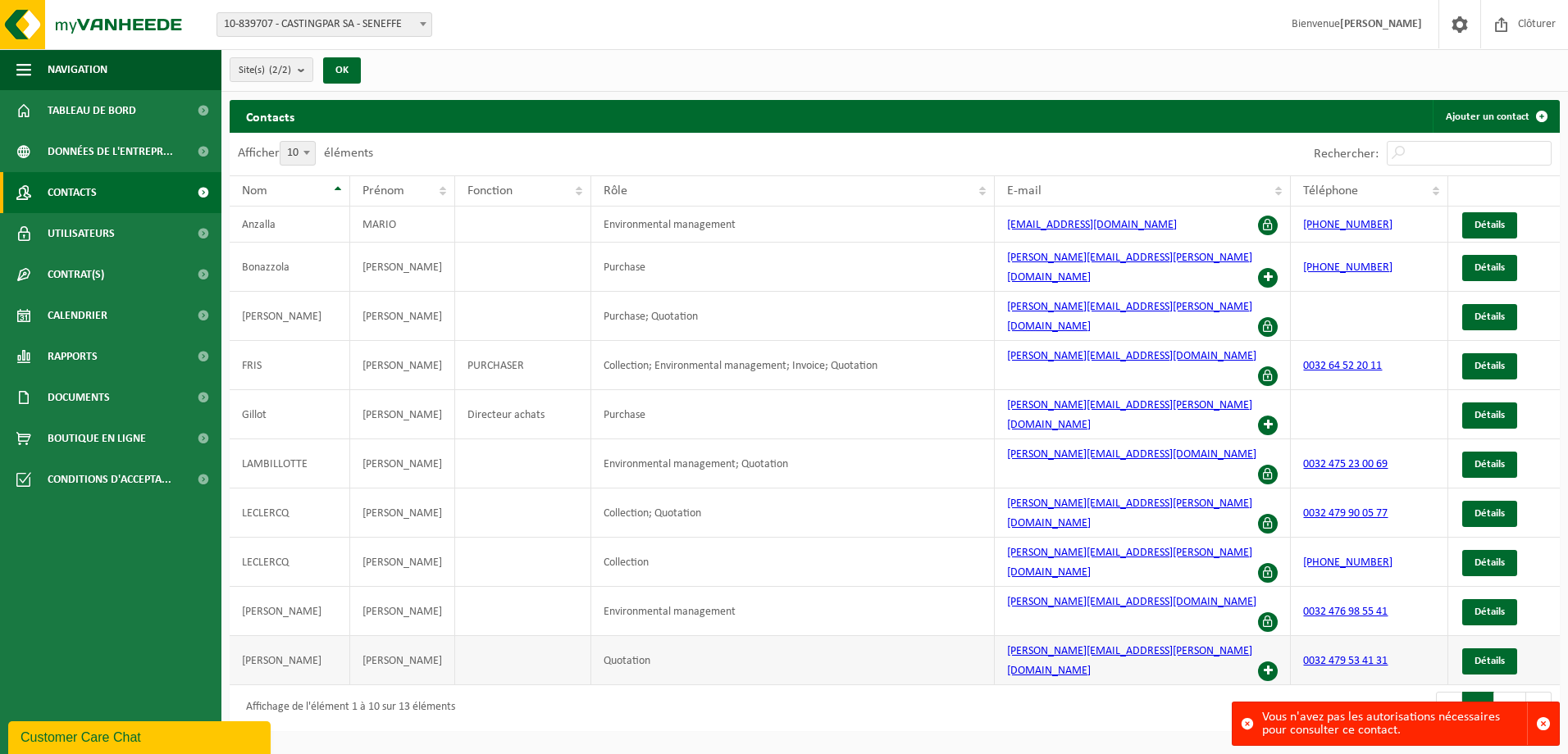 click at bounding box center [1268, 671] 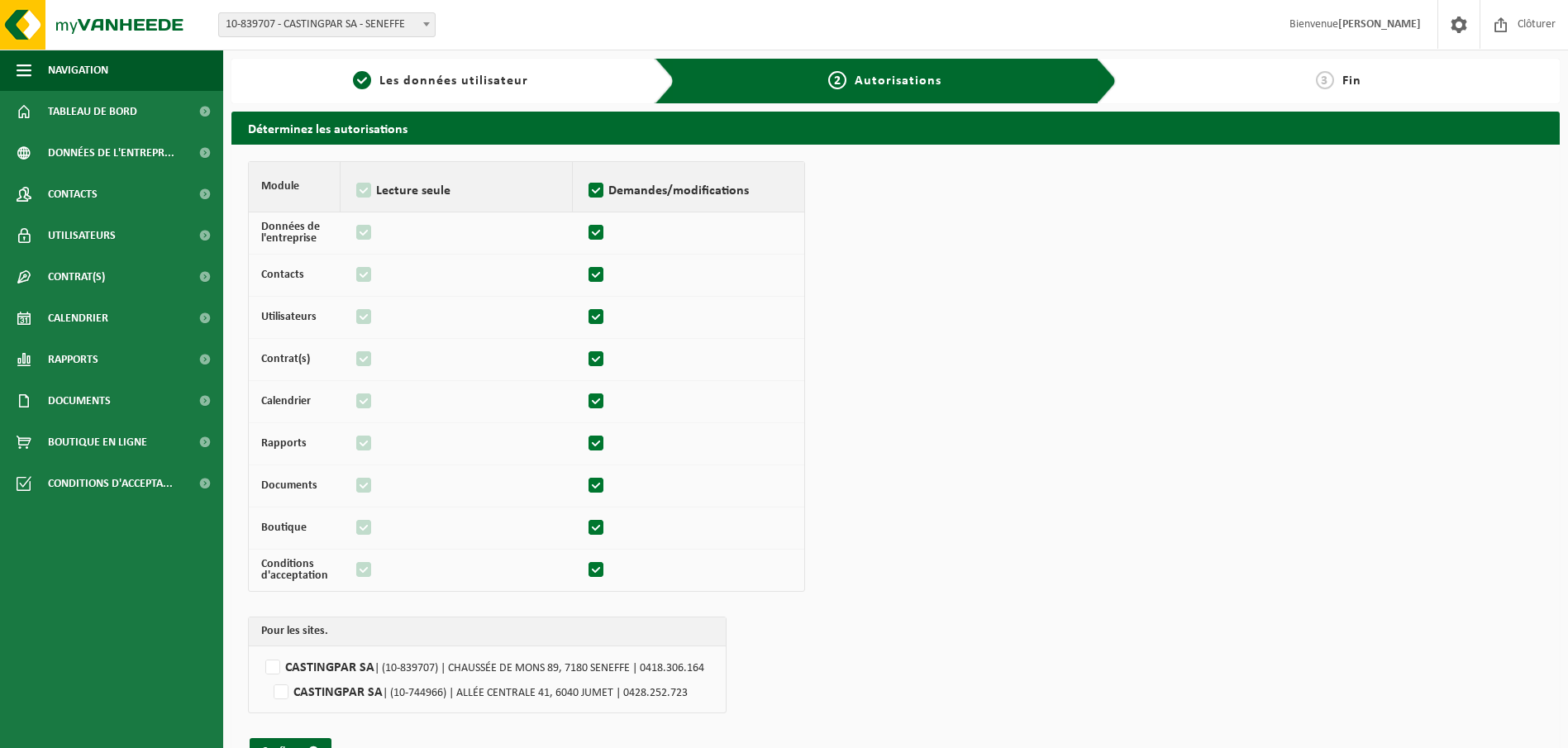 scroll, scrollTop: 0, scrollLeft: 0, axis: both 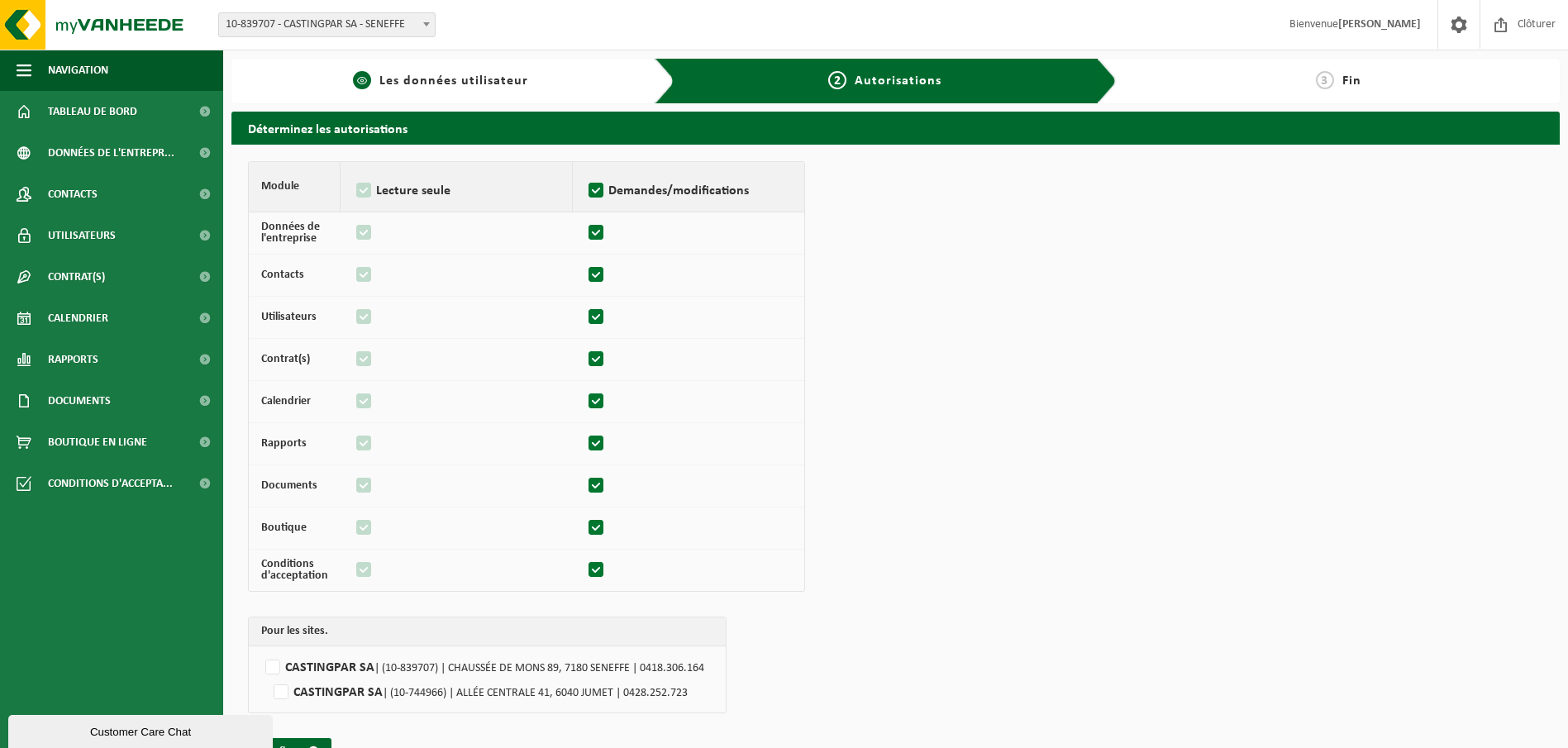 click on "1 Les données utilisateur" at bounding box center (453, 81) 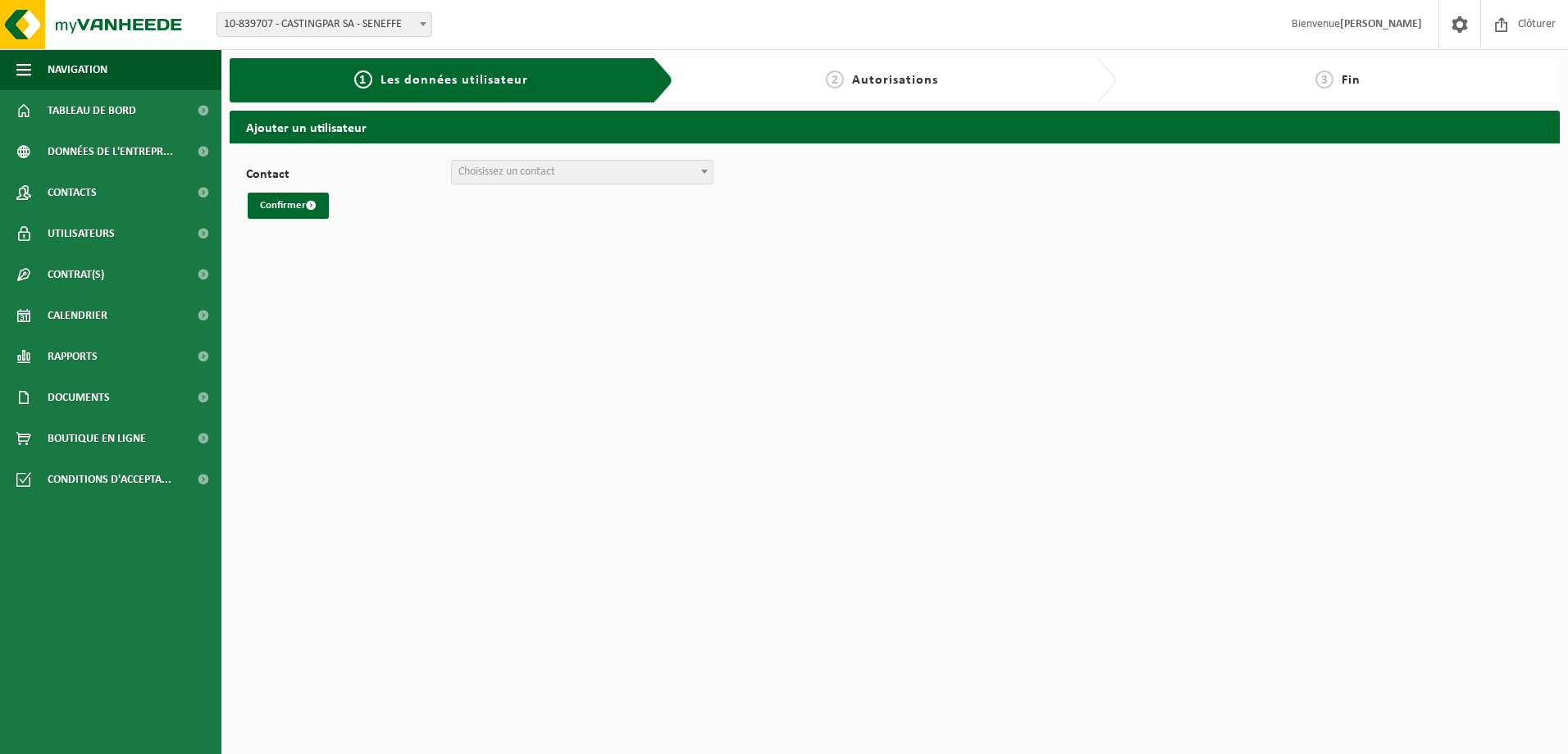 scroll, scrollTop: 0, scrollLeft: 0, axis: both 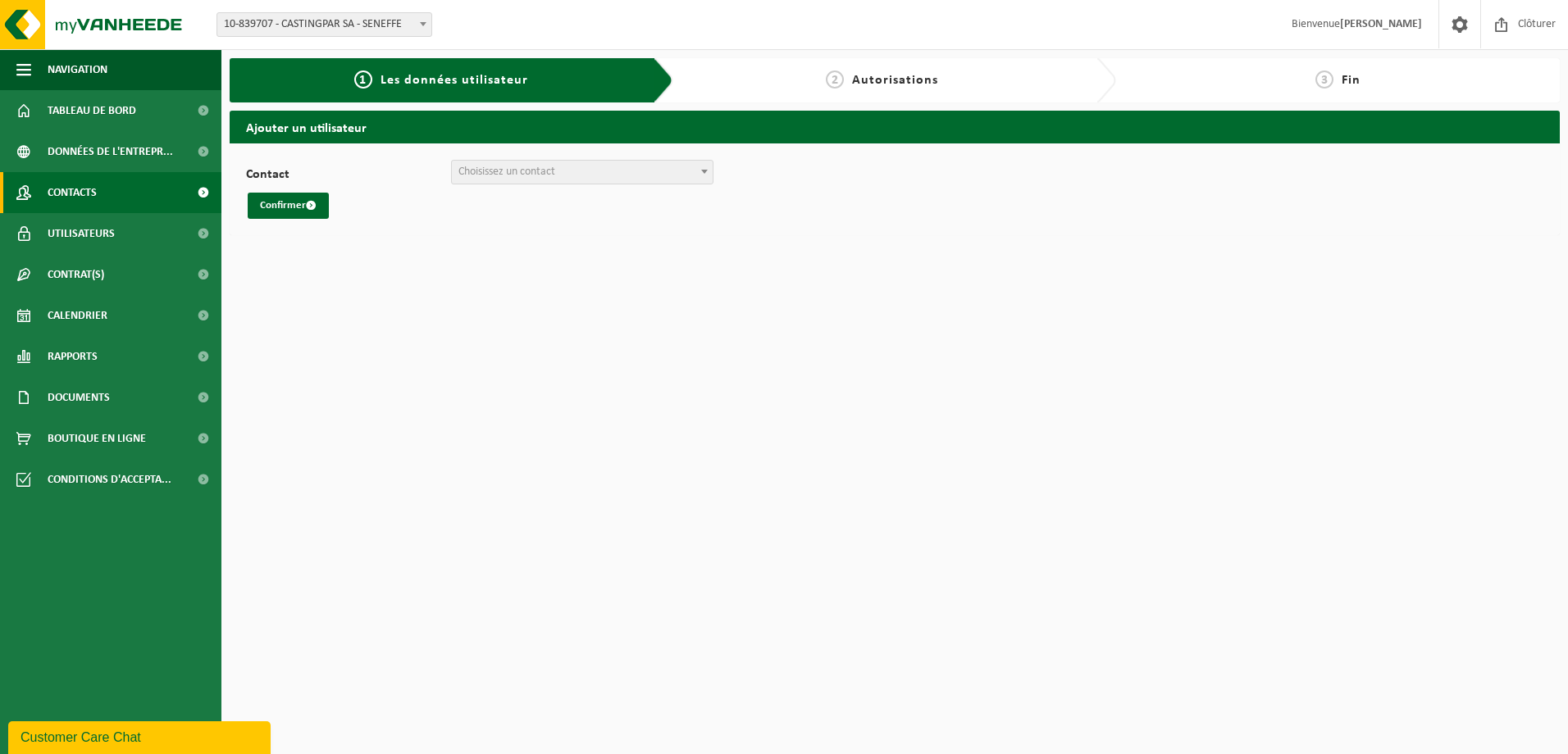 click on "Contacts" at bounding box center (111, 193) 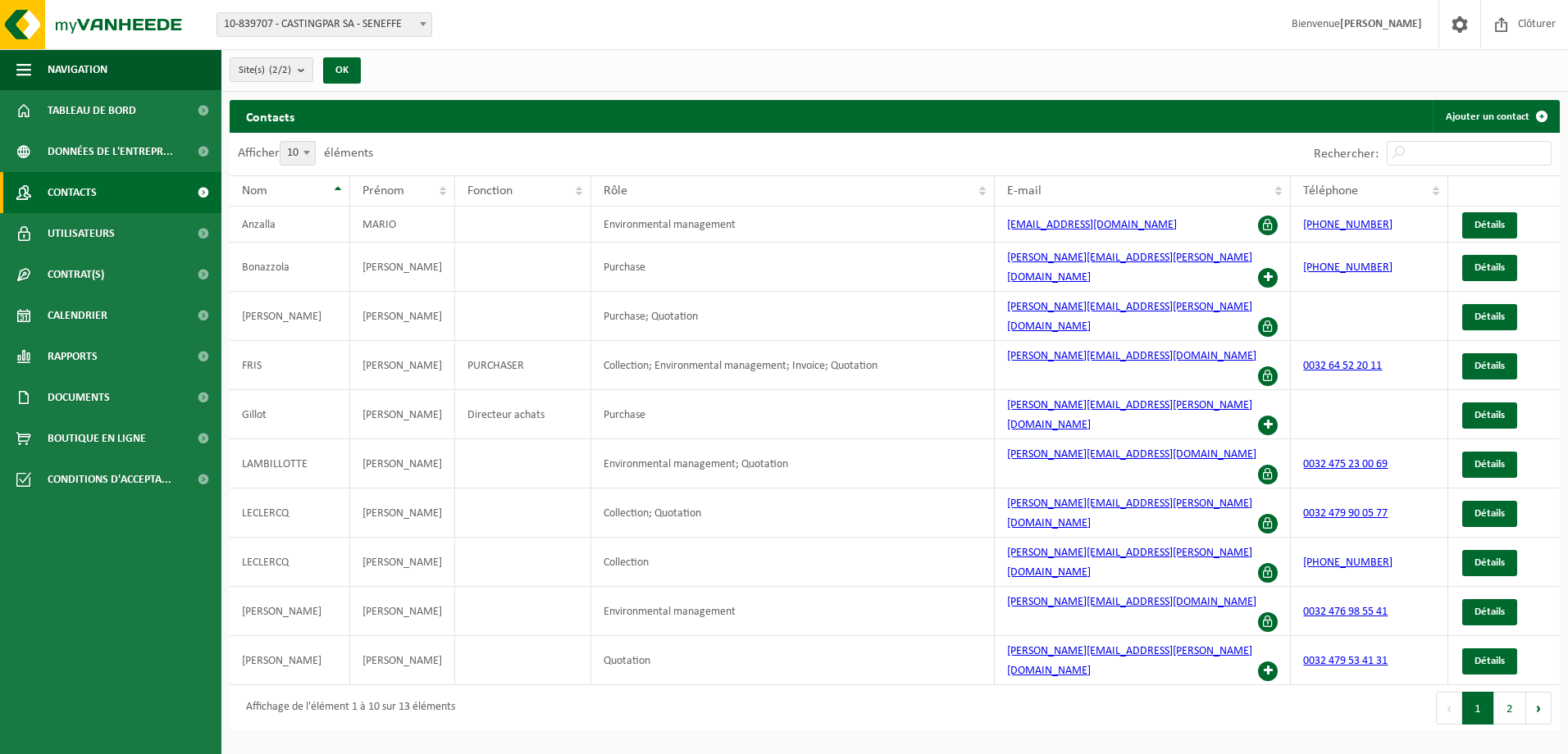 scroll, scrollTop: 0, scrollLeft: 0, axis: both 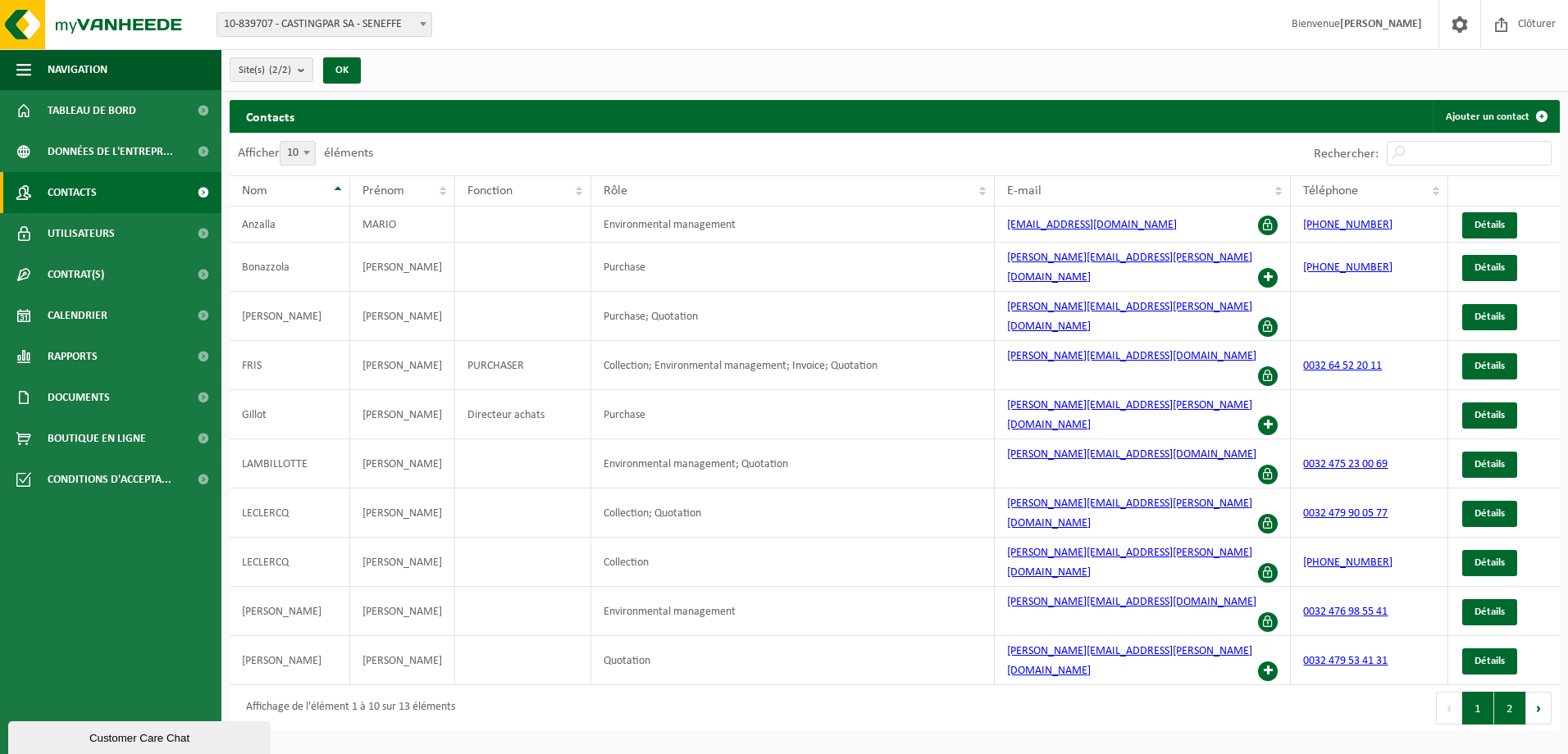 click on "2" at bounding box center (1510, 708) 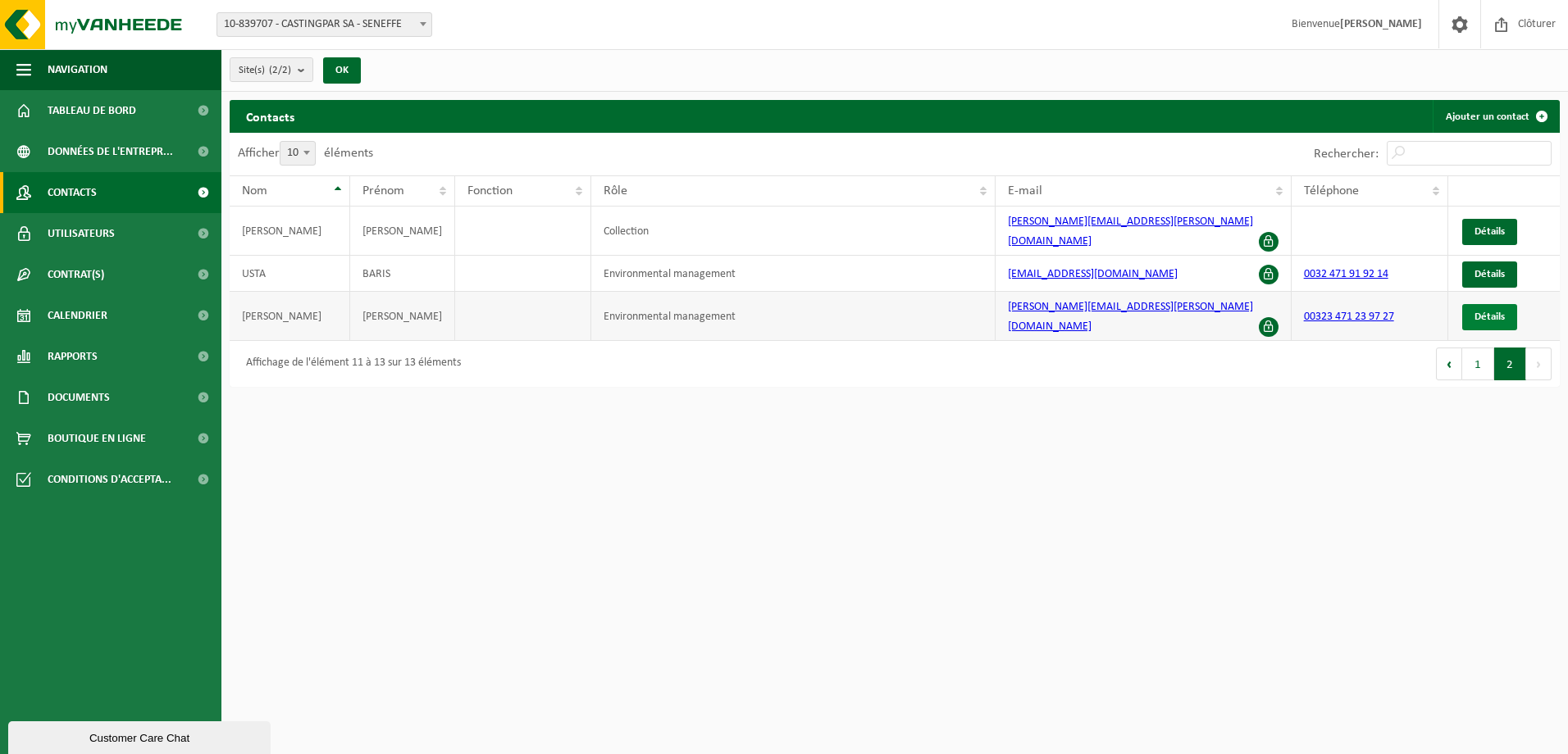 click on "Détails" at bounding box center (1489, 316) 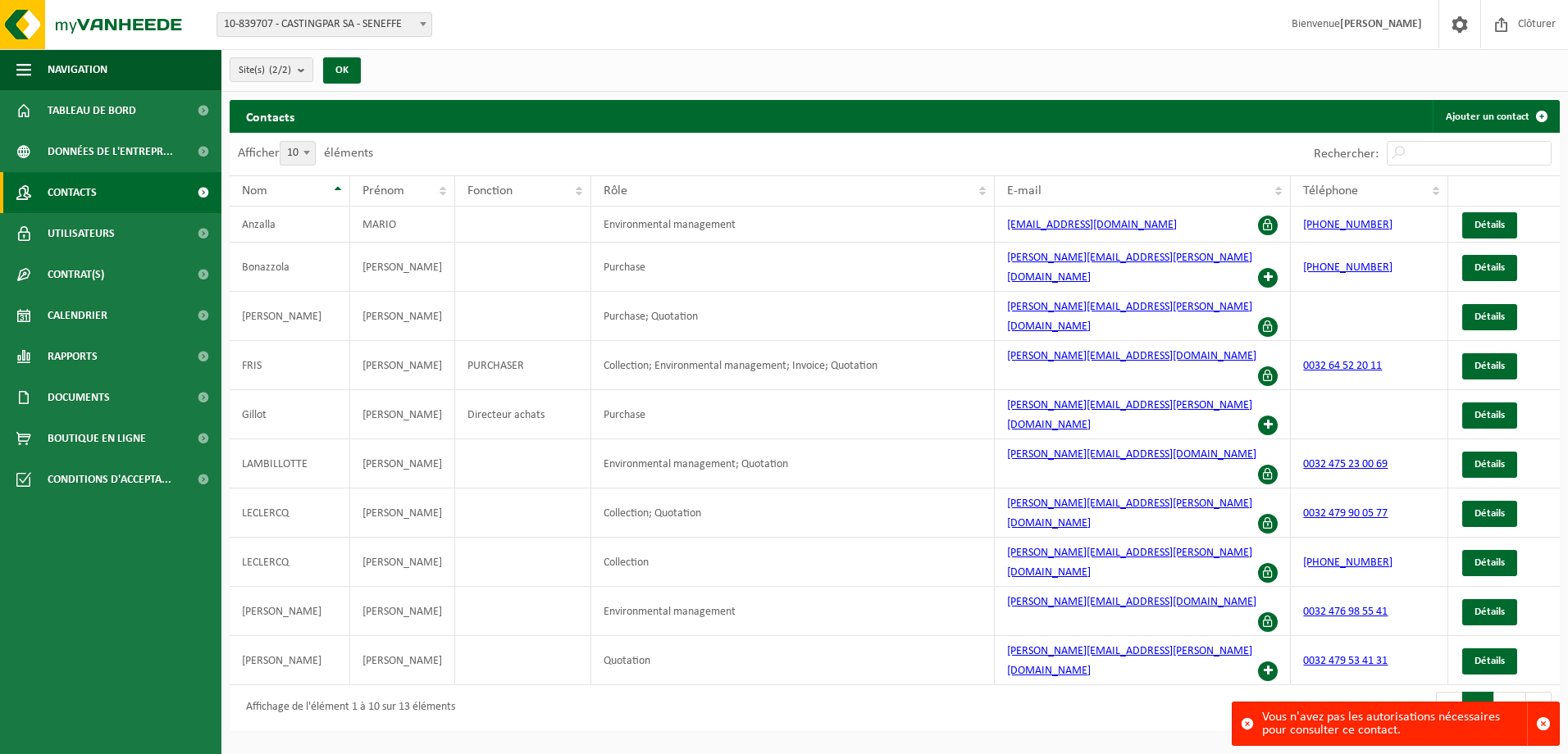 scroll, scrollTop: 0, scrollLeft: 0, axis: both 